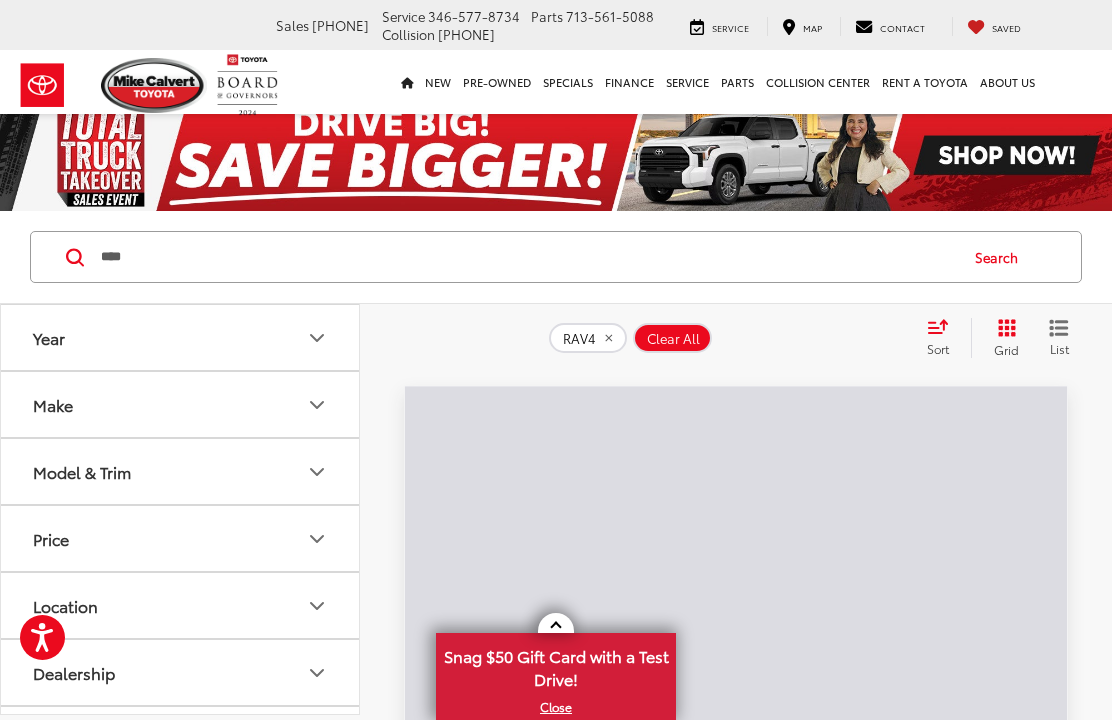 scroll, scrollTop: 0, scrollLeft: 0, axis: both 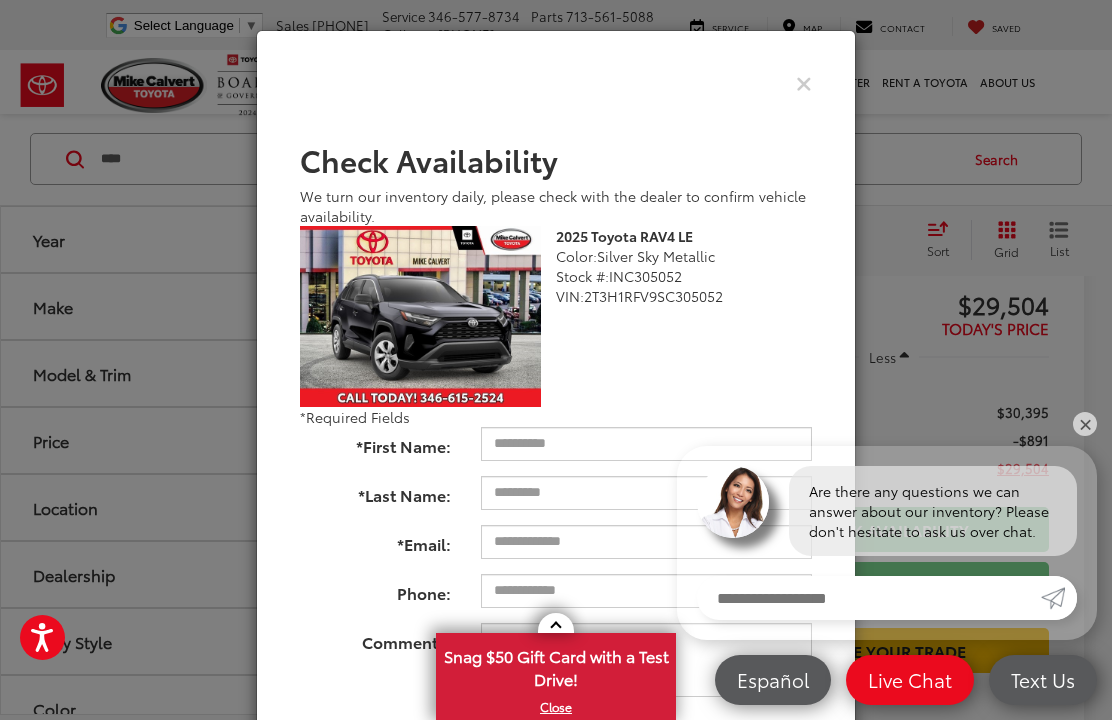 click at bounding box center [556, 83] 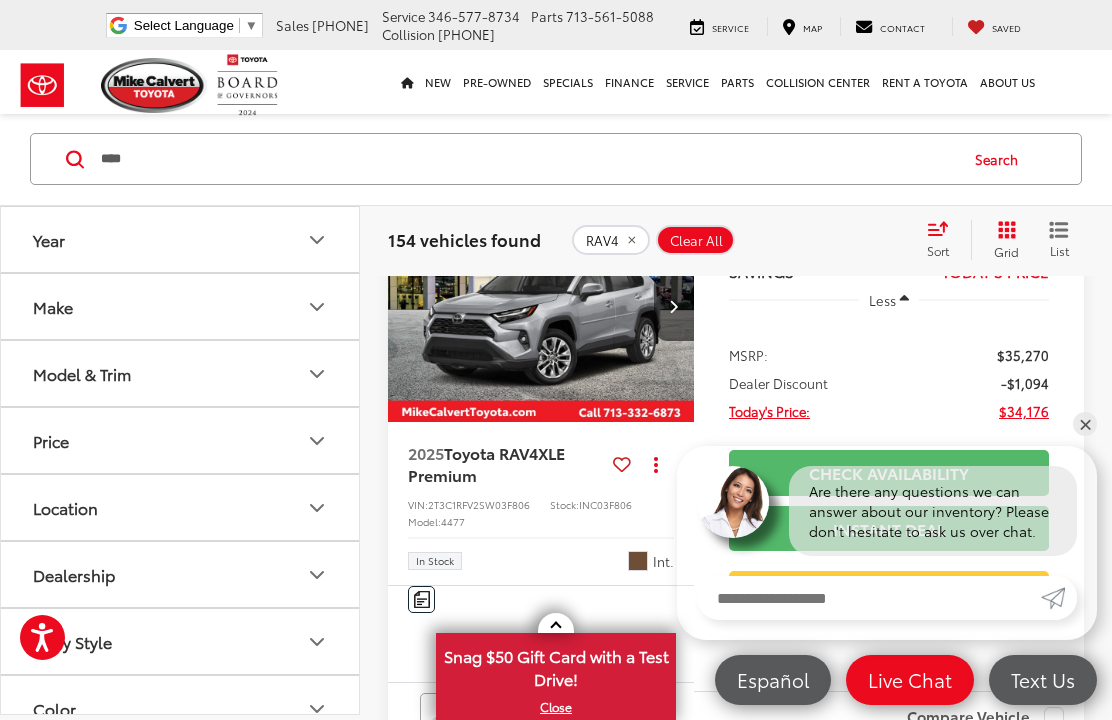 scroll, scrollTop: 813, scrollLeft: 0, axis: vertical 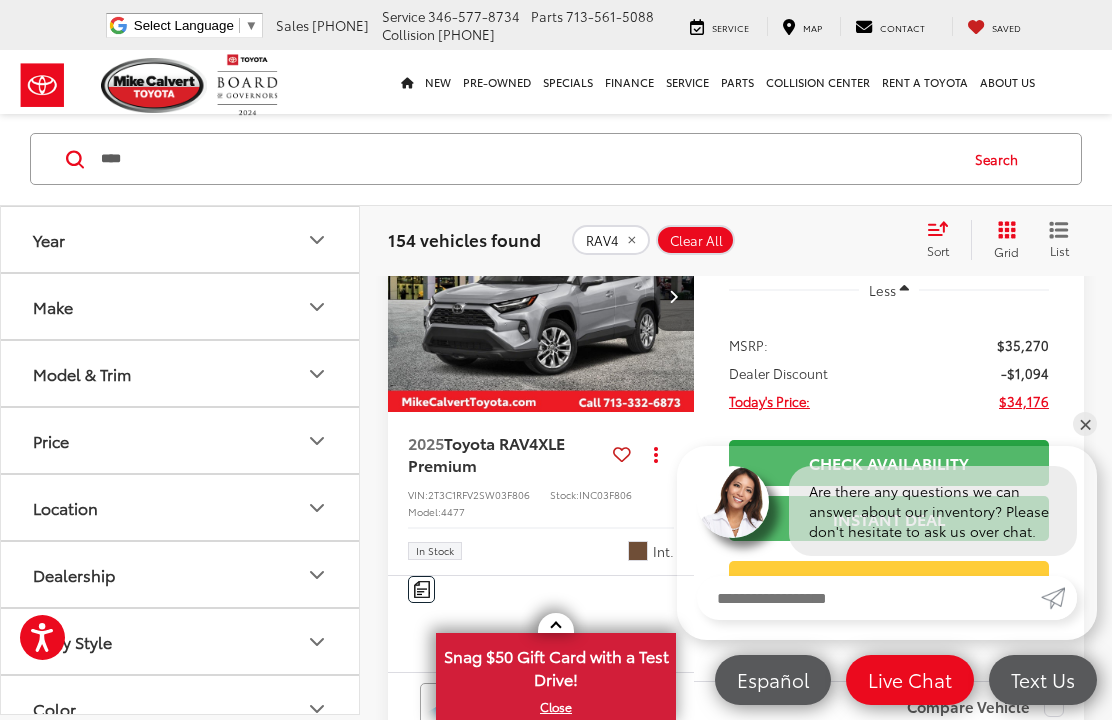 click at bounding box center (541, 297) 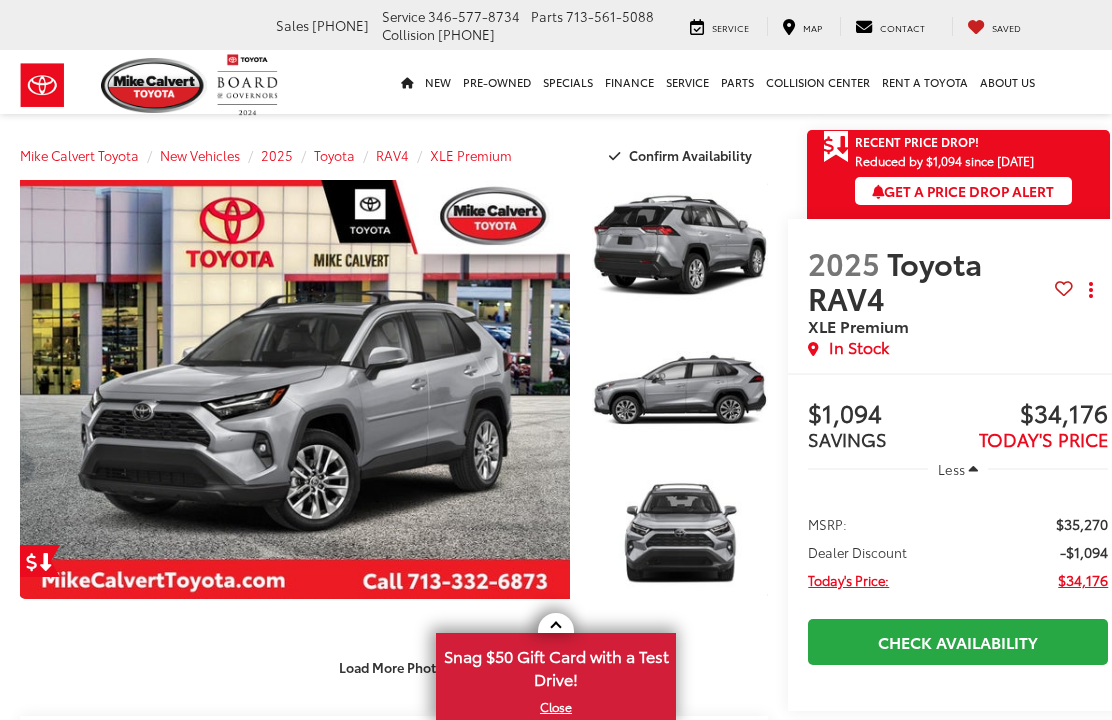 scroll, scrollTop: 0, scrollLeft: 0, axis: both 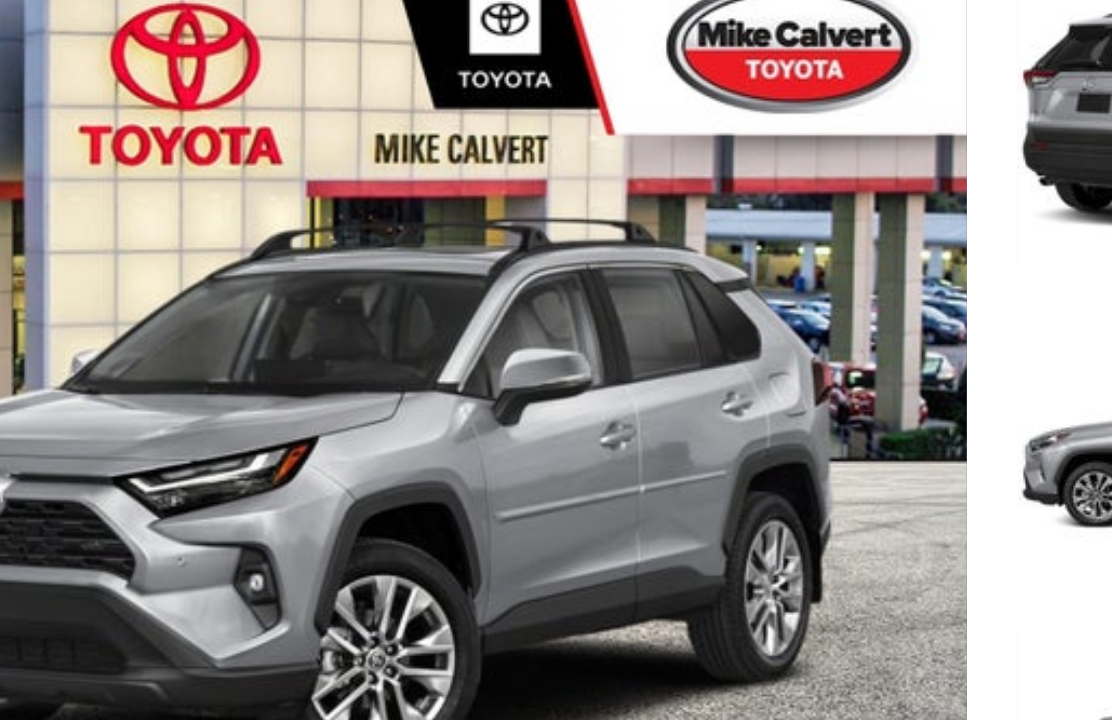 click at bounding box center (295, 389) 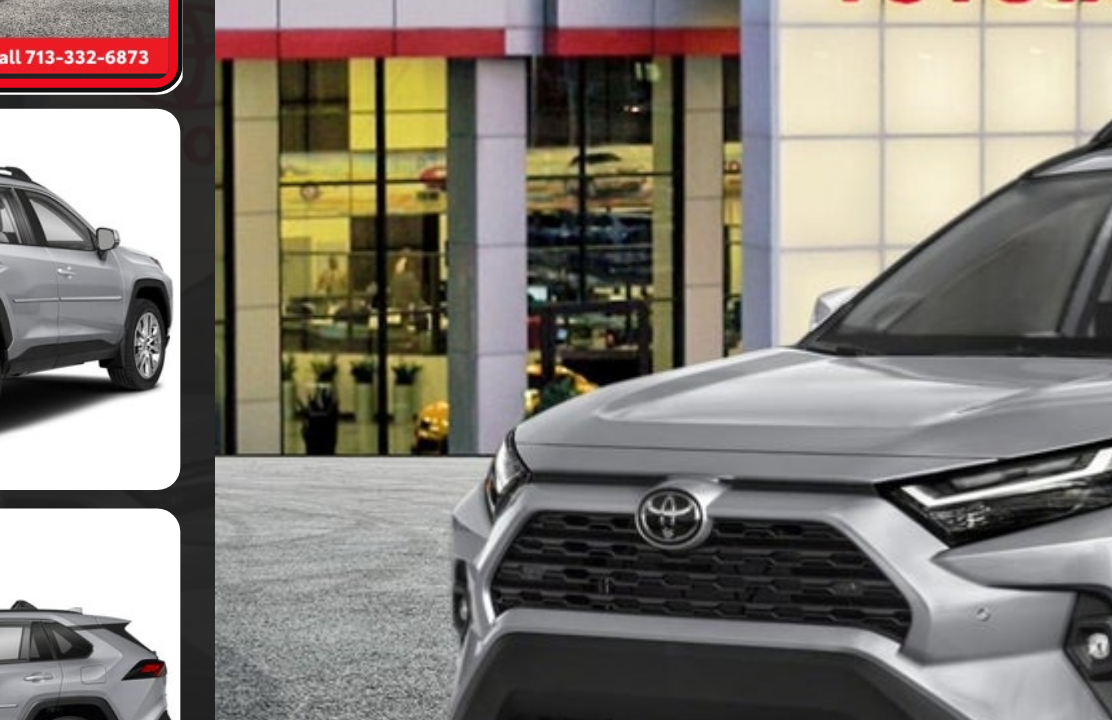 scroll, scrollTop: 0, scrollLeft: 0, axis: both 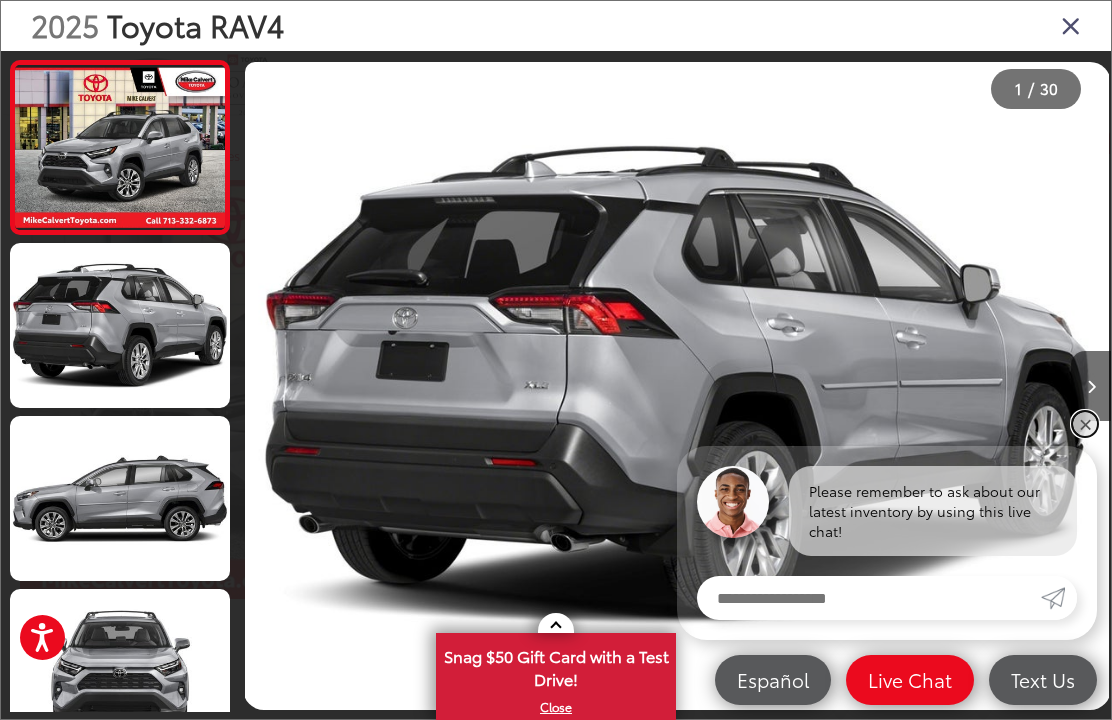 click on "✕" at bounding box center [1085, 424] 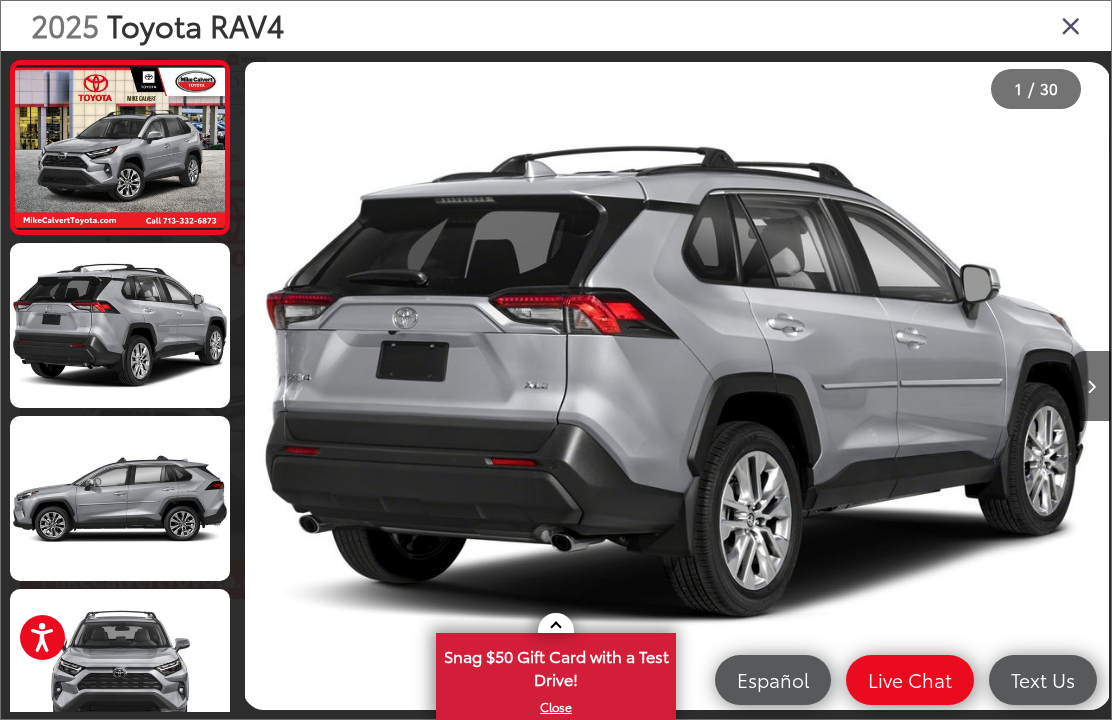 click at bounding box center (120, 147) 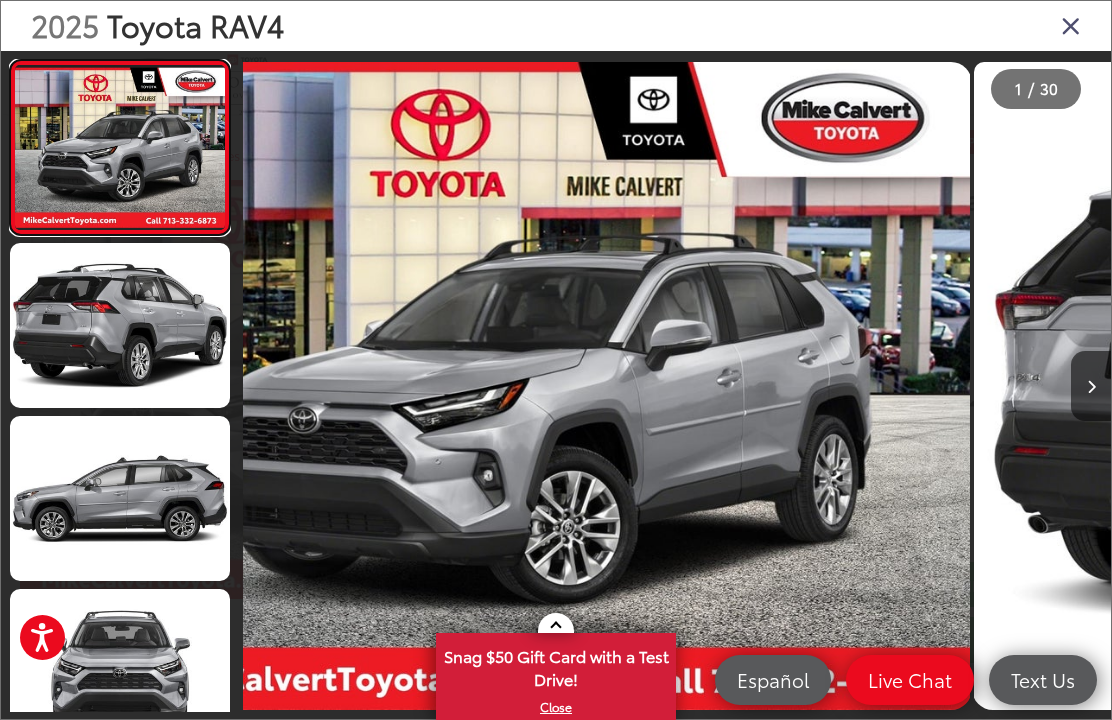 scroll, scrollTop: 0, scrollLeft: 0, axis: both 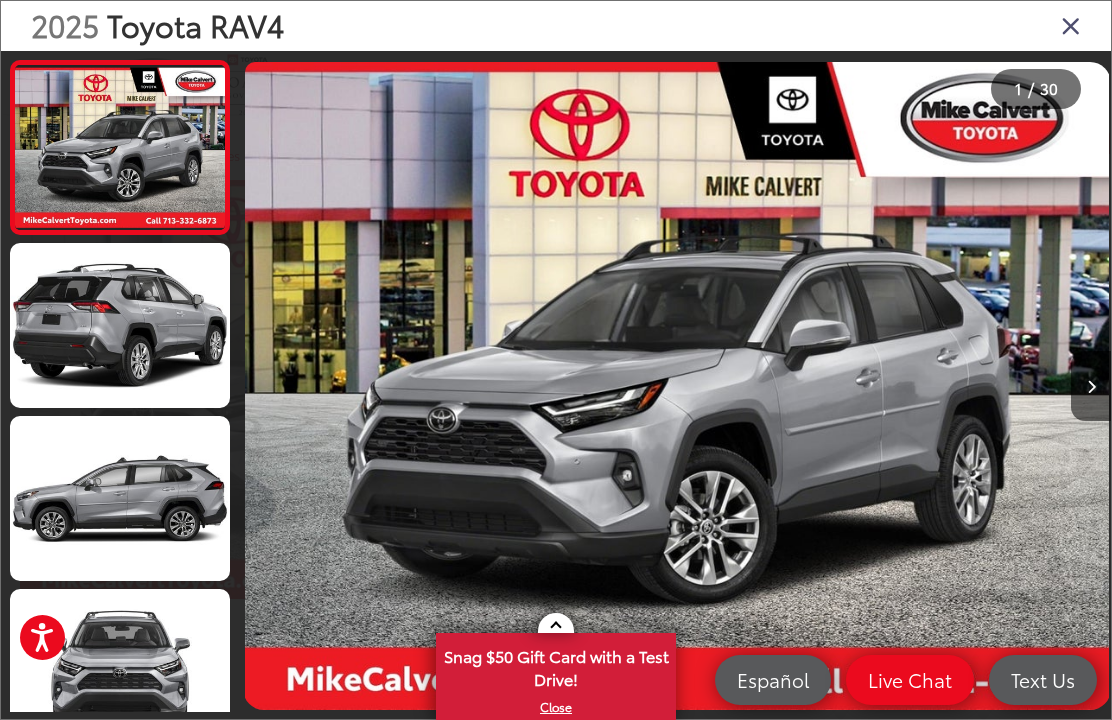 click at bounding box center [120, 498] 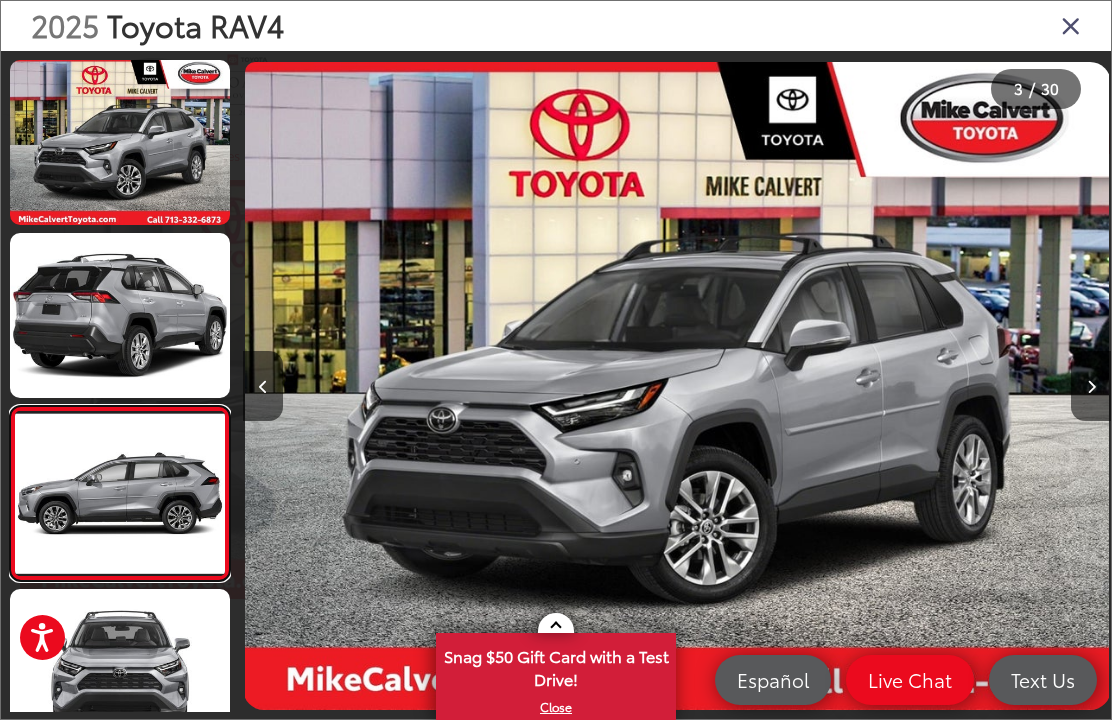 scroll, scrollTop: 0, scrollLeft: 1406, axis: horizontal 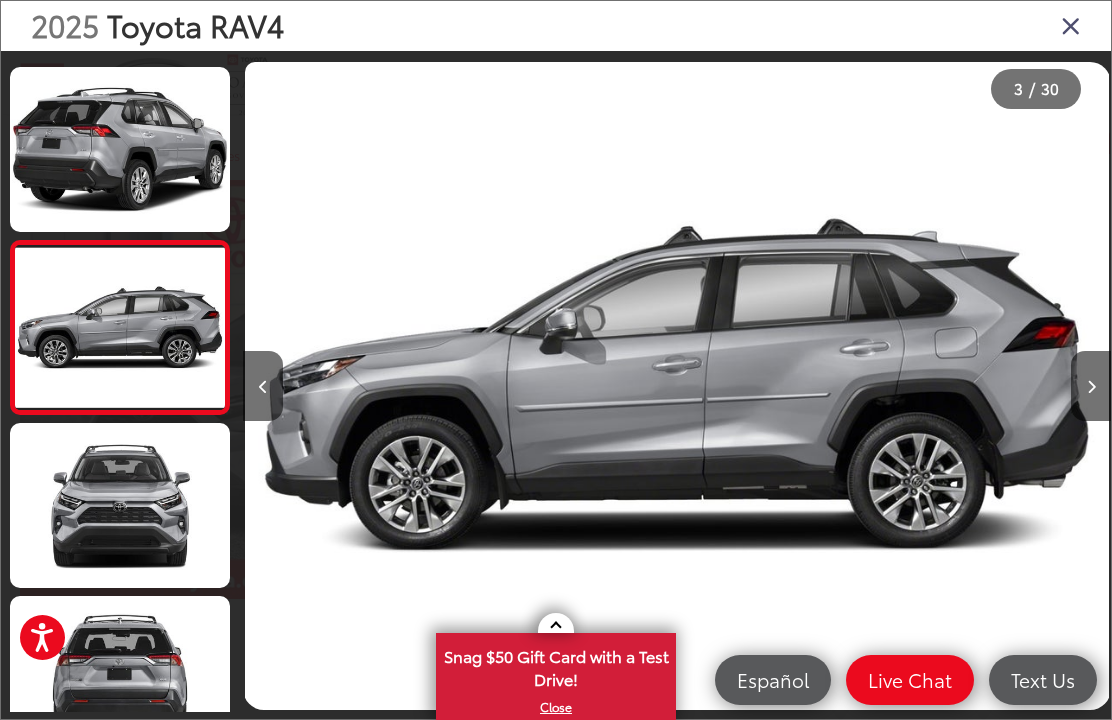 click at bounding box center (120, 505) 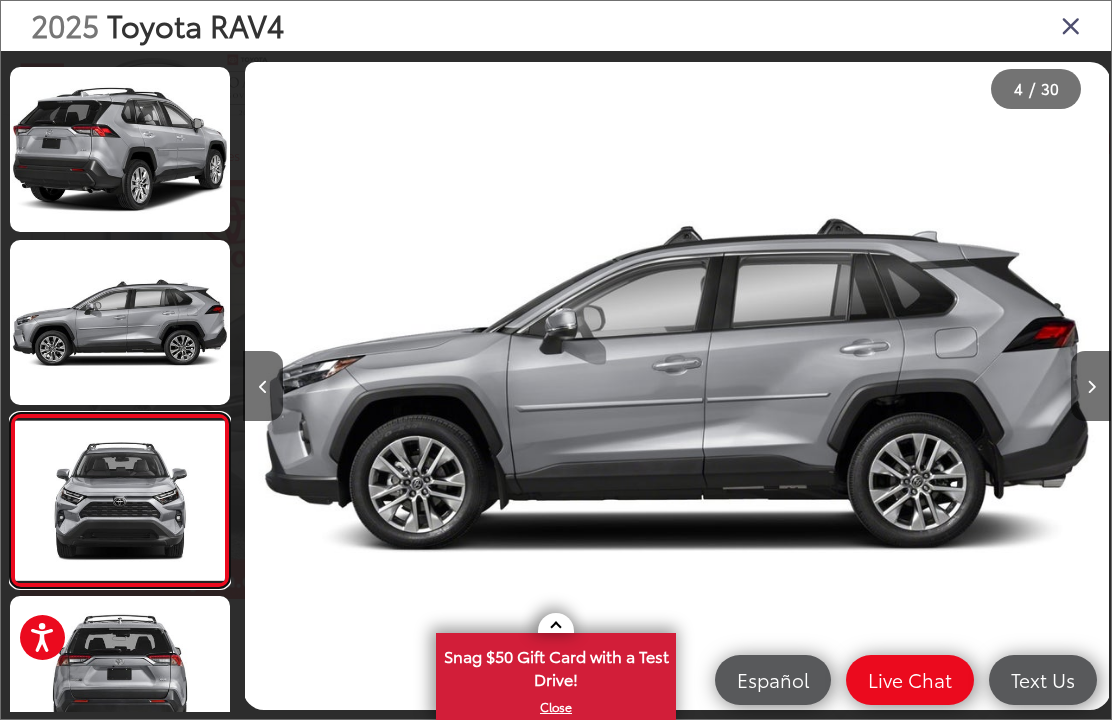 scroll, scrollTop: 0, scrollLeft: 2073, axis: horizontal 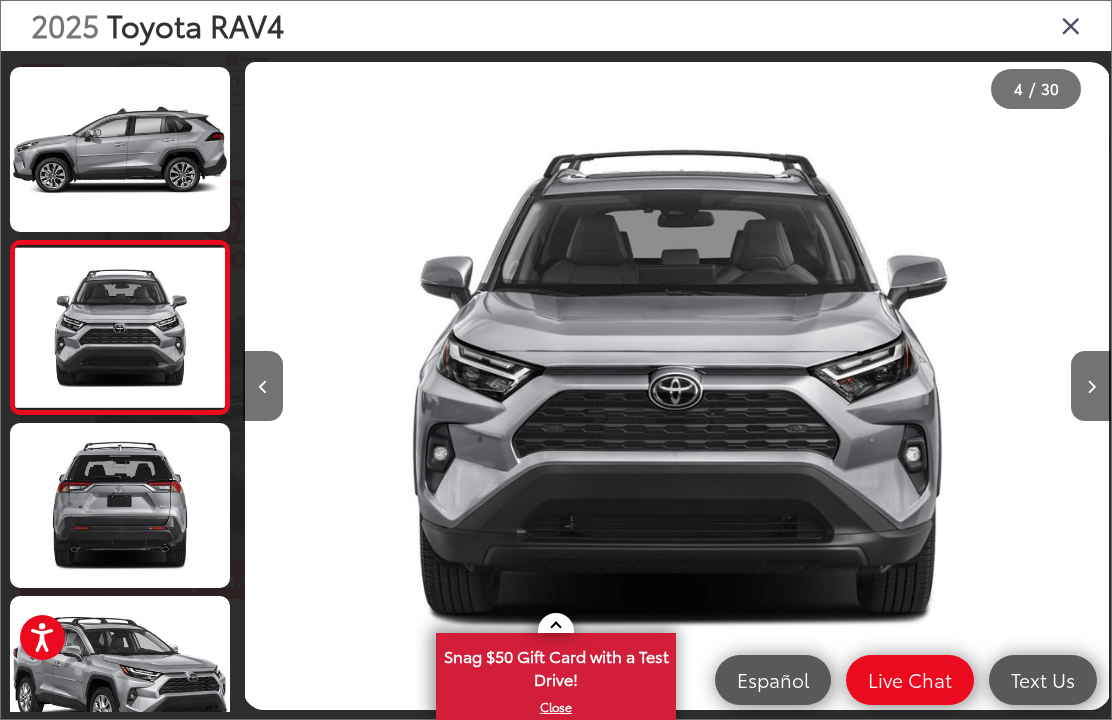click at bounding box center [120, 505] 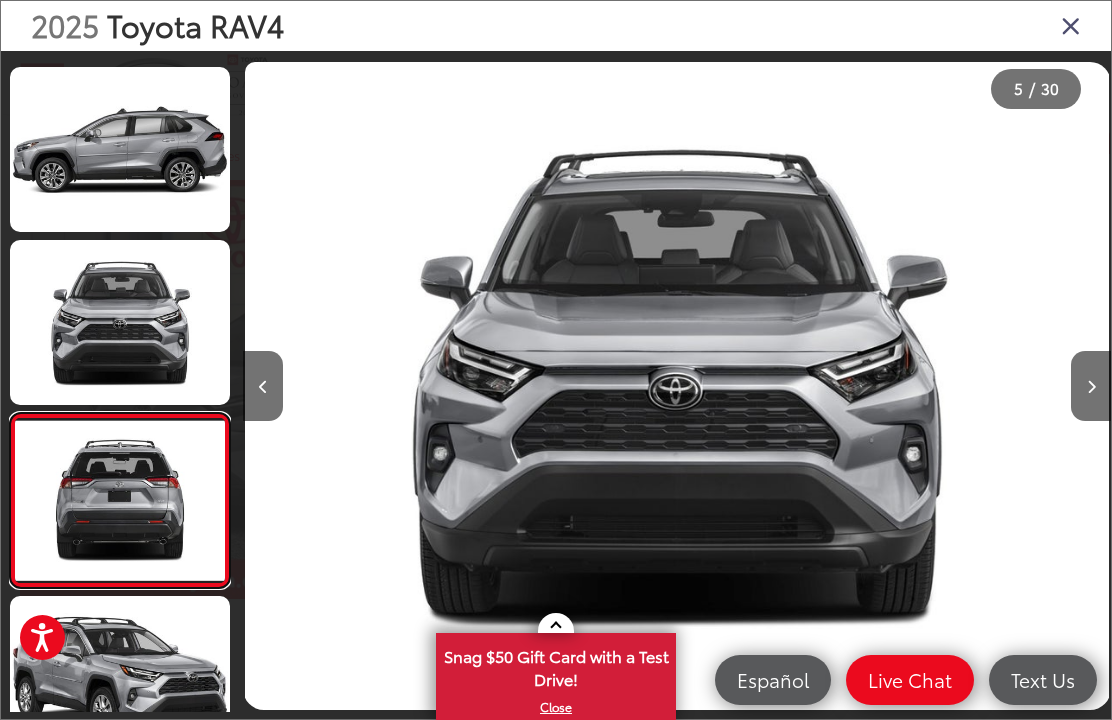 scroll, scrollTop: 0, scrollLeft: 2942, axis: horizontal 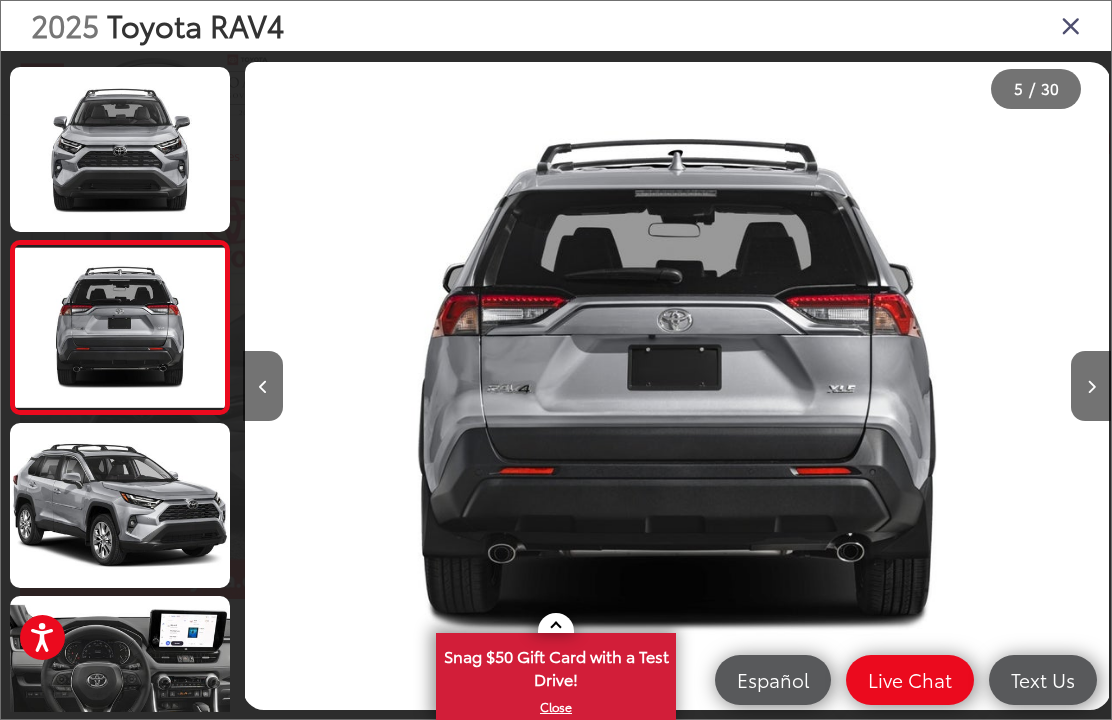 click at bounding box center [120, 505] 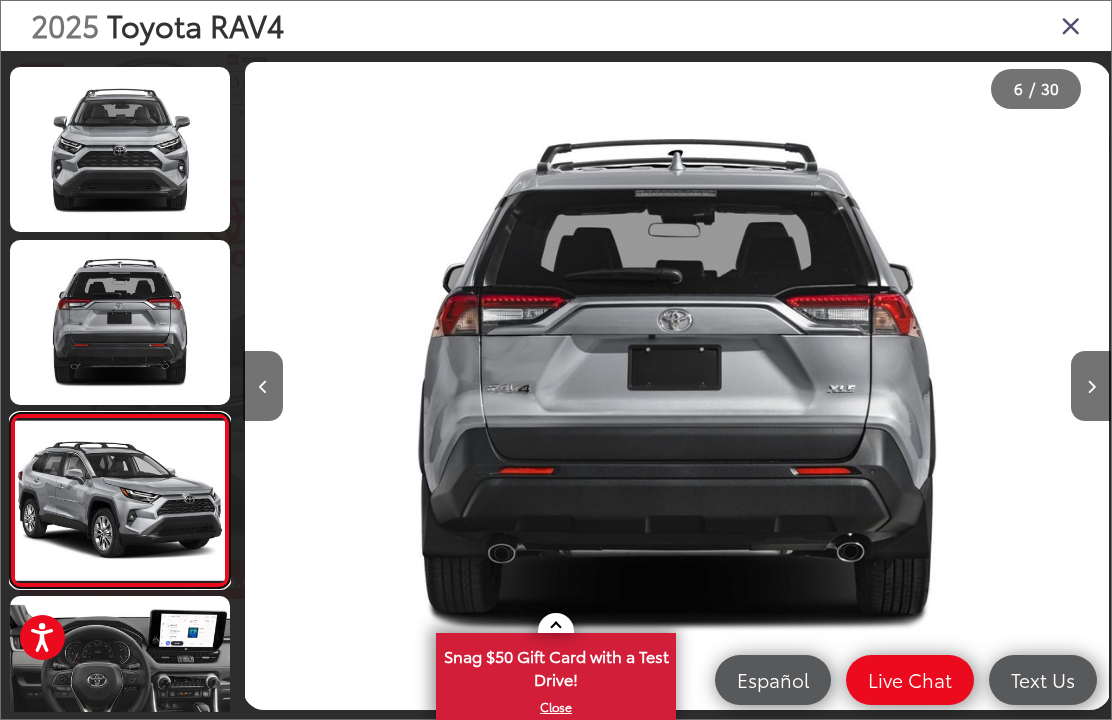 scroll, scrollTop: 0, scrollLeft: 4243, axis: horizontal 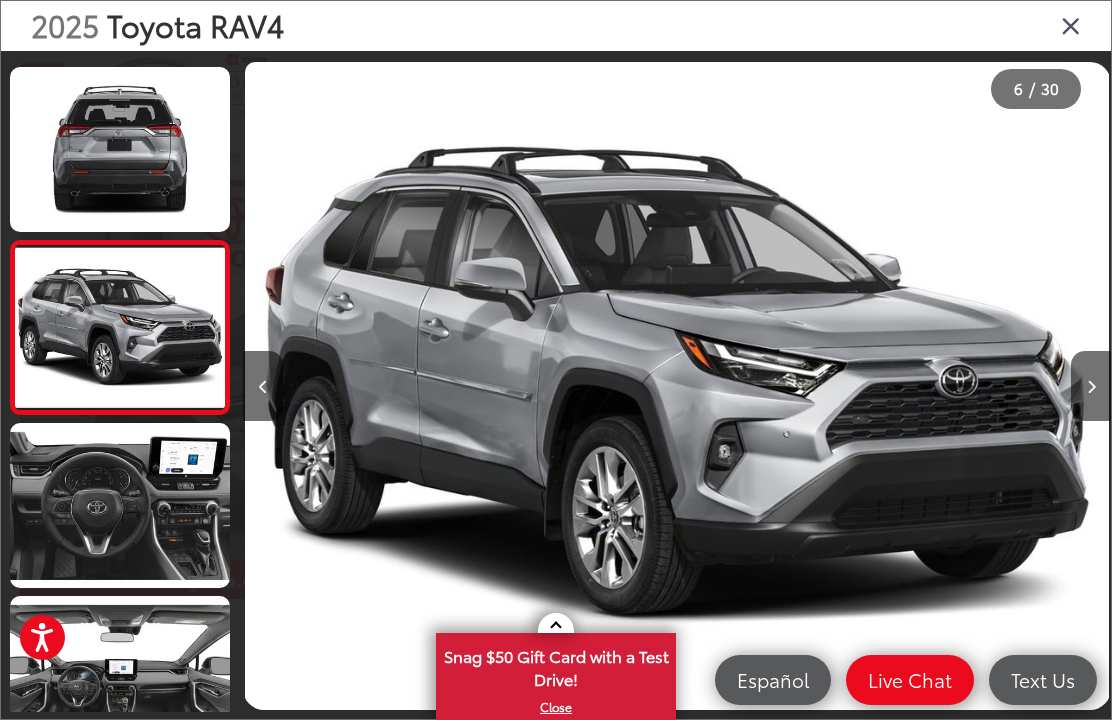 click at bounding box center [120, 505] 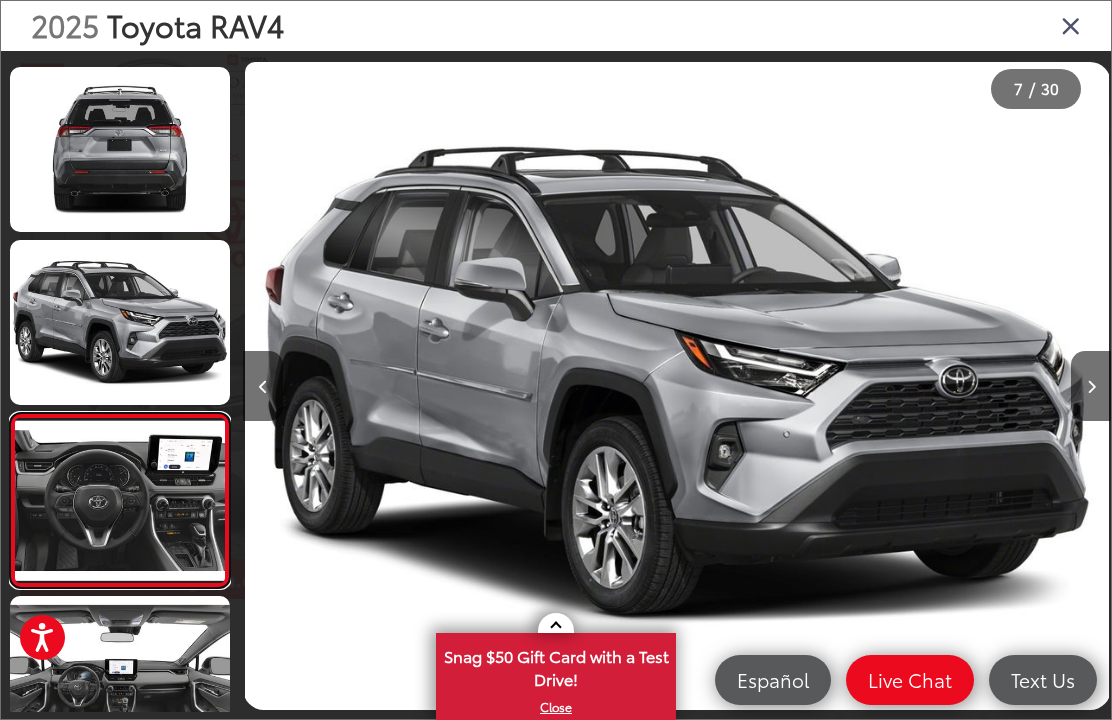 scroll, scrollTop: 0, scrollLeft: 4853, axis: horizontal 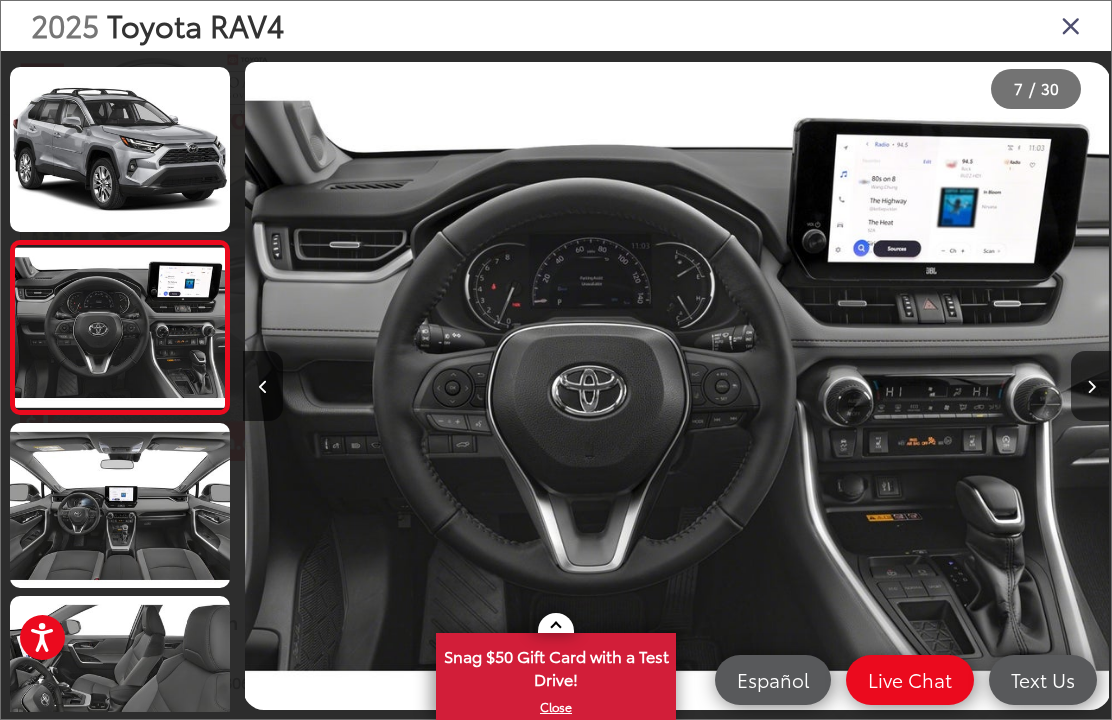 click at bounding box center (1071, 25) 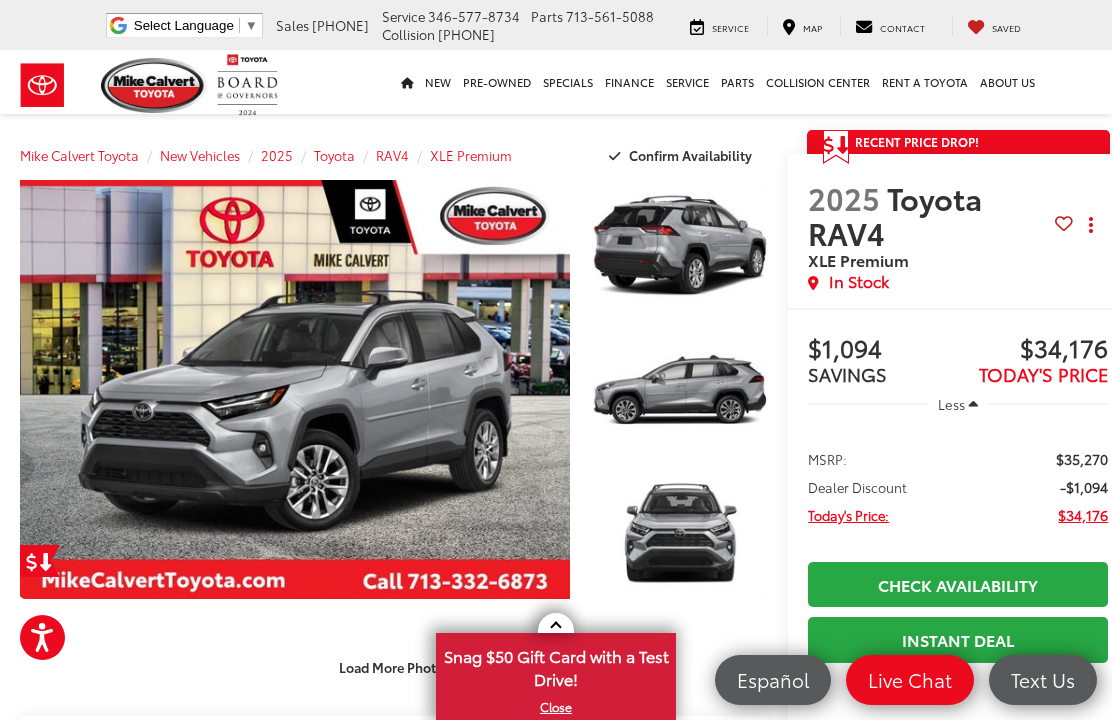 click at bounding box center (680, 389) 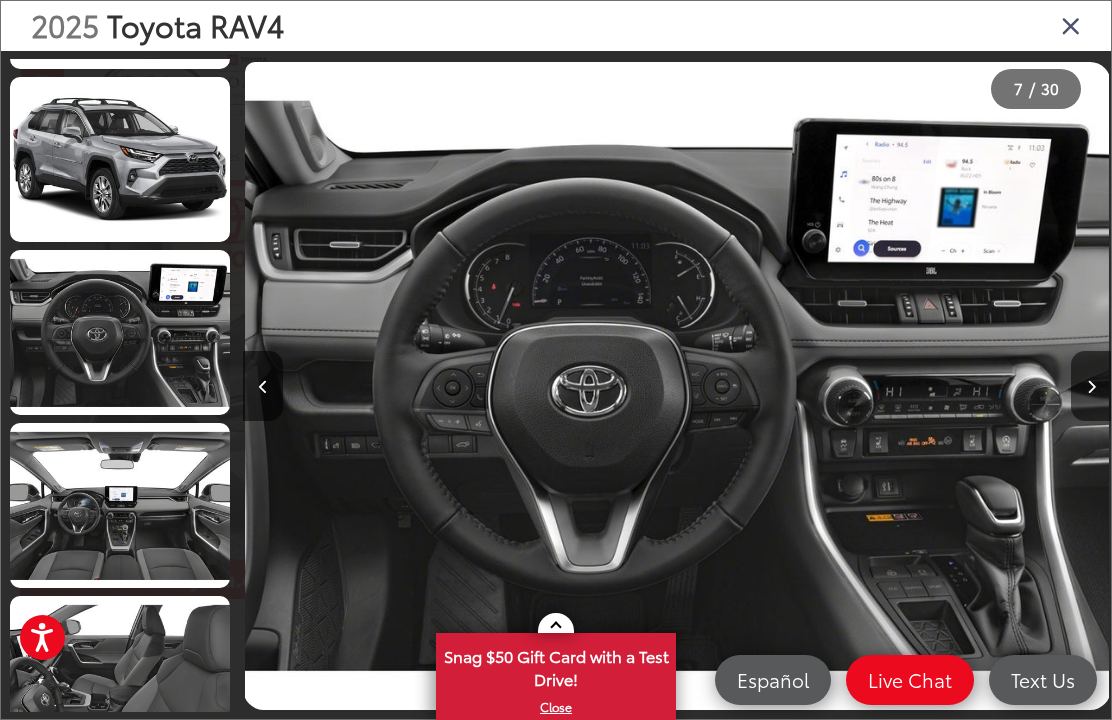 scroll, scrollTop: 0, scrollLeft: 4113, axis: horizontal 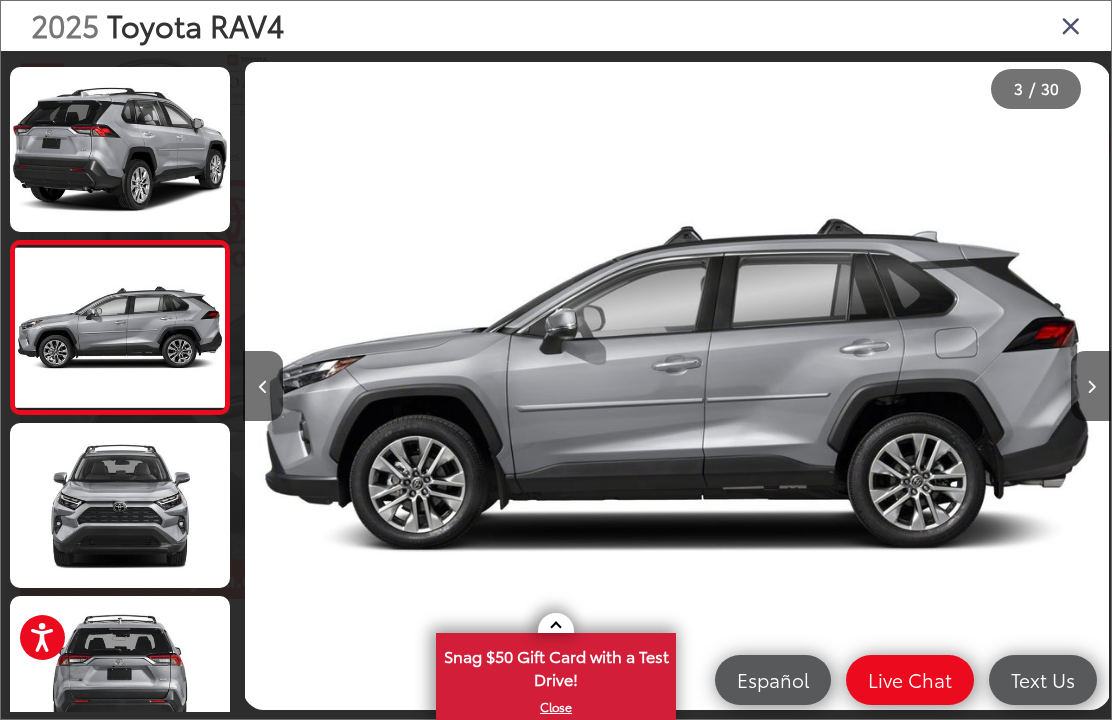 click at bounding box center [120, 149] 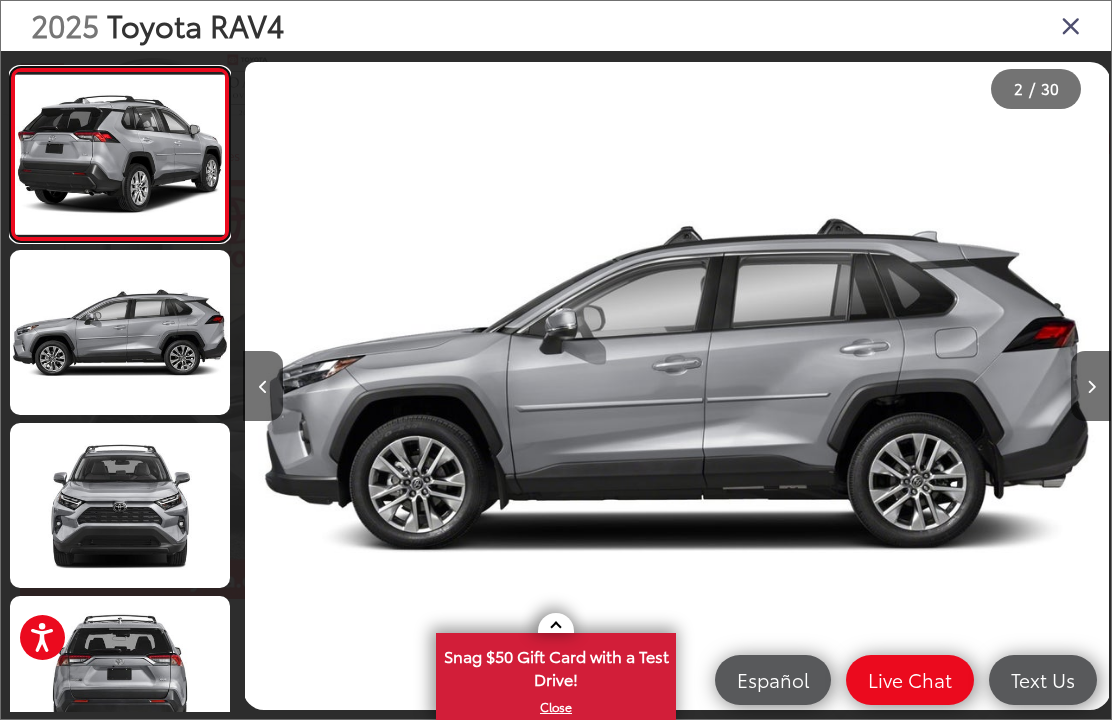 scroll, scrollTop: 0, scrollLeft: 1380, axis: horizontal 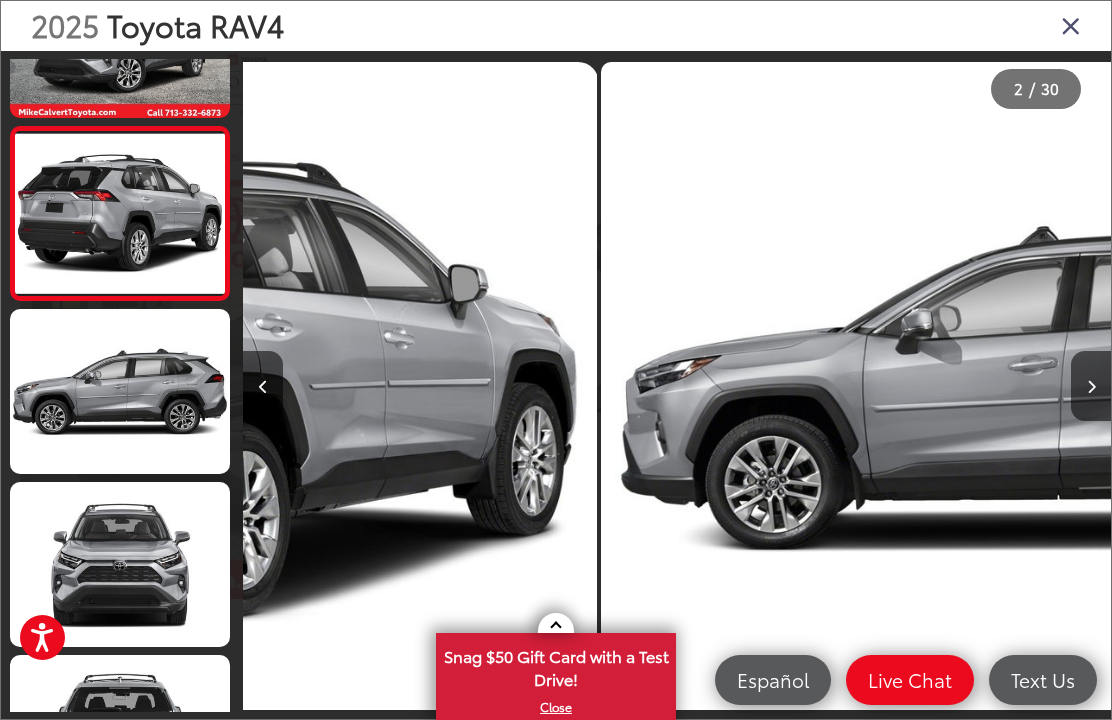 click at bounding box center [1002, 386] 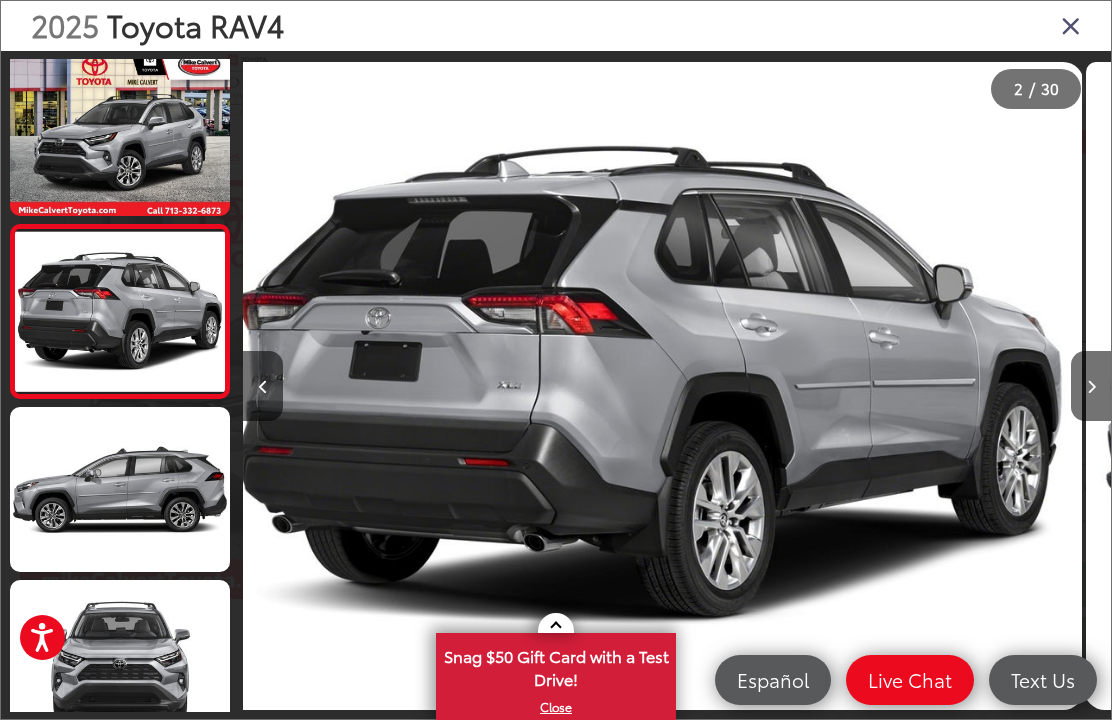 scroll, scrollTop: 0, scrollLeft: 868, axis: horizontal 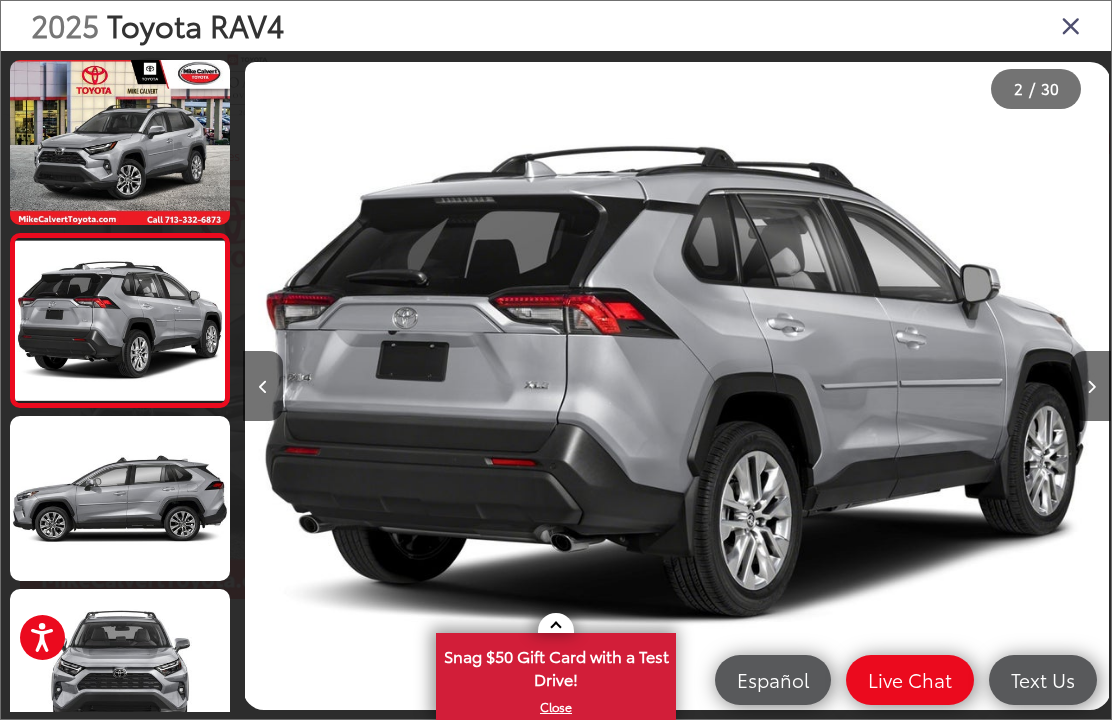 click at bounding box center (120, 142) 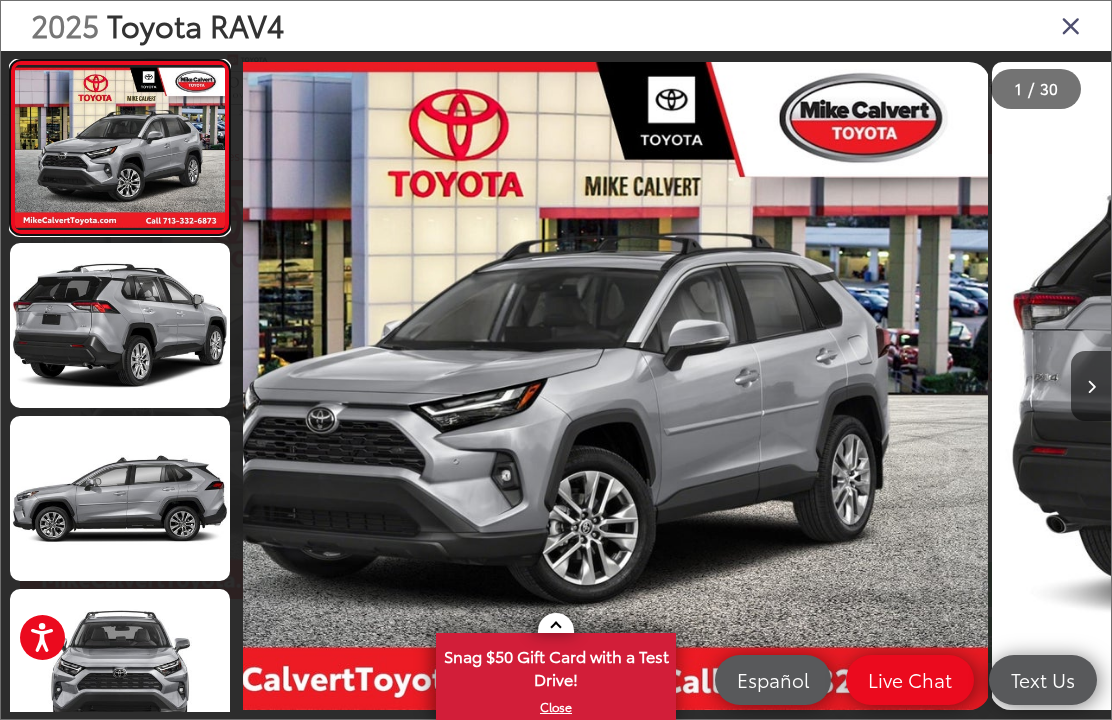 scroll, scrollTop: 0, scrollLeft: 0, axis: both 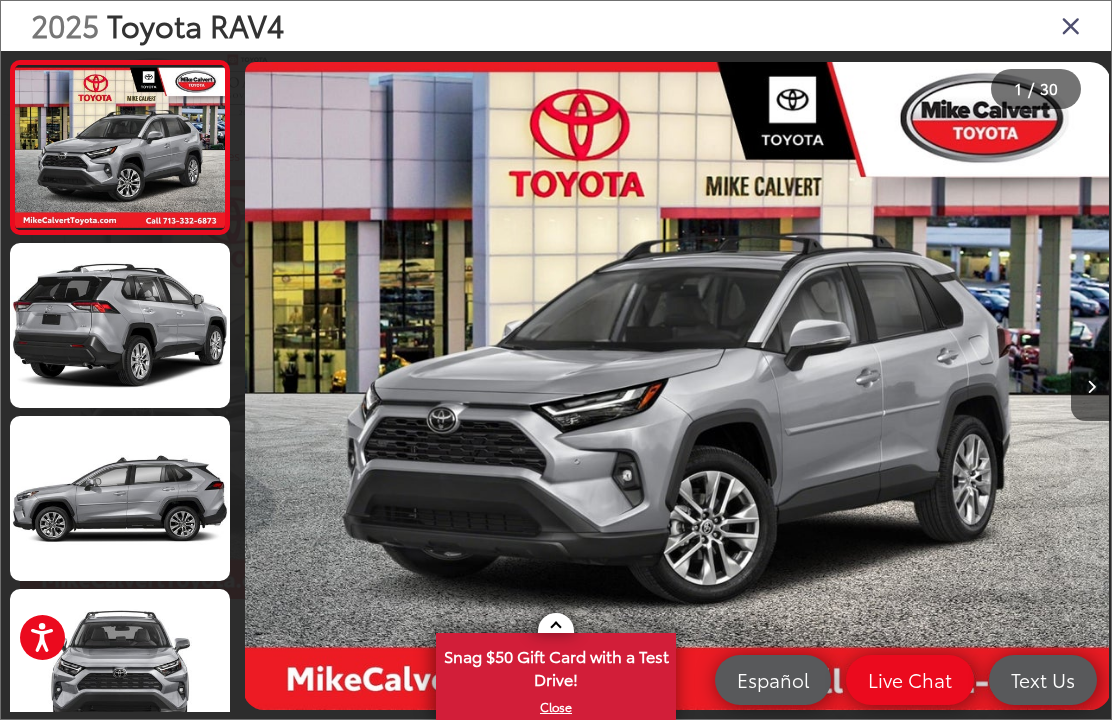 click at bounding box center [120, 498] 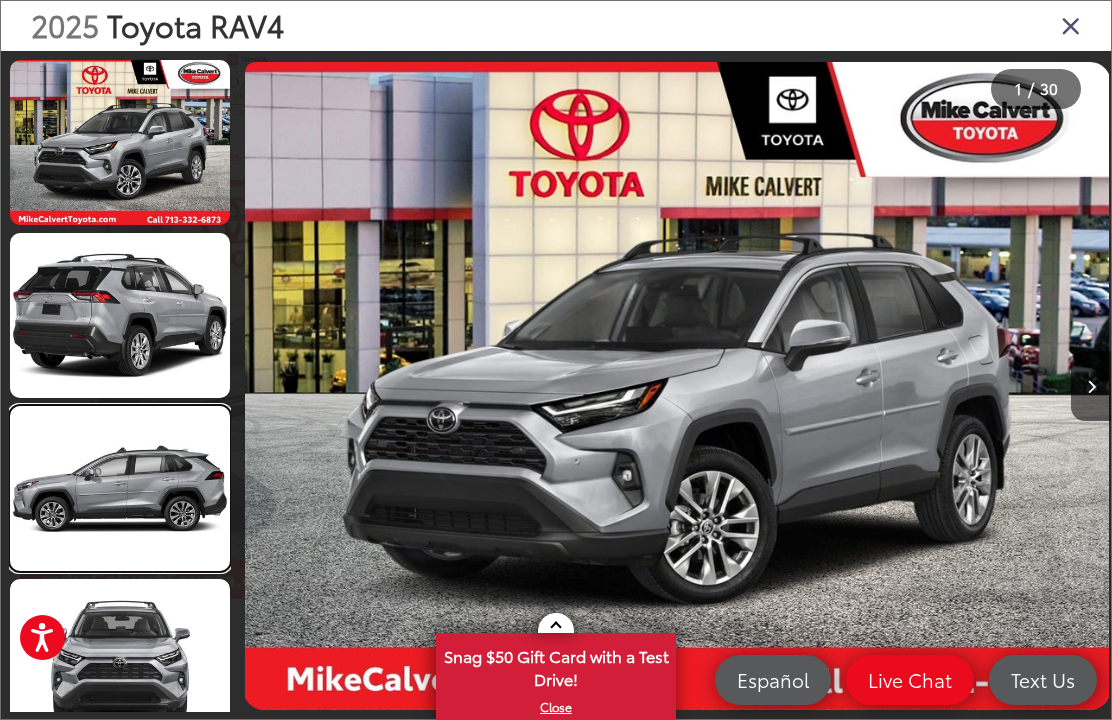 scroll, scrollTop: 0, scrollLeft: 1428, axis: horizontal 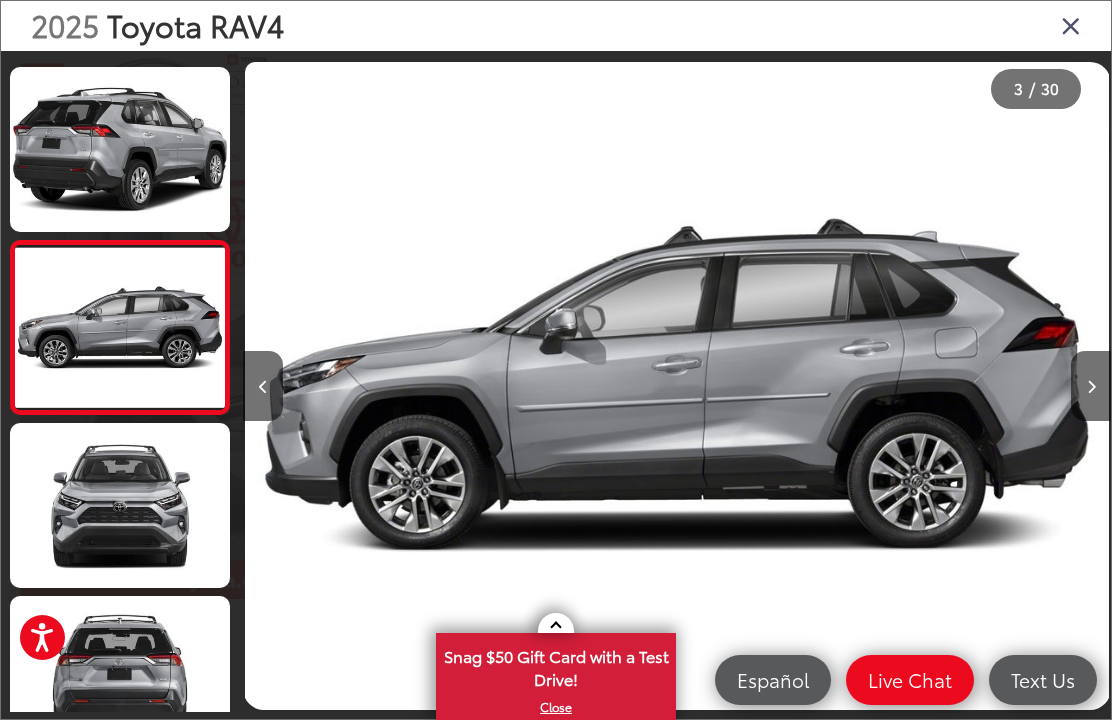 click at bounding box center (120, 505) 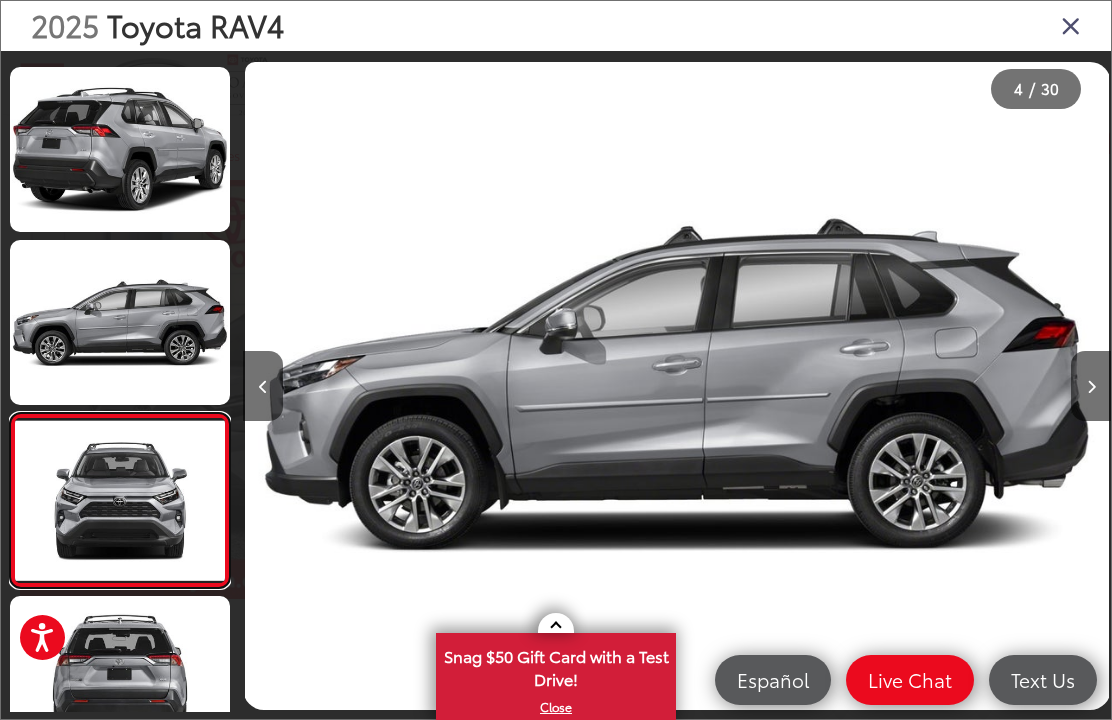 scroll, scrollTop: 0, scrollLeft: 2458, axis: horizontal 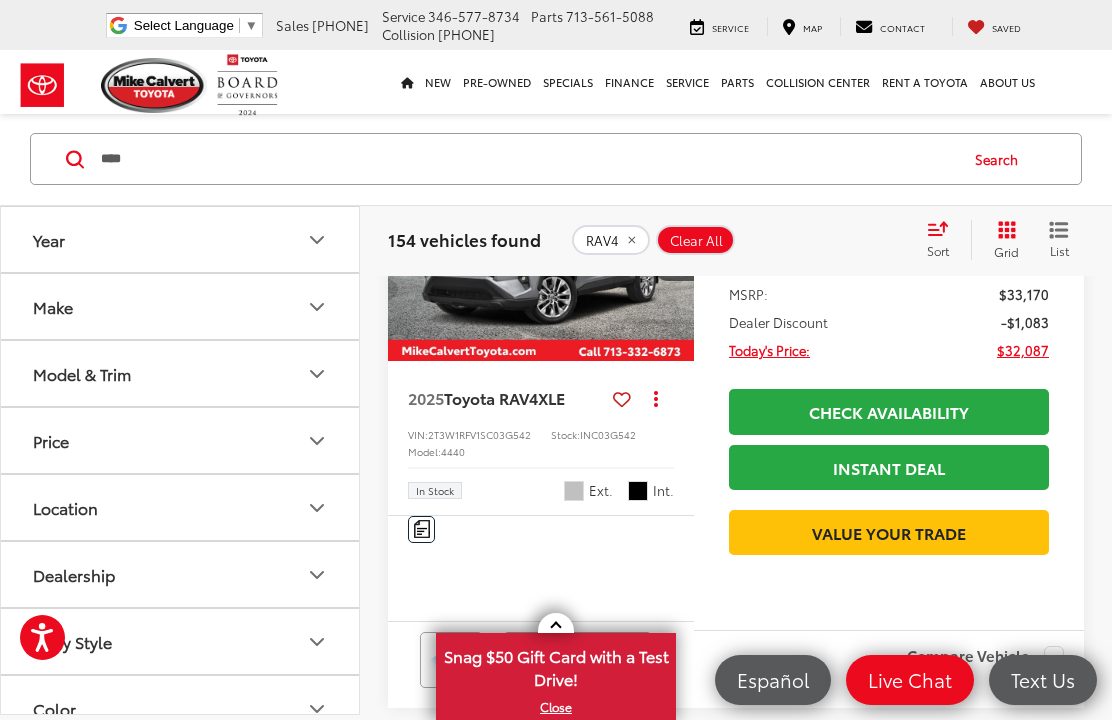click at bounding box center (541, 247) 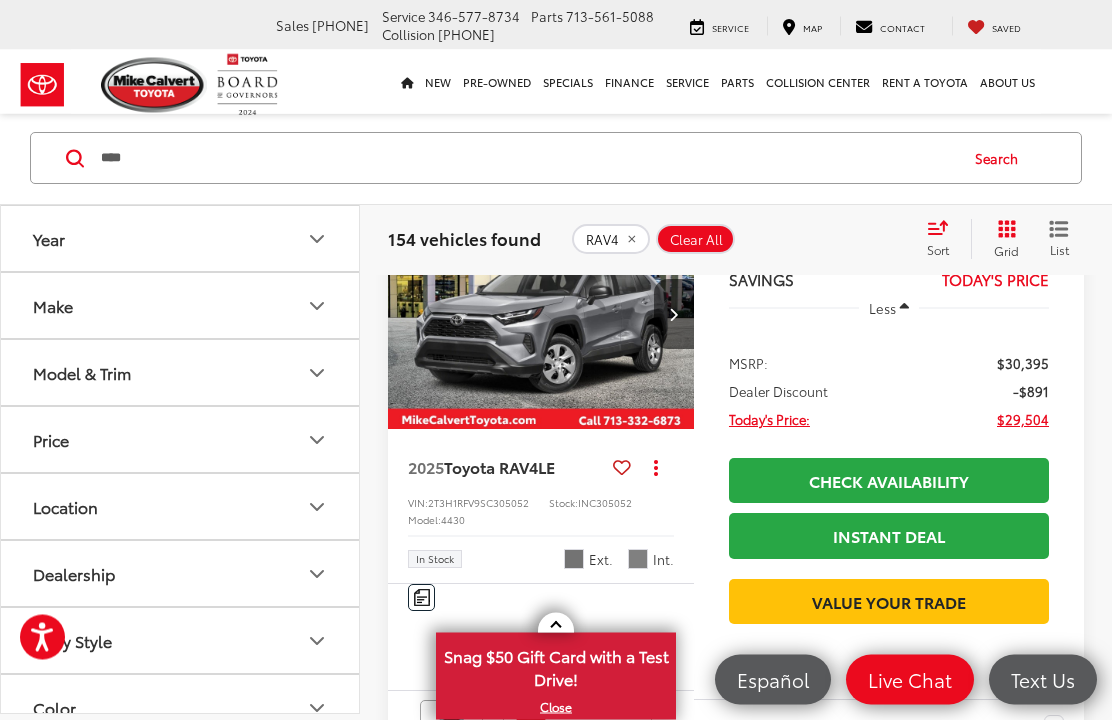 scroll, scrollTop: 170, scrollLeft: 0, axis: vertical 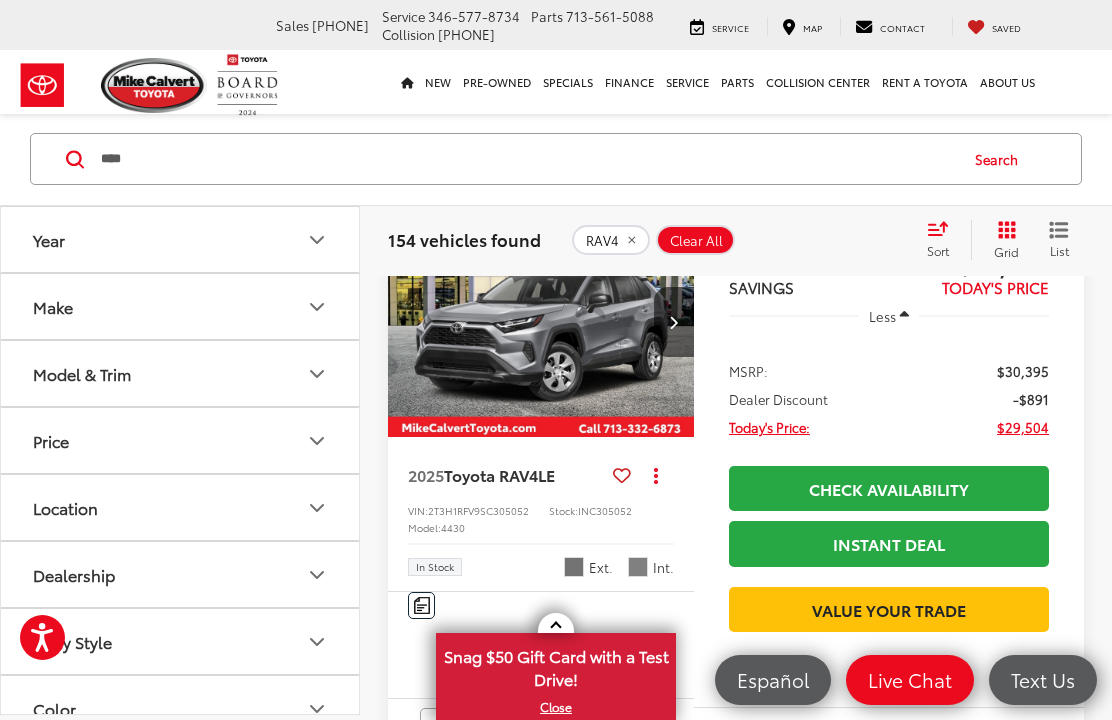 click on "Make" at bounding box center (181, 306) 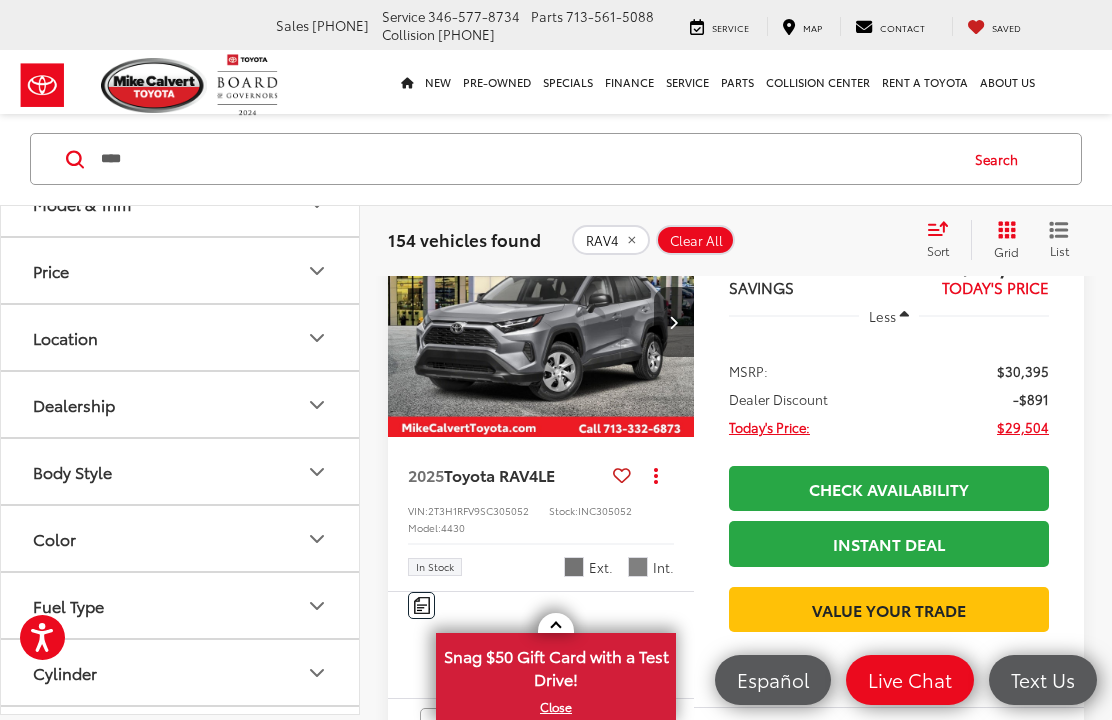scroll, scrollTop: 251, scrollLeft: 0, axis: vertical 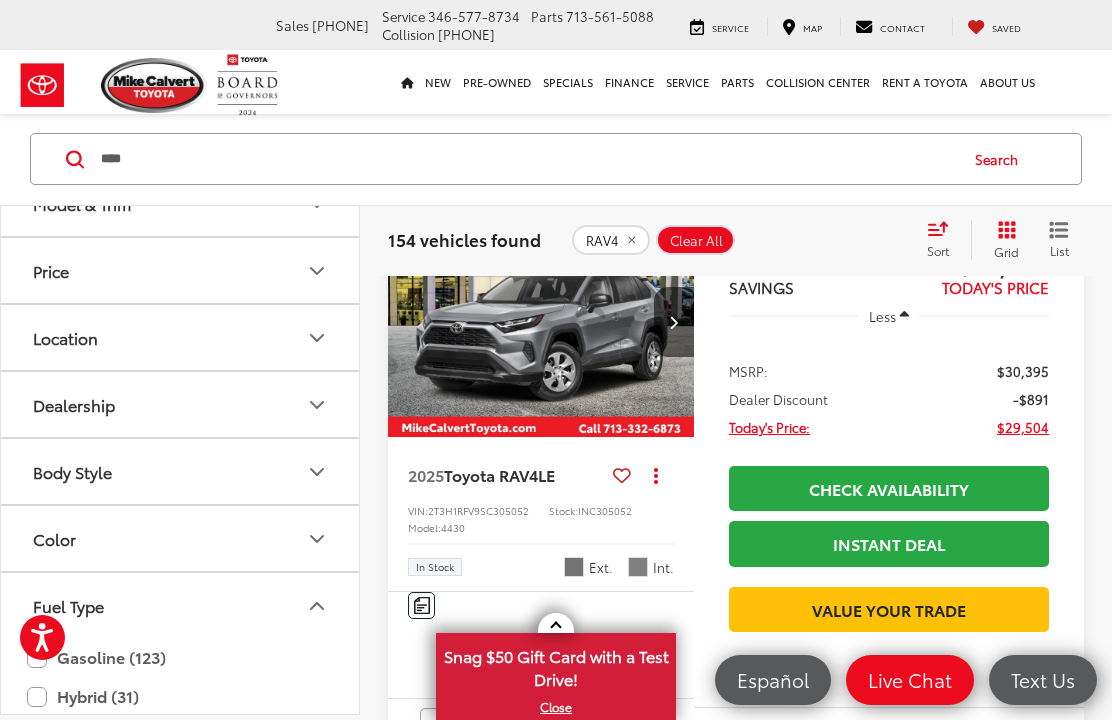 click on "Hybrid (31)" at bounding box center (180, 696) 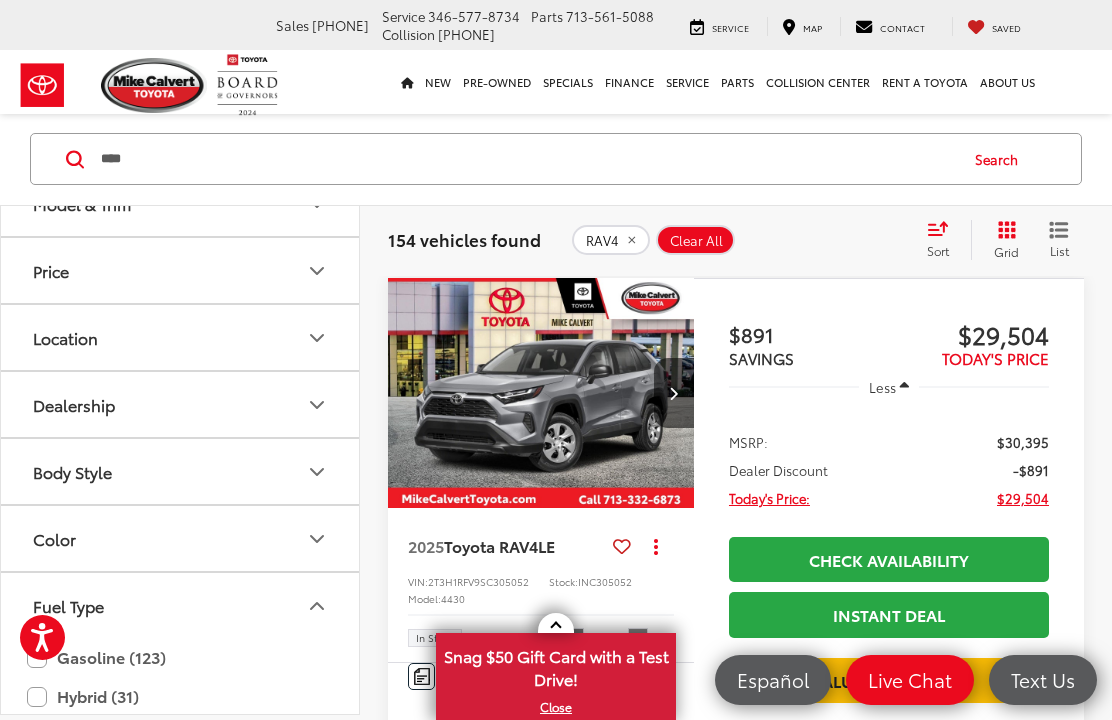scroll, scrollTop: 98, scrollLeft: 0, axis: vertical 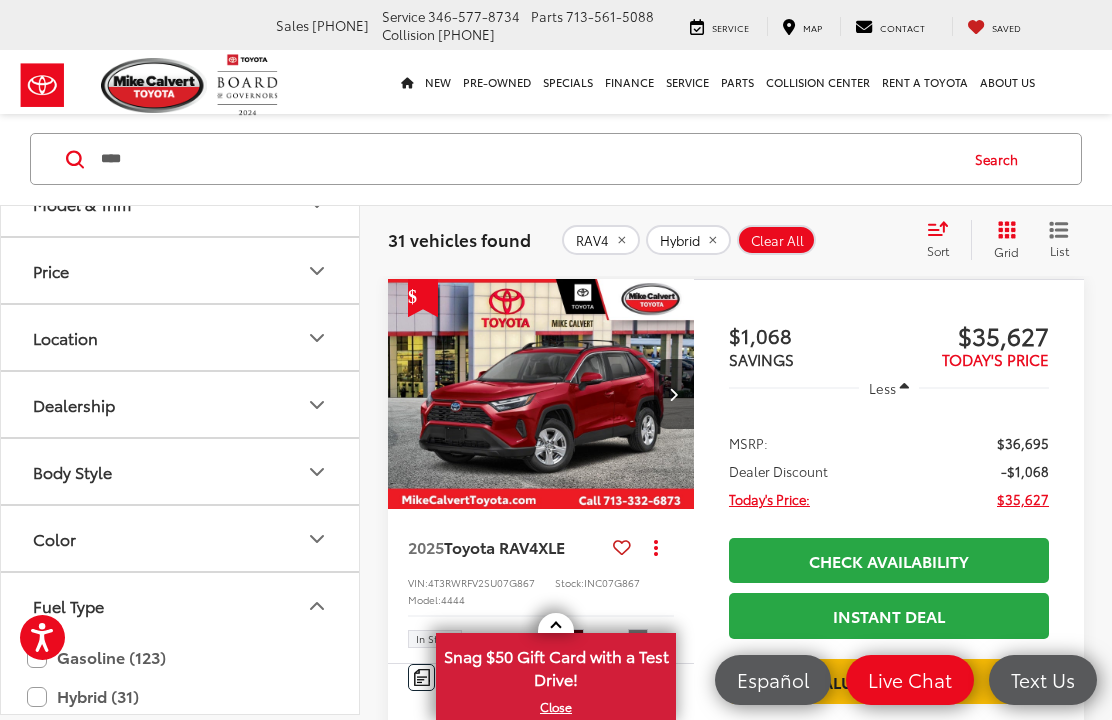 click at bounding box center [541, 395] 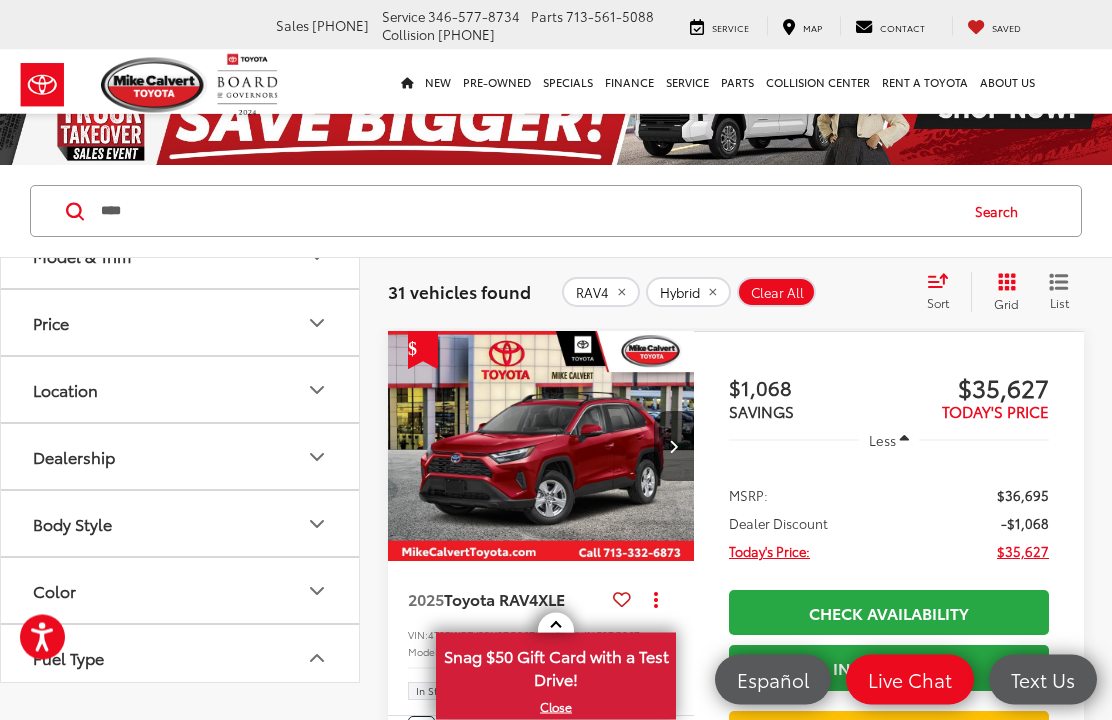 scroll, scrollTop: 14, scrollLeft: 0, axis: vertical 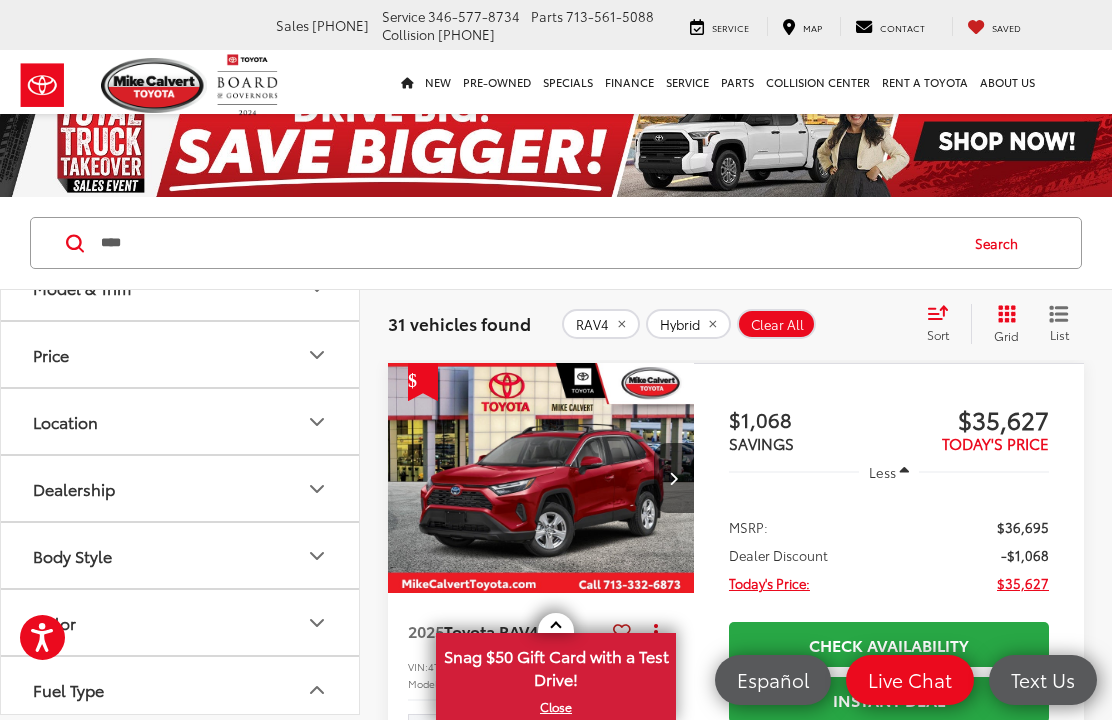 click at bounding box center [541, 479] 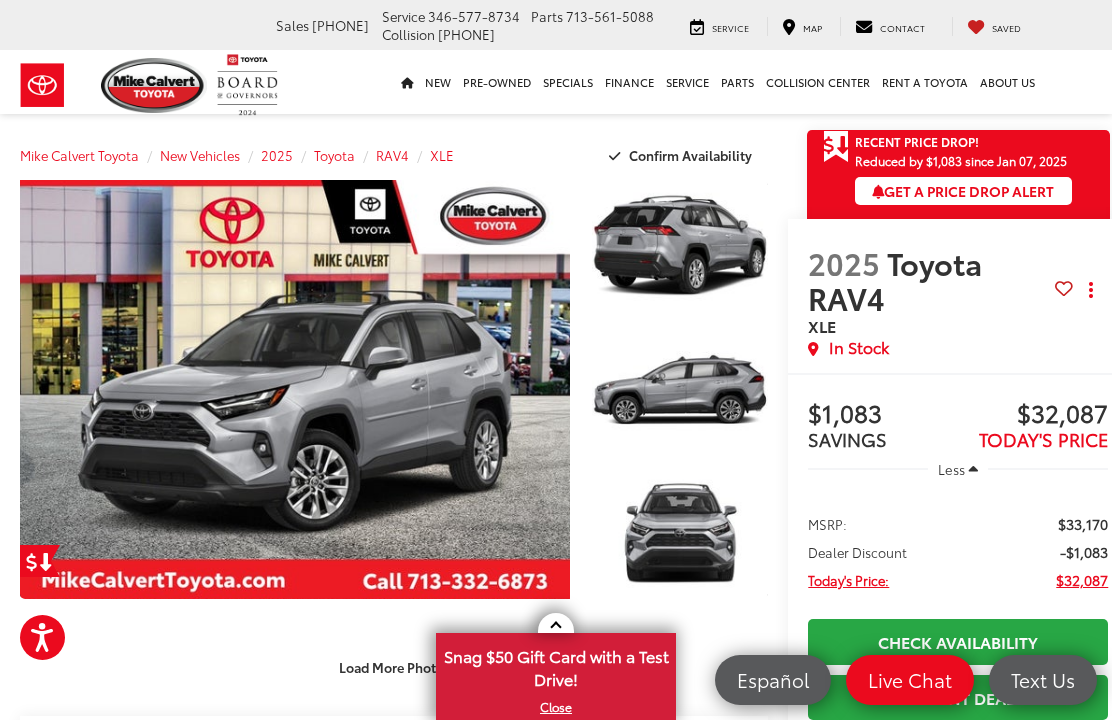scroll, scrollTop: 0, scrollLeft: 0, axis: both 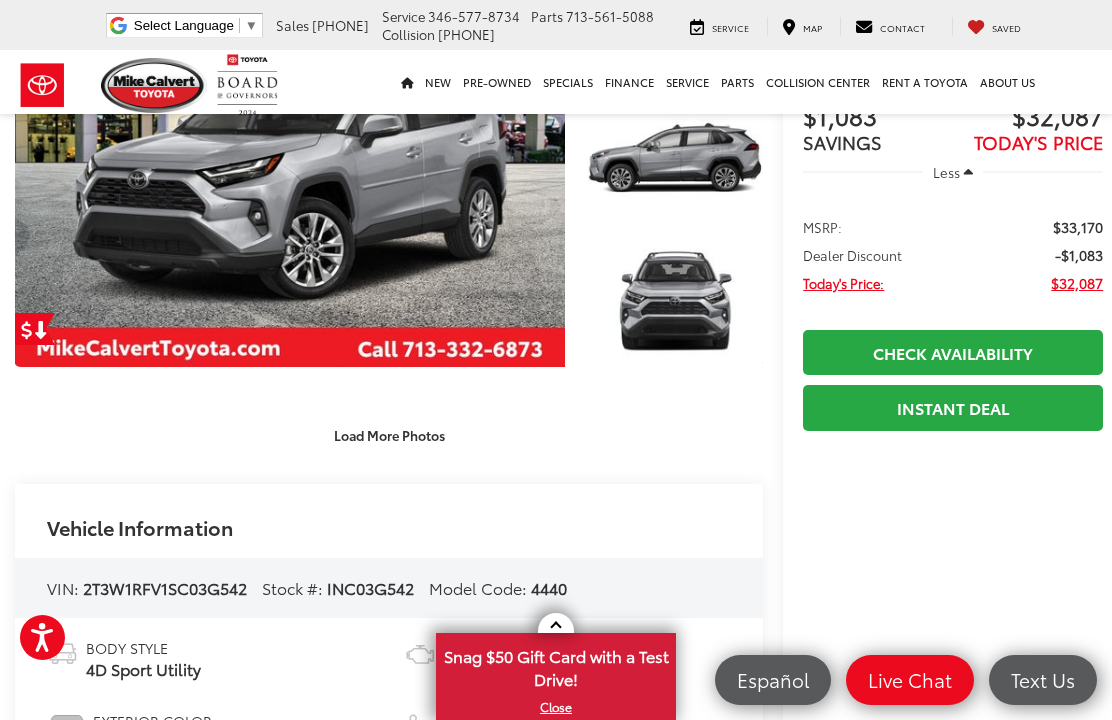 click on "Check Availability" at bounding box center (953, 352) 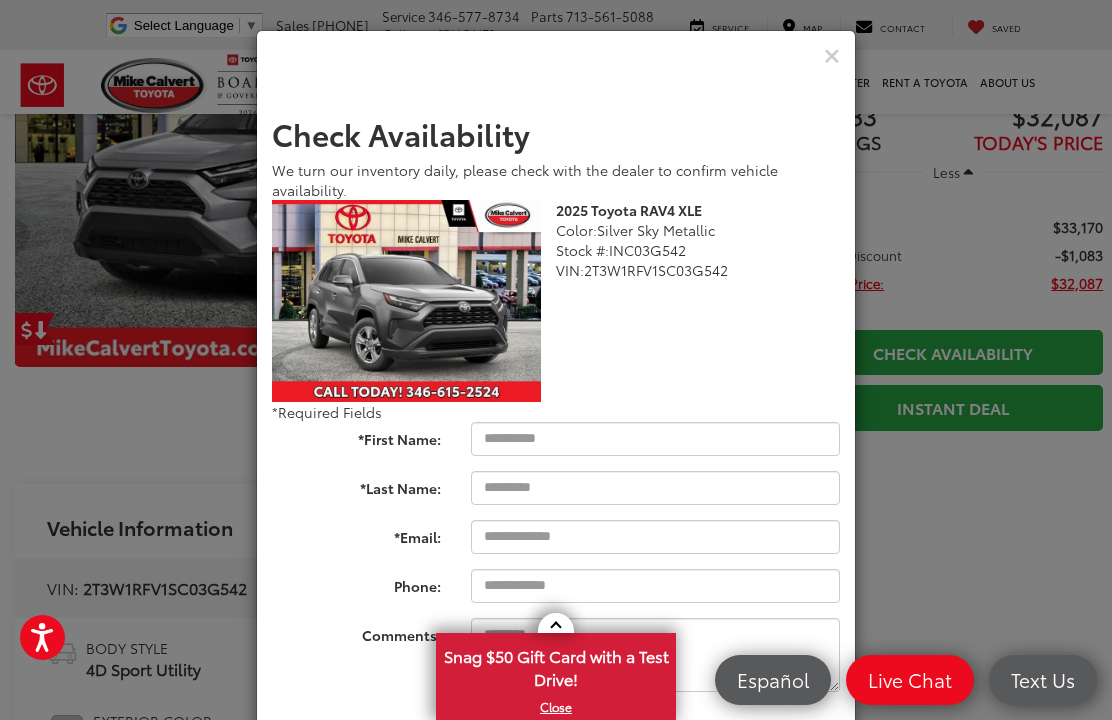 click at bounding box center (832, 55) 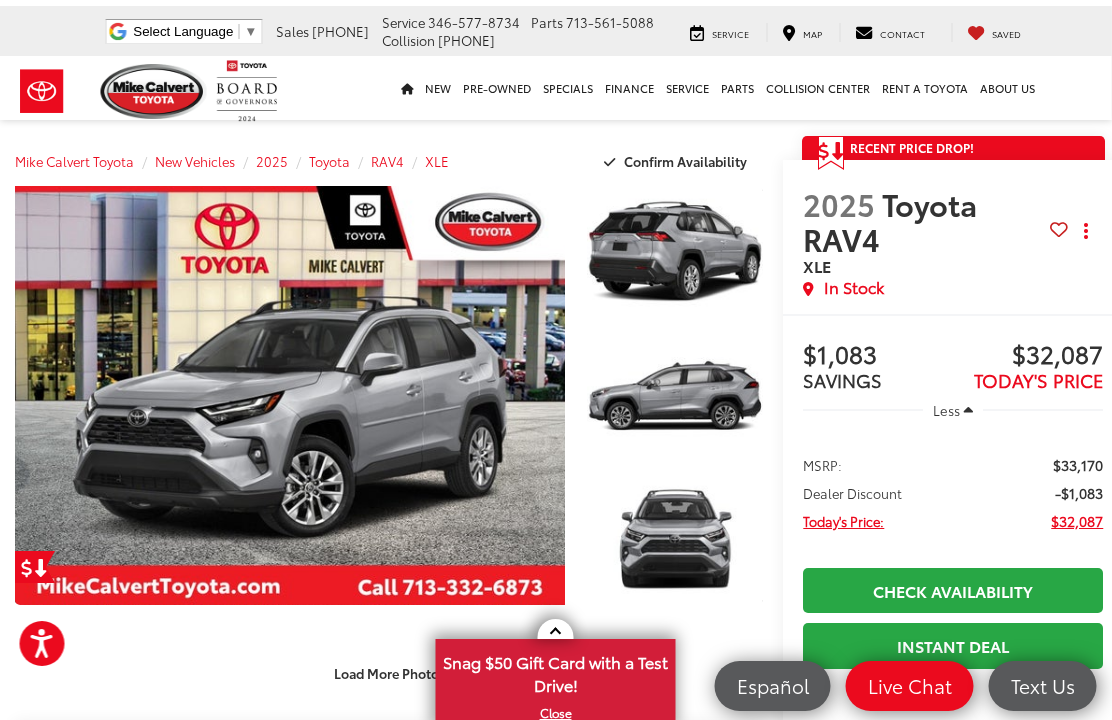 scroll, scrollTop: 0, scrollLeft: 5, axis: horizontal 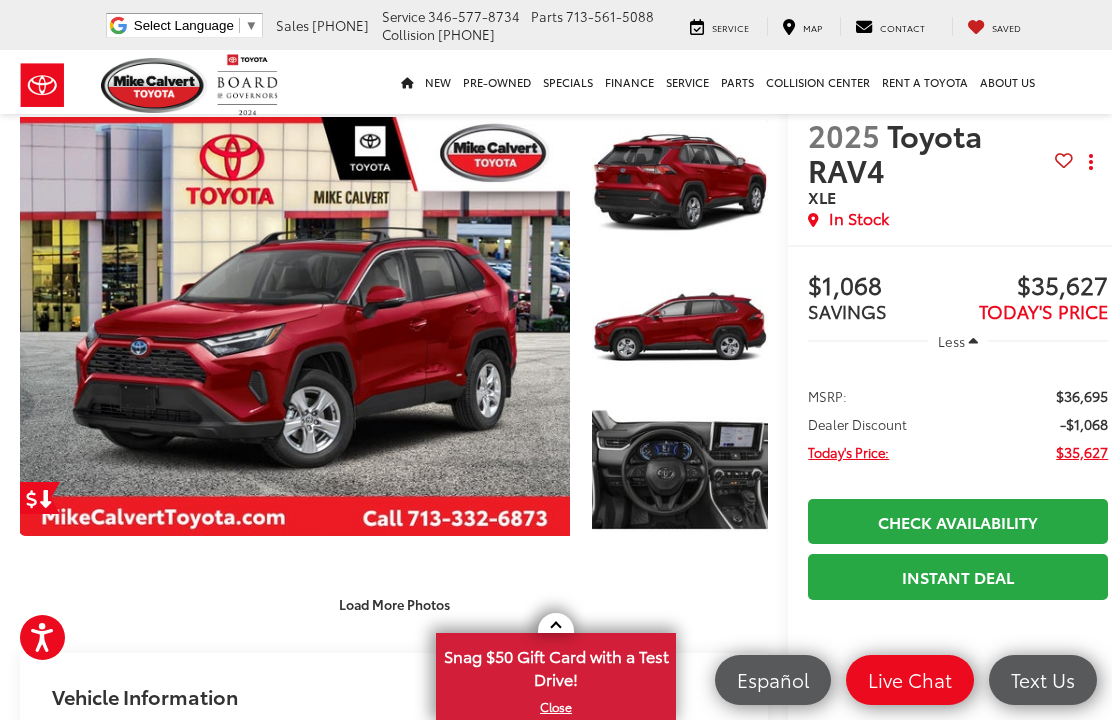 click at bounding box center [680, 470] 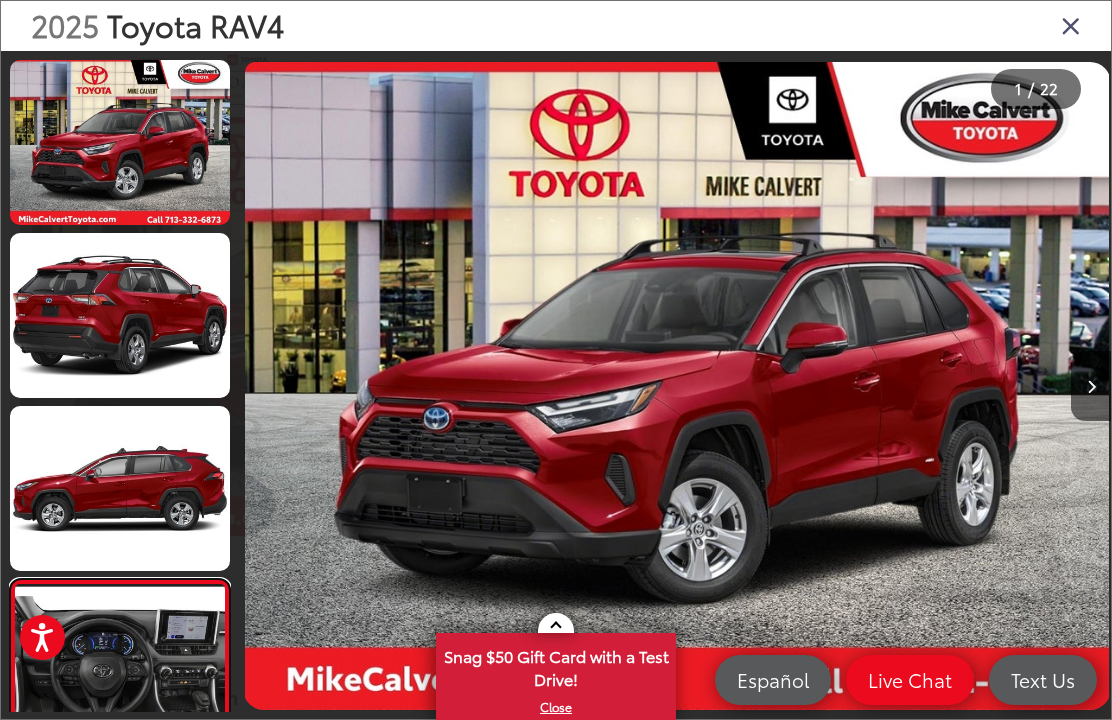 scroll, scrollTop: 0, scrollLeft: 1214, axis: horizontal 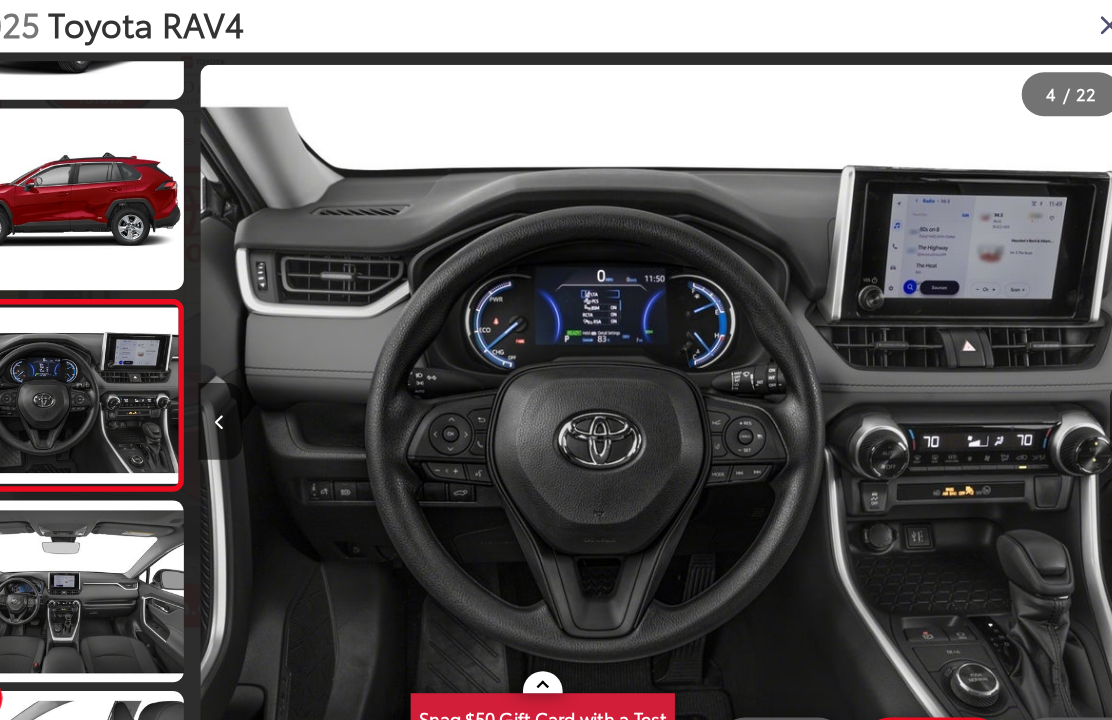 click at bounding box center [120, 540] 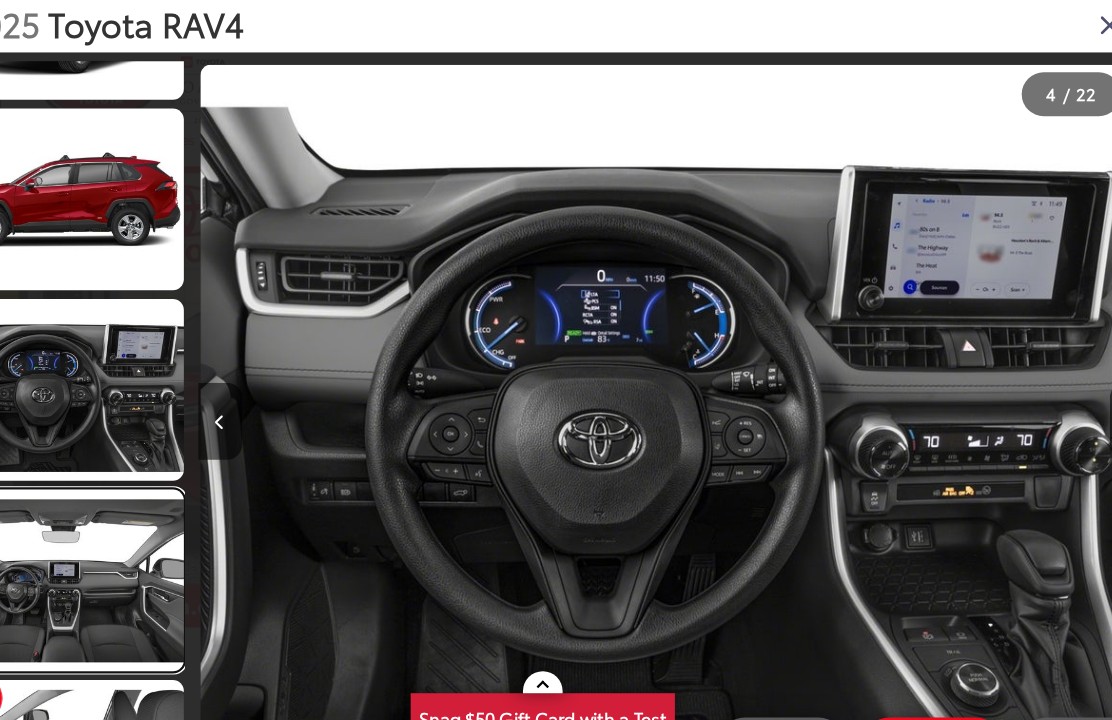 scroll, scrollTop: 0, scrollLeft: 3324, axis: horizontal 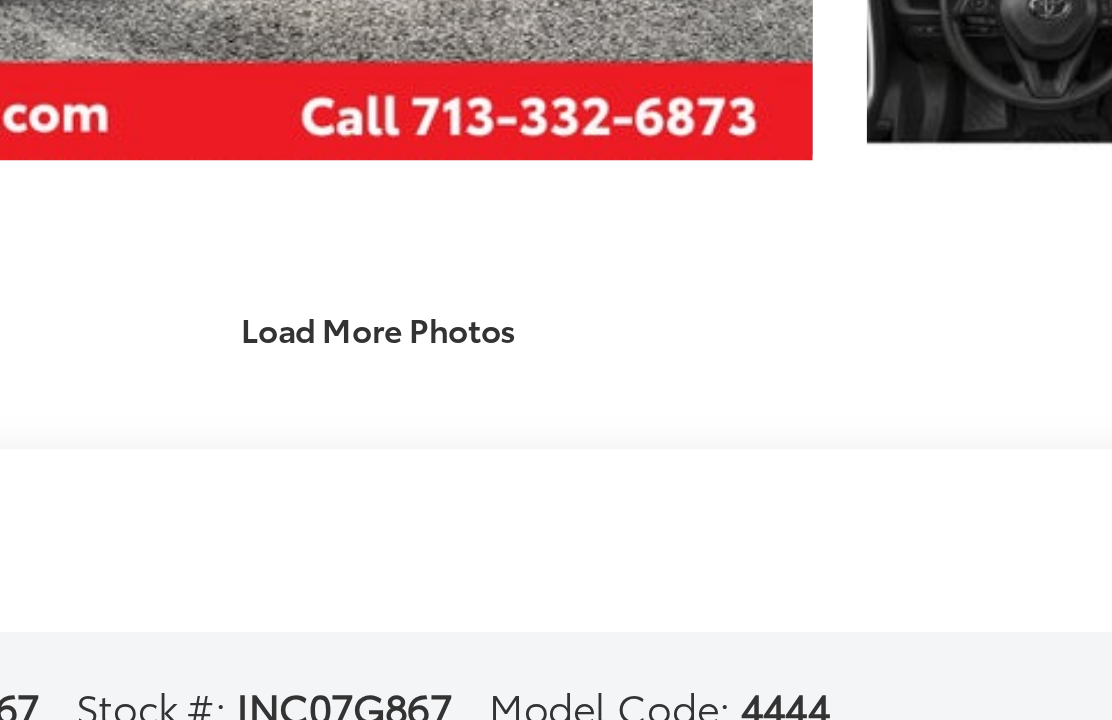 click at bounding box center [664, 117] 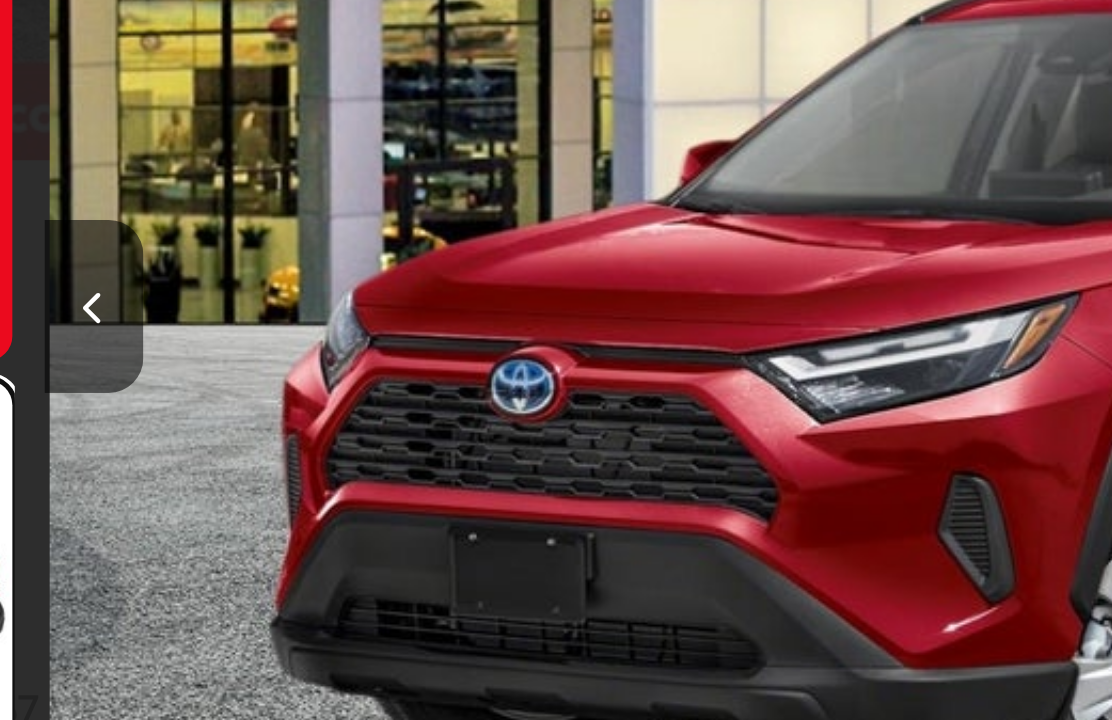 scroll, scrollTop: 0, scrollLeft: 1664, axis: horizontal 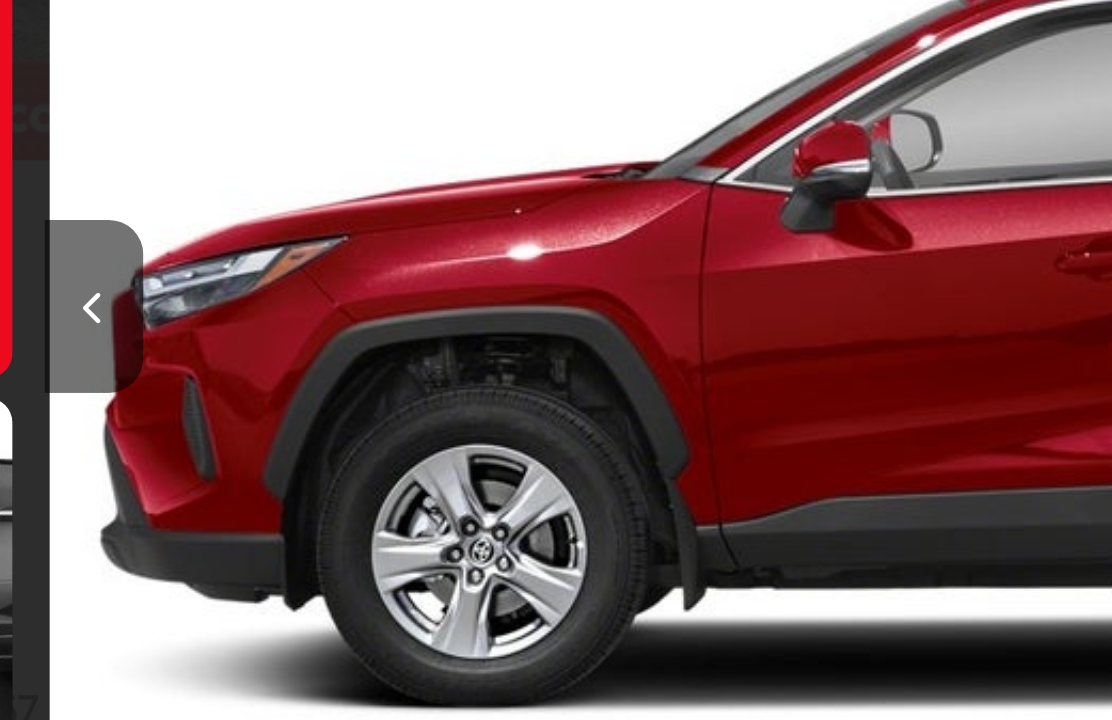 click at bounding box center [263, 387] 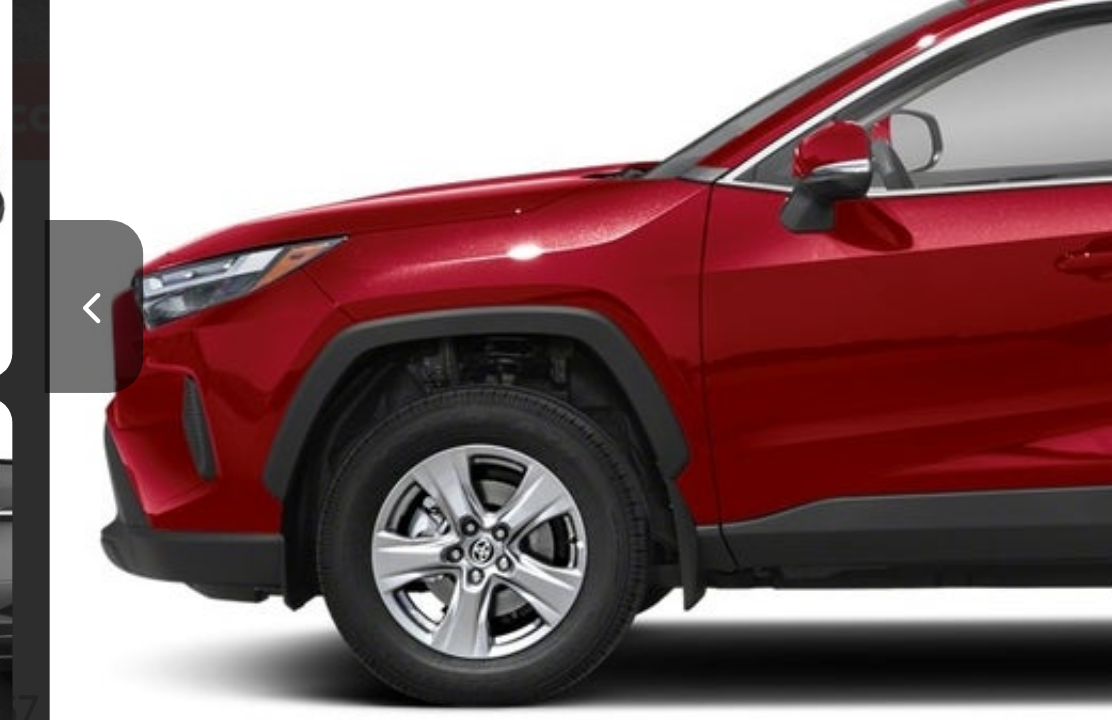 scroll, scrollTop: 0, scrollLeft: 1100, axis: horizontal 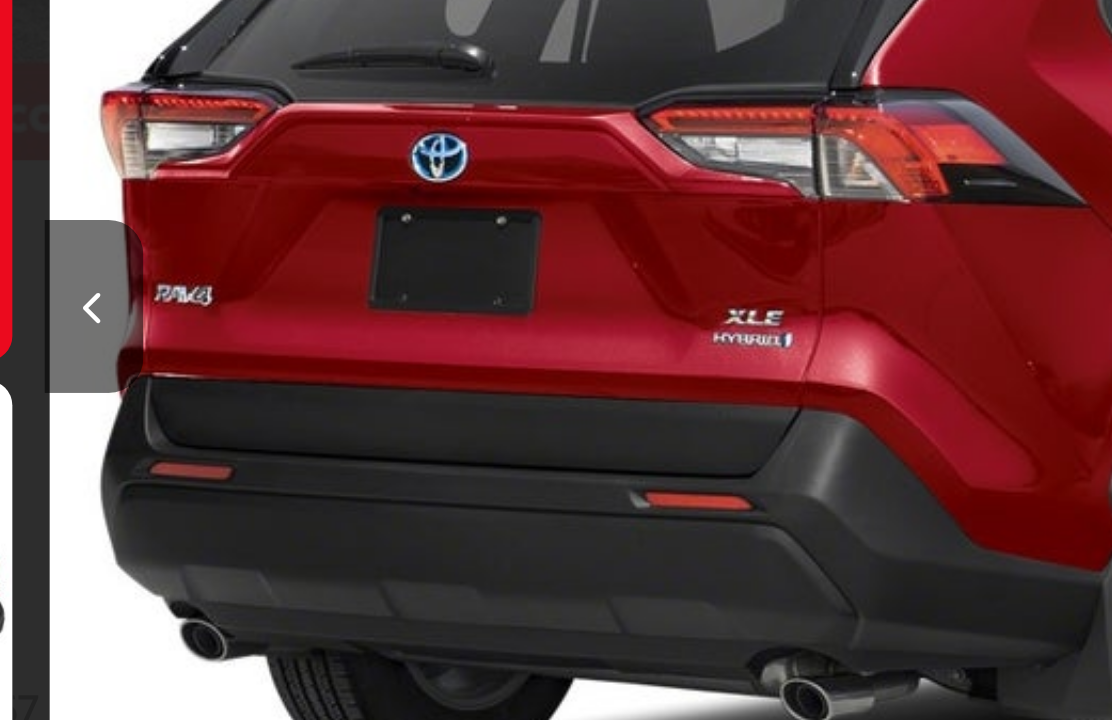 click at bounding box center (263, 387) 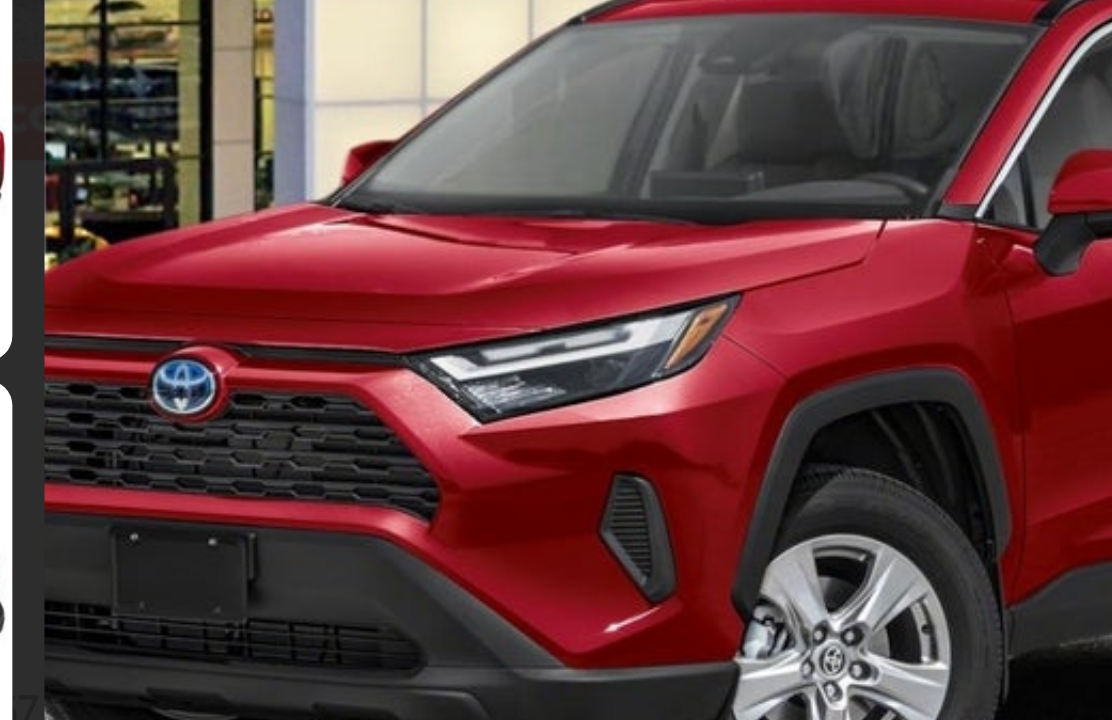 scroll, scrollTop: 0, scrollLeft: 0, axis: both 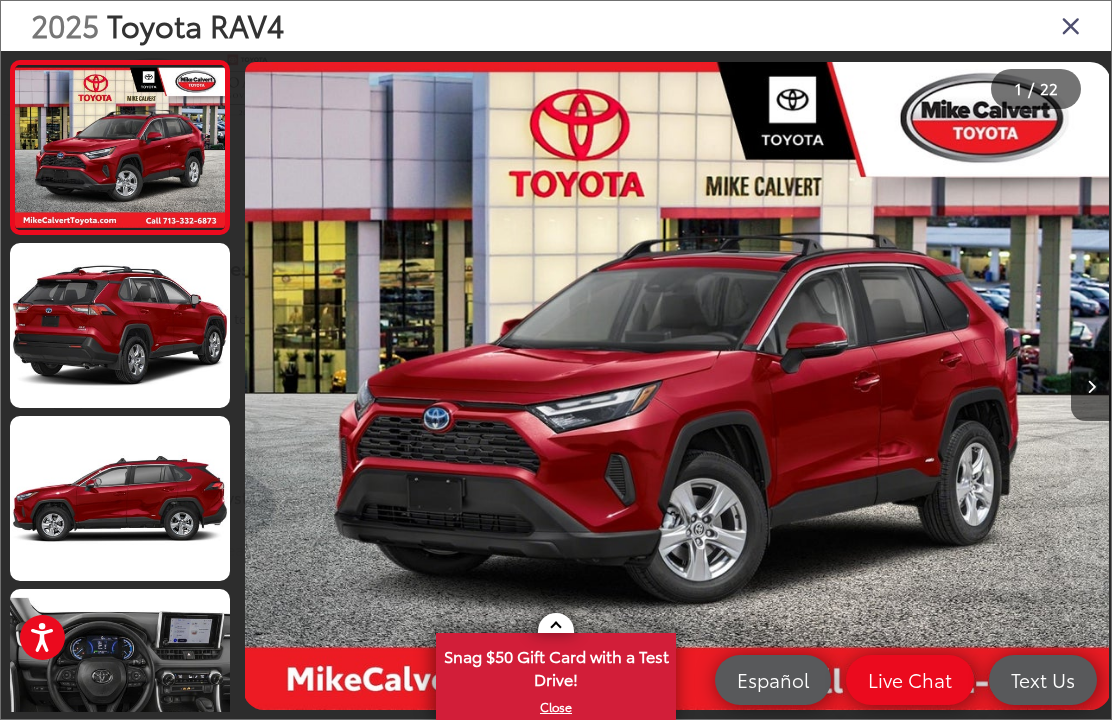 click on "Snag $50 Gift Card with a Test Drive!" at bounding box center [556, 665] 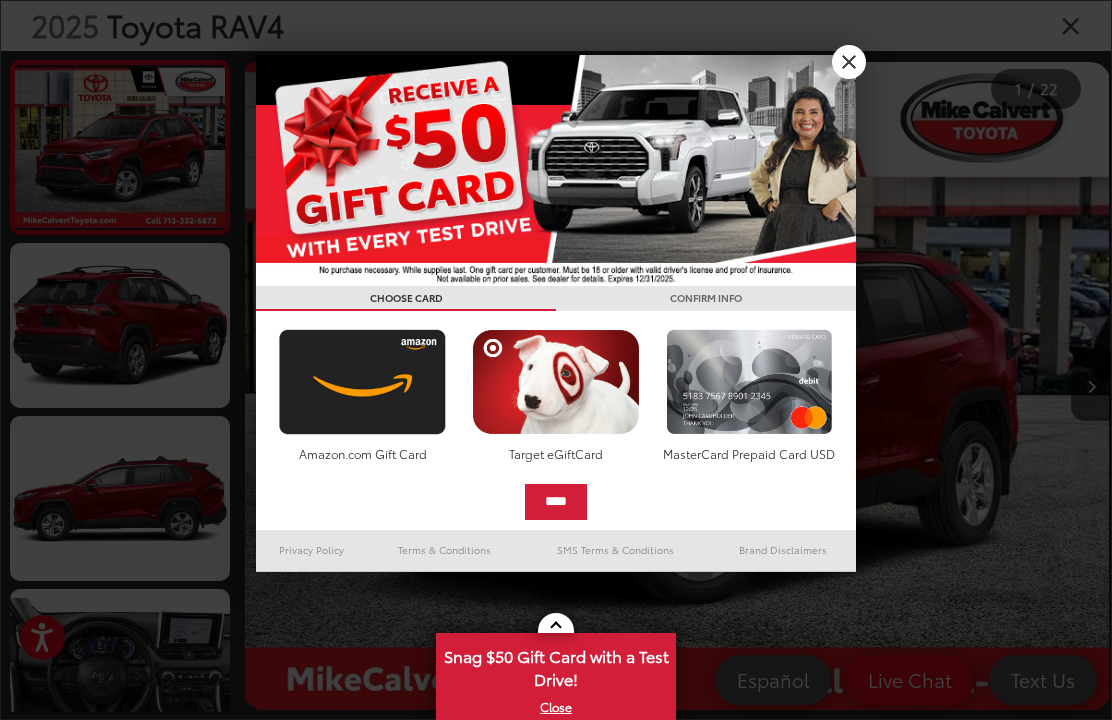 click on "X" at bounding box center [849, 62] 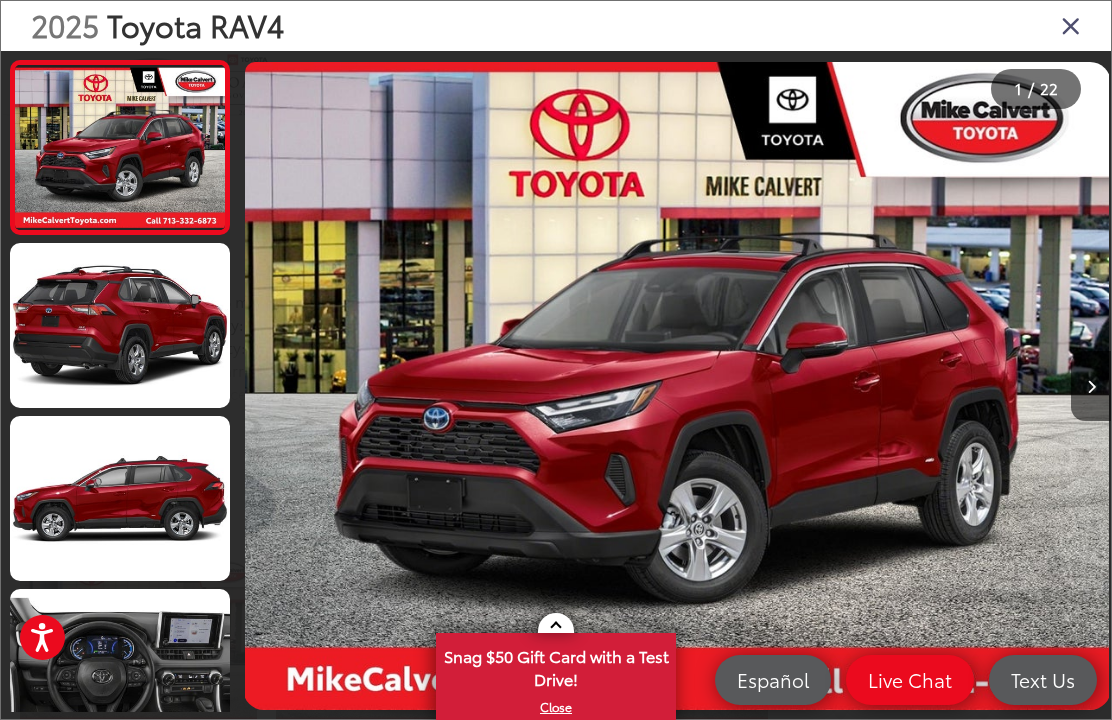 scroll, scrollTop: 2516, scrollLeft: 0, axis: vertical 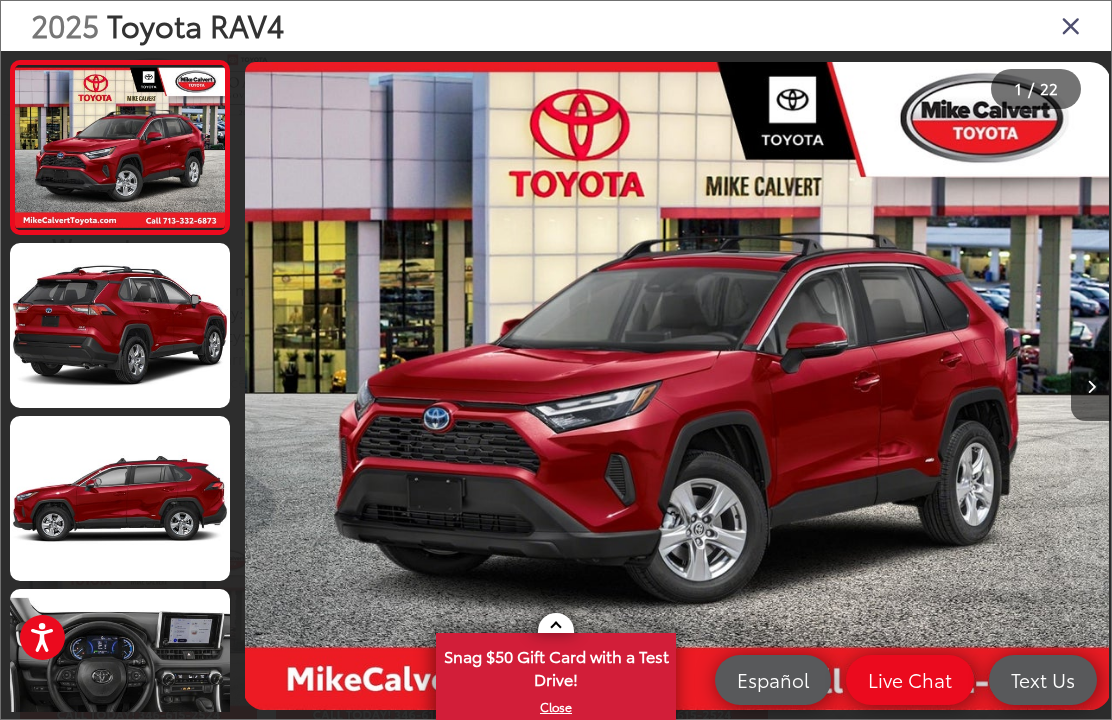 click at bounding box center [1071, 25] 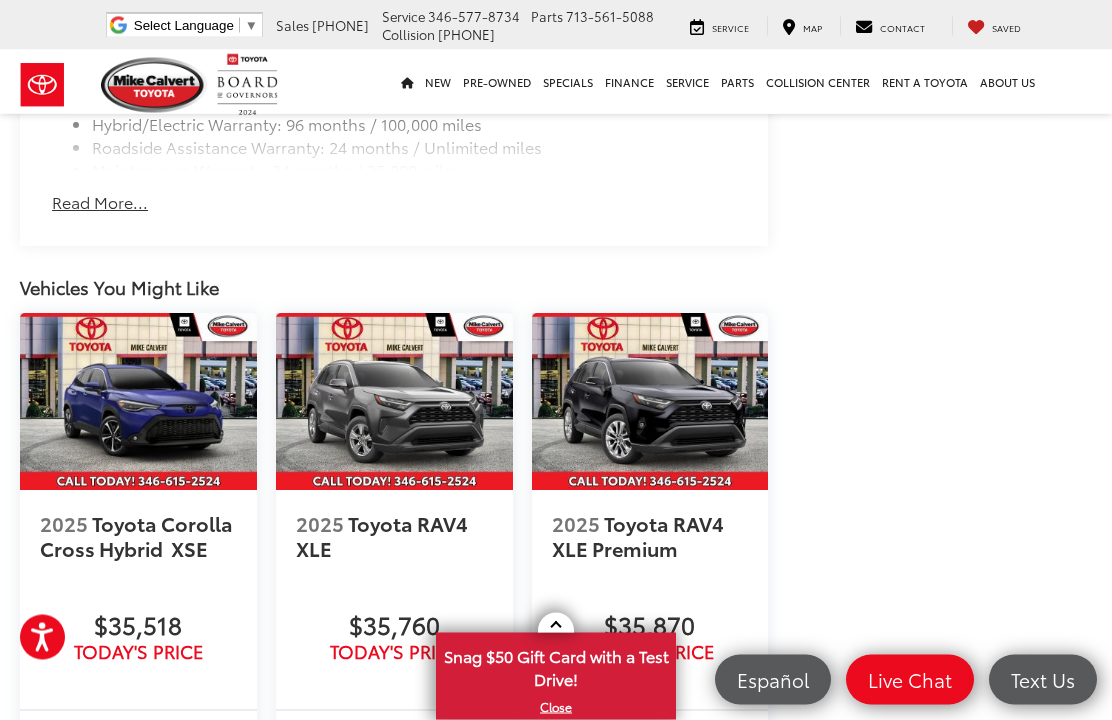 scroll, scrollTop: 2822, scrollLeft: 0, axis: vertical 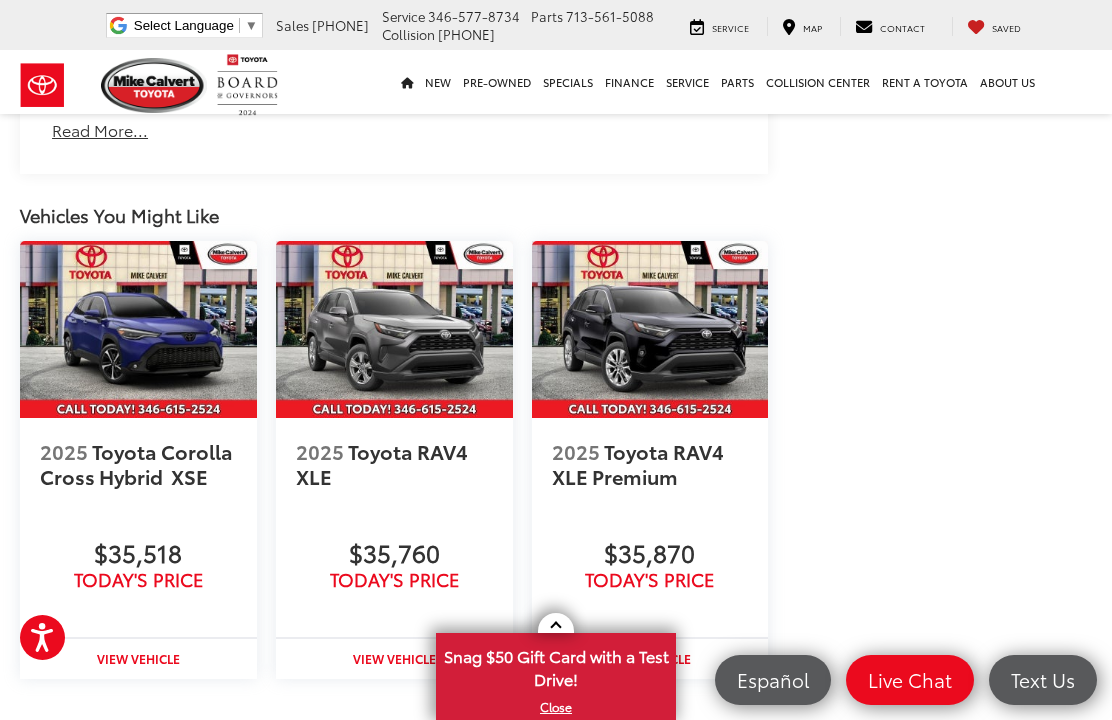 click at bounding box center (138, 330) 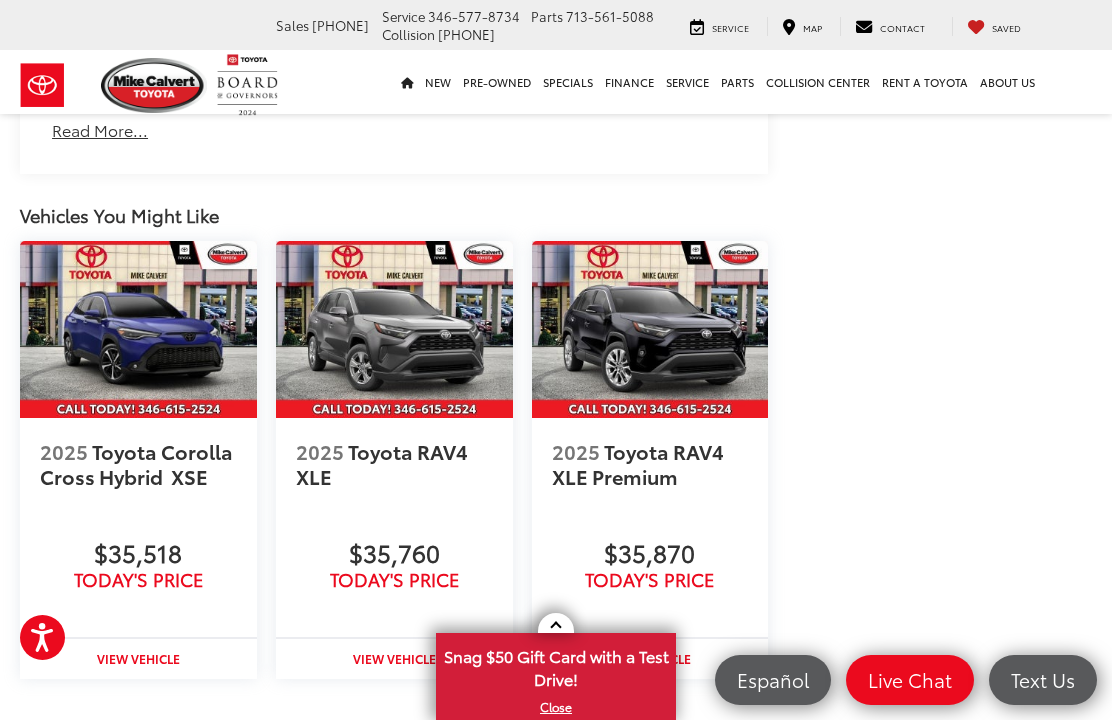 scroll, scrollTop: 2892, scrollLeft: 0, axis: vertical 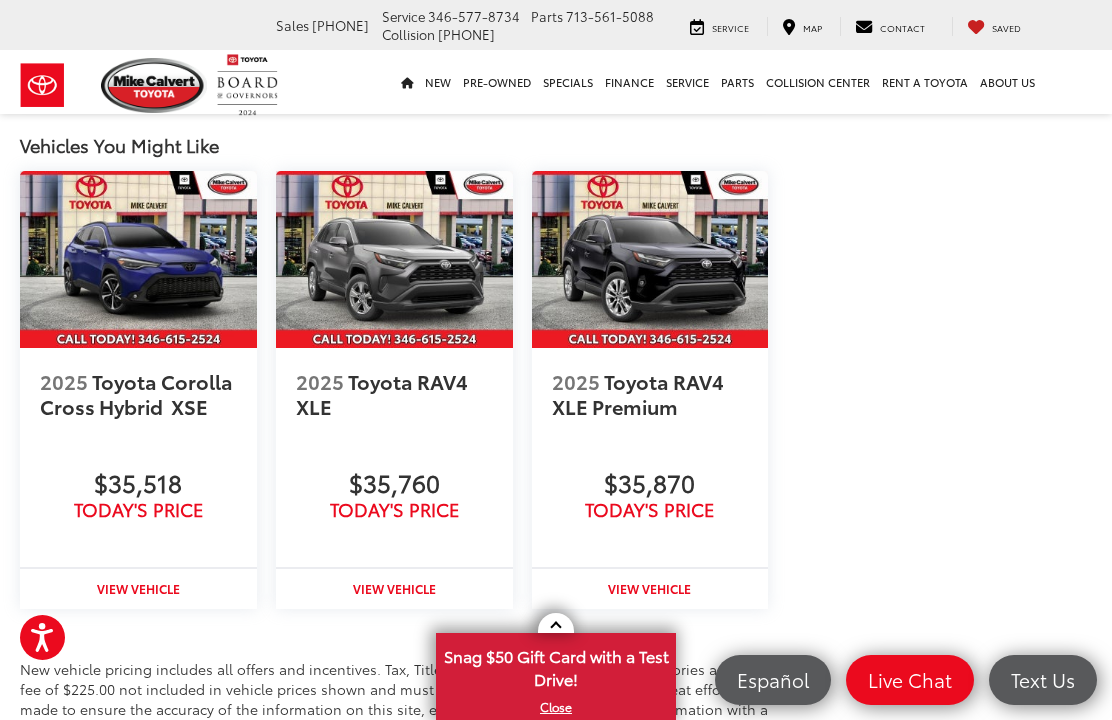 click at bounding box center (650, 260) 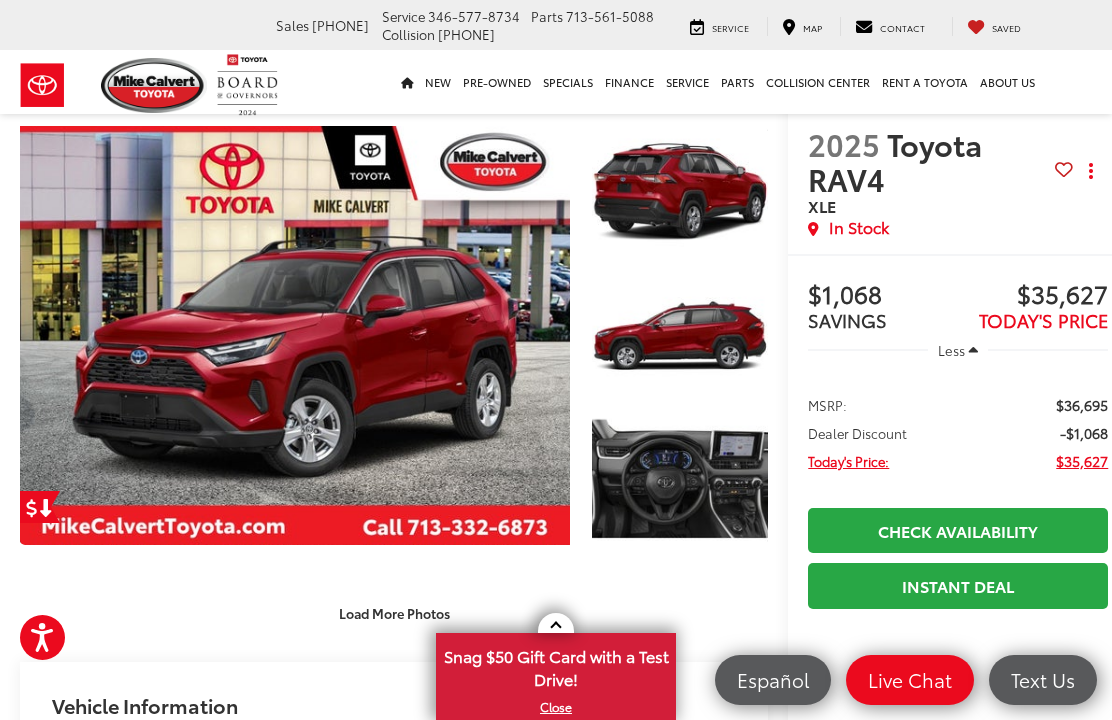 scroll, scrollTop: 49, scrollLeft: 0, axis: vertical 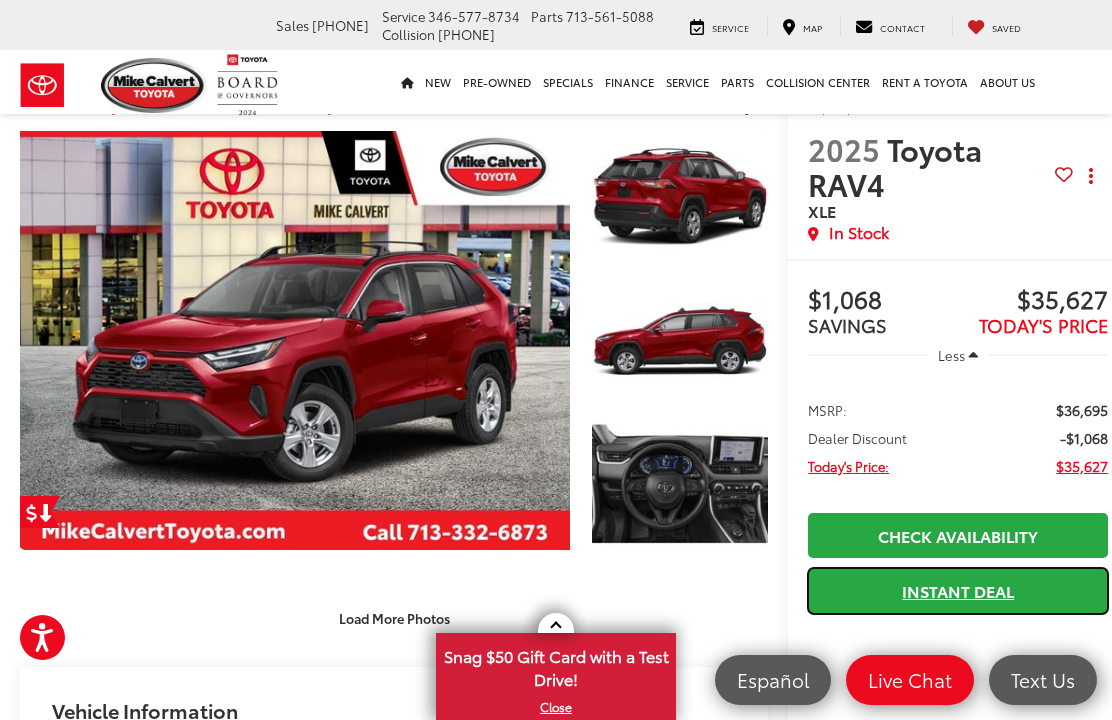 click on "Instant Deal" at bounding box center [958, 590] 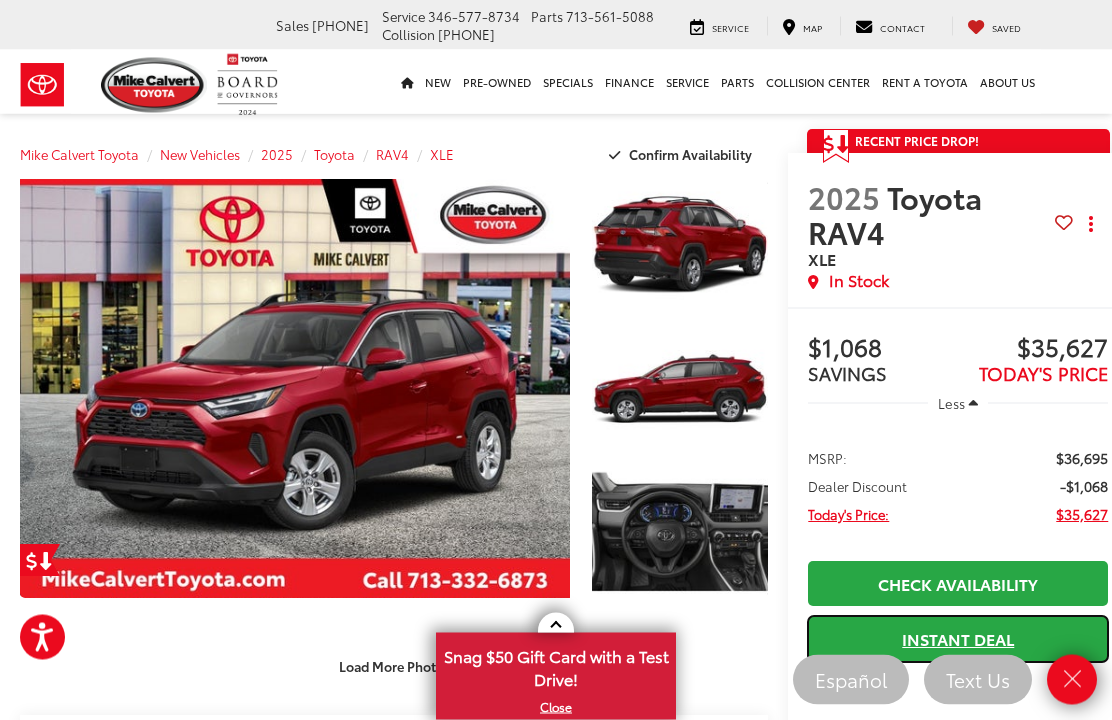 scroll, scrollTop: 0, scrollLeft: 0, axis: both 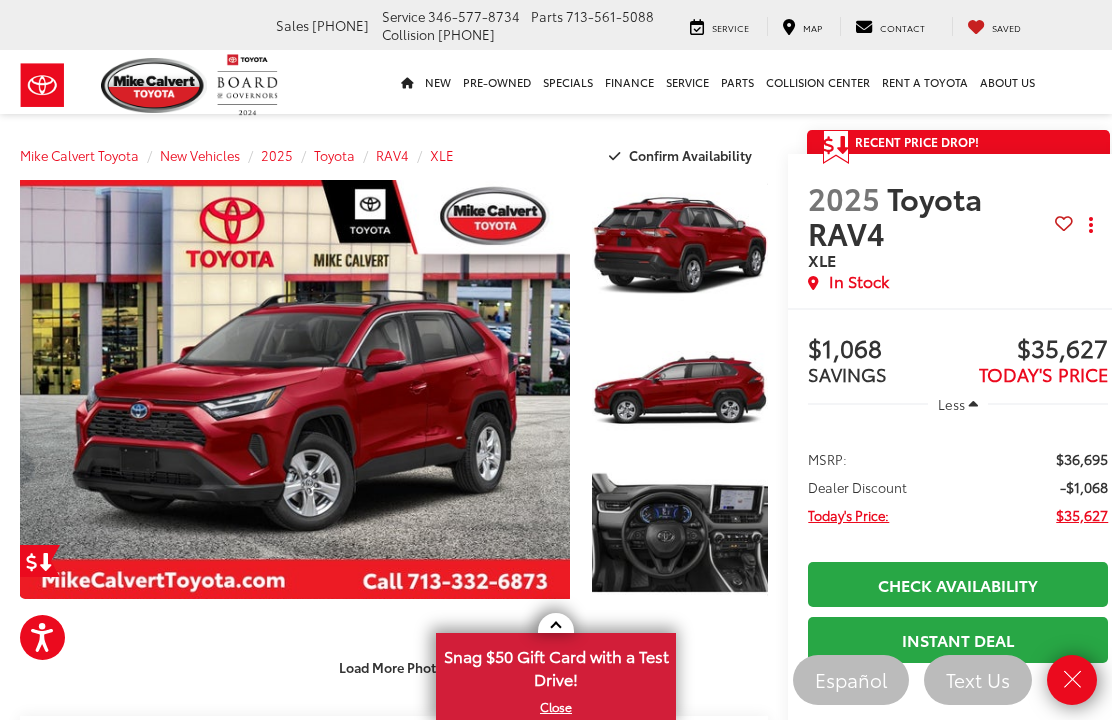 click on "New
New
New Tundra Inventory
Schedule Test Drive
Model Research
Toyota Reviews
Toyota Comparisons
Commercial Truck Center
New 4Runner i-FORCE MAX Inventory
Pre-Owned
Pre-Owned
Toyota Certified Pre-Owned Vehicles
Vehicles Under 10k
Toyota Certified Program Overview
OffSite Group Inventory
Specials
New Specials
Pre-owned Specials
Certified Pre-Owned Specials
Service & Parts Specials
Military Rebate
College Rebate
Manufacturer Specials
Finance
Finance Department
Get Pre-Approved
Get Pre-Qualified
Payment Calculator
Value Your Trade
Toyota Lease Deals
Special Auto Financing
Get pre-qualified with Capital One (no impact to your credit score)
Service
Service
Mobile Service
Service Scheduling Options" at bounding box center [556, 82] 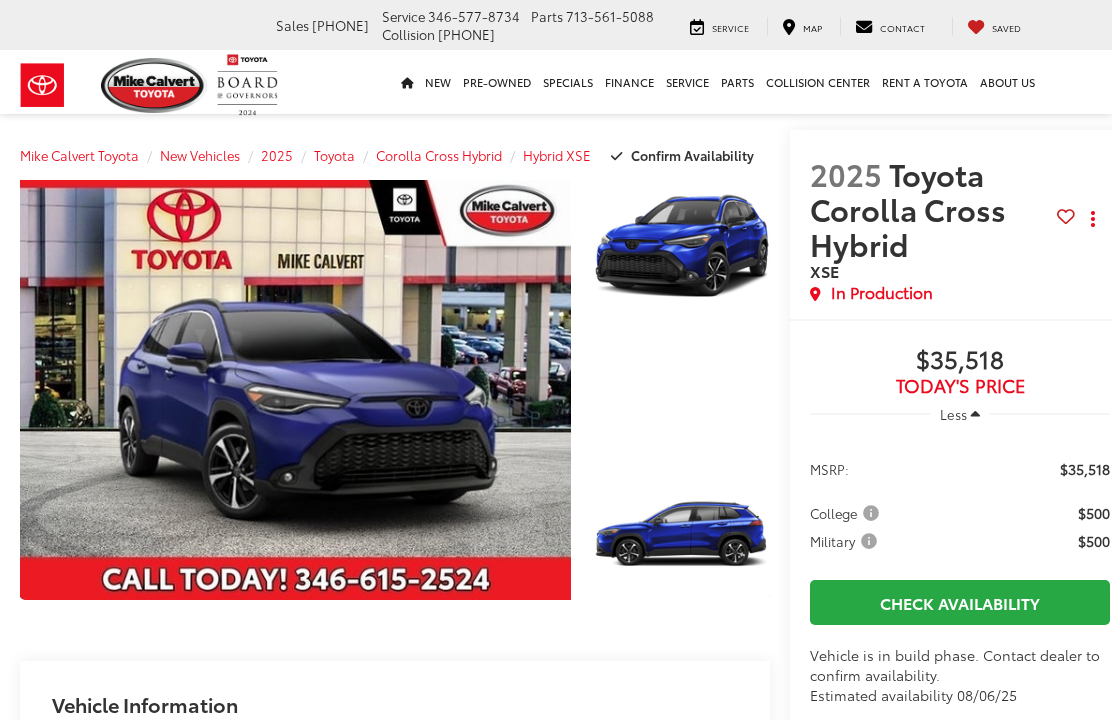 scroll, scrollTop: 0, scrollLeft: 0, axis: both 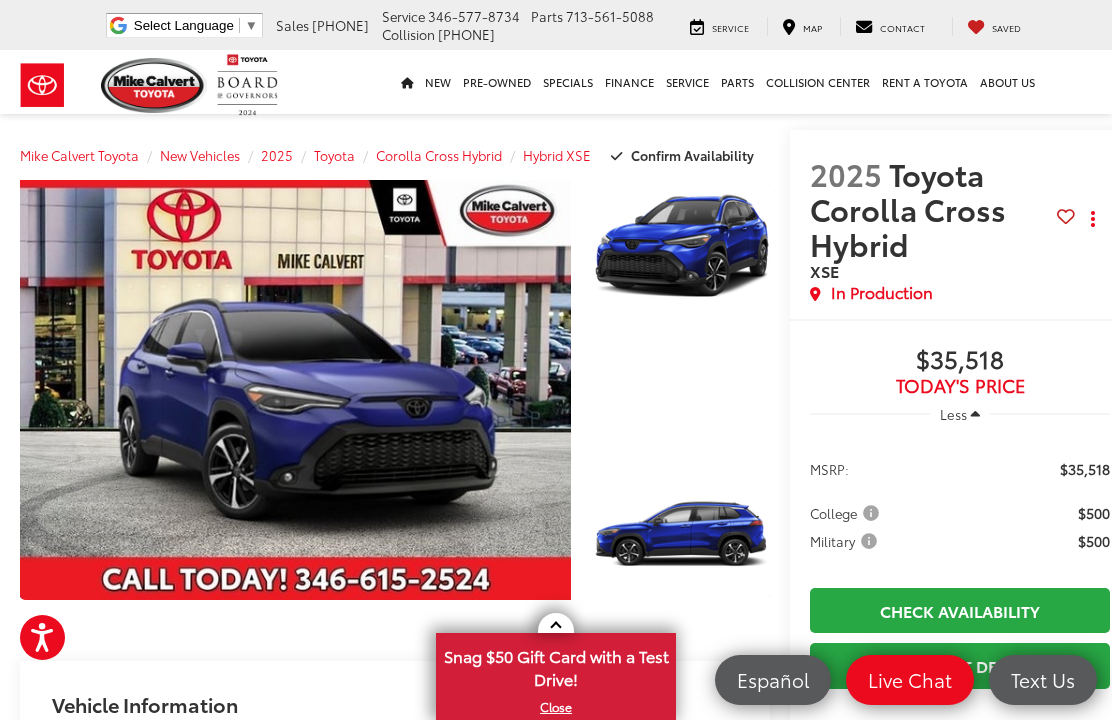 click at bounding box center [681, 533] 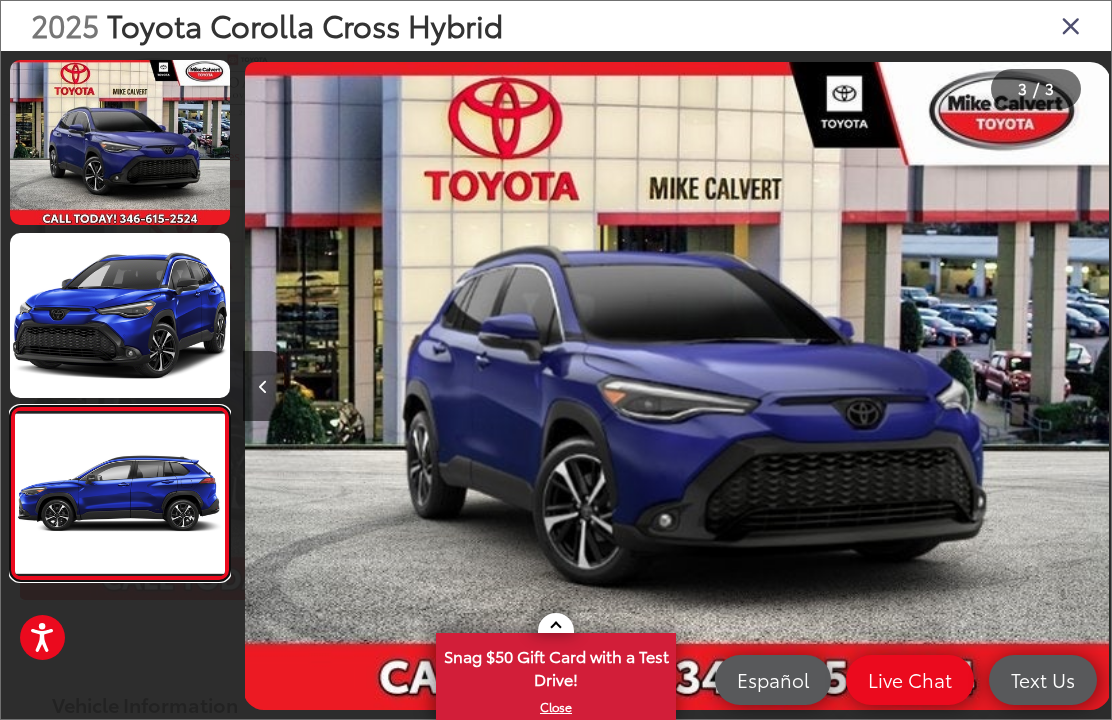 scroll, scrollTop: 0, scrollLeft: 1736, axis: horizontal 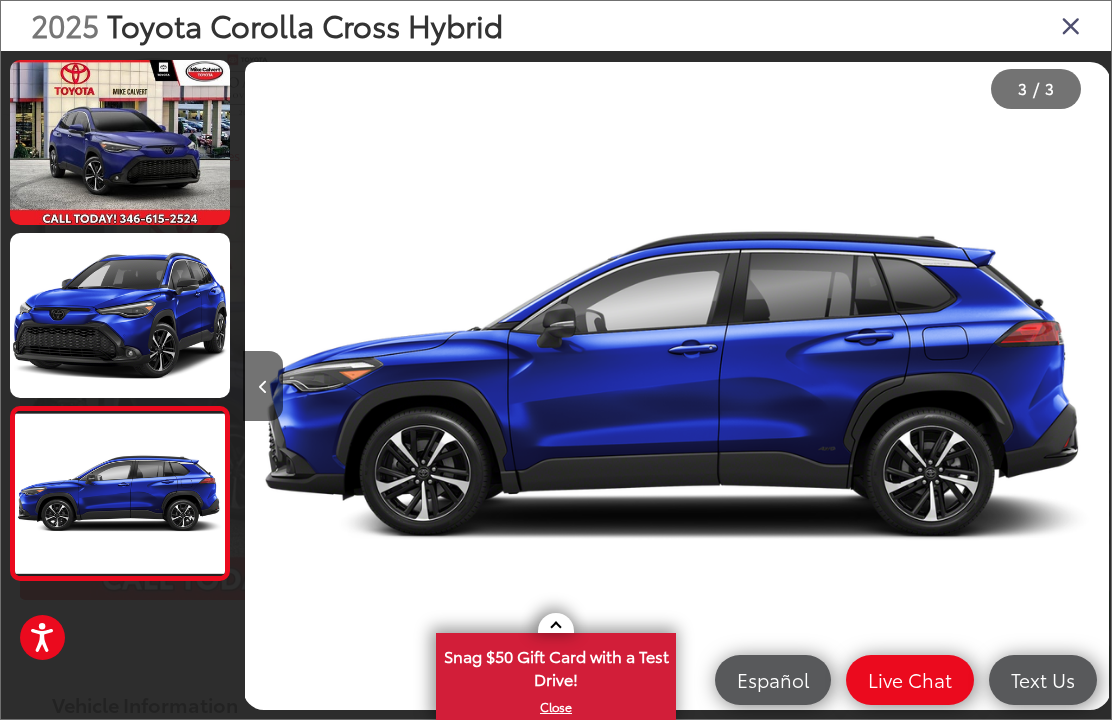 click at bounding box center [120, 142] 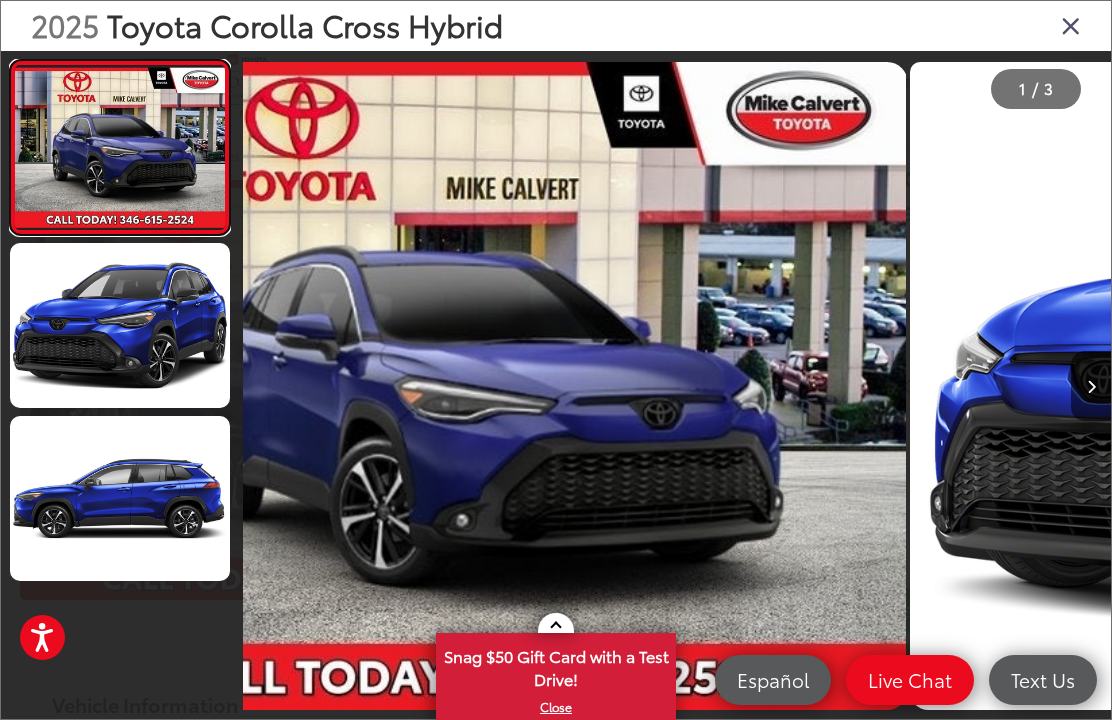 scroll, scrollTop: 0, scrollLeft: 0, axis: both 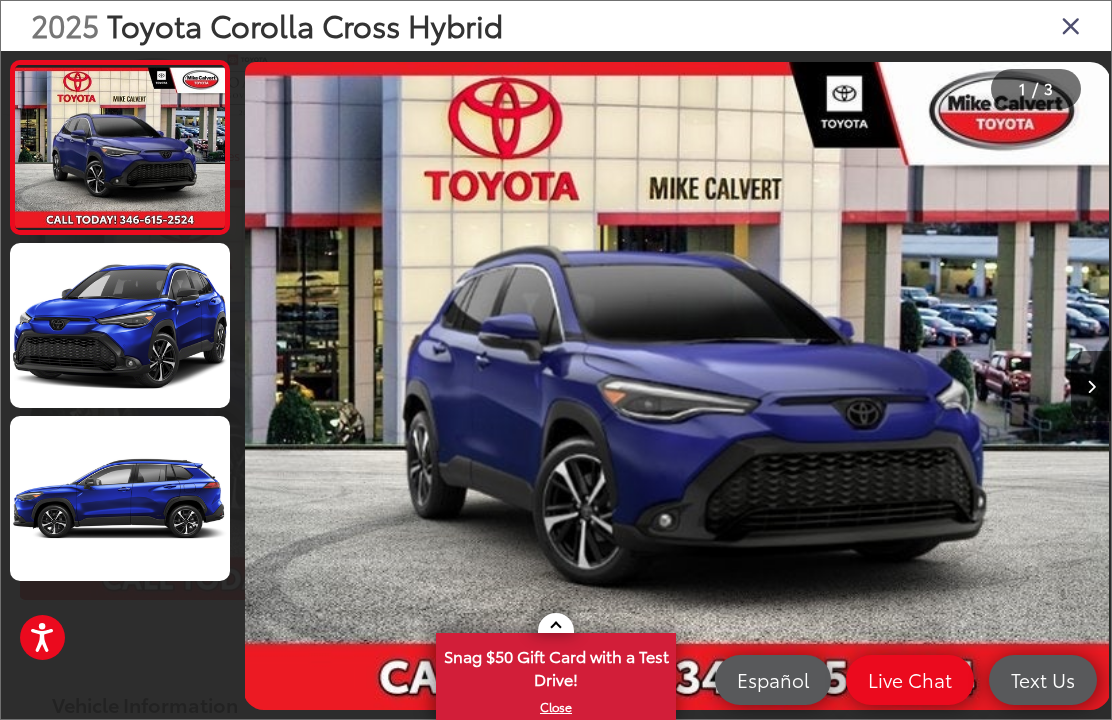 click at bounding box center (1091, 386) 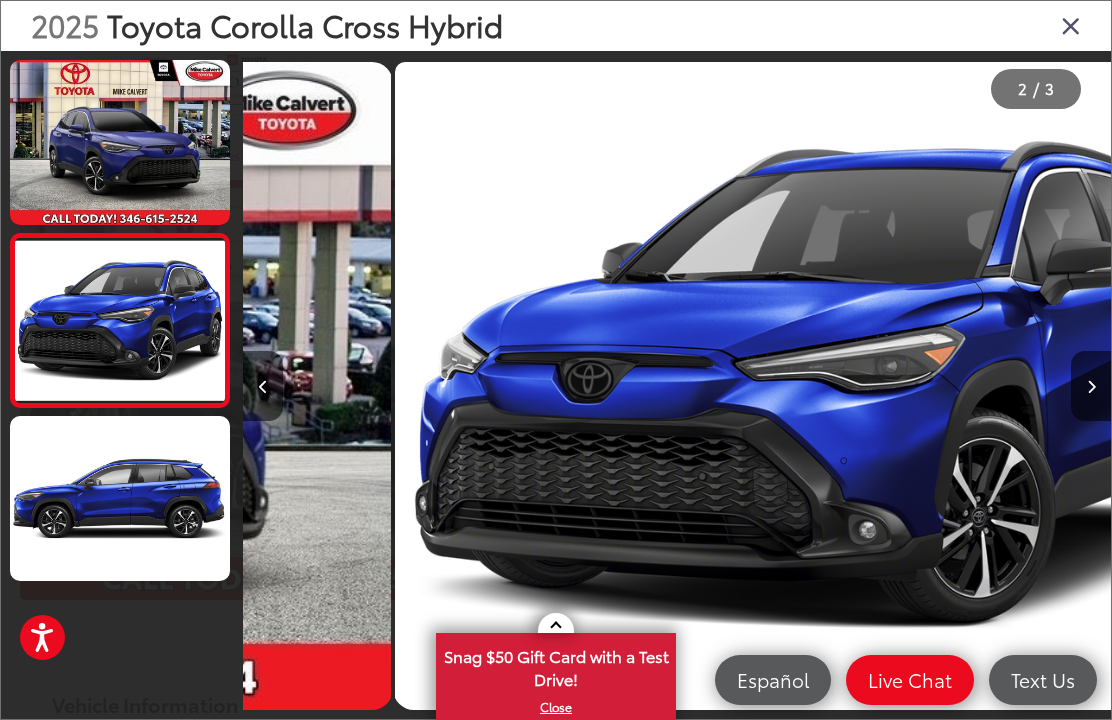 scroll, scrollTop: 0, scrollLeft: 868, axis: horizontal 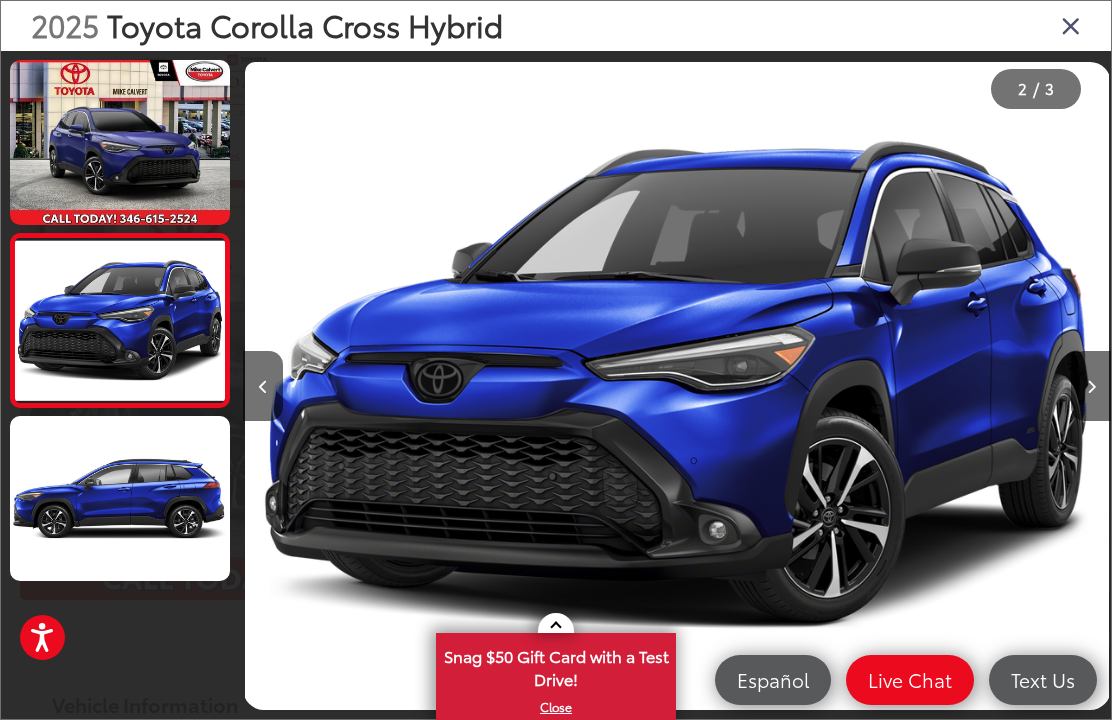 click at bounding box center (1091, 387) 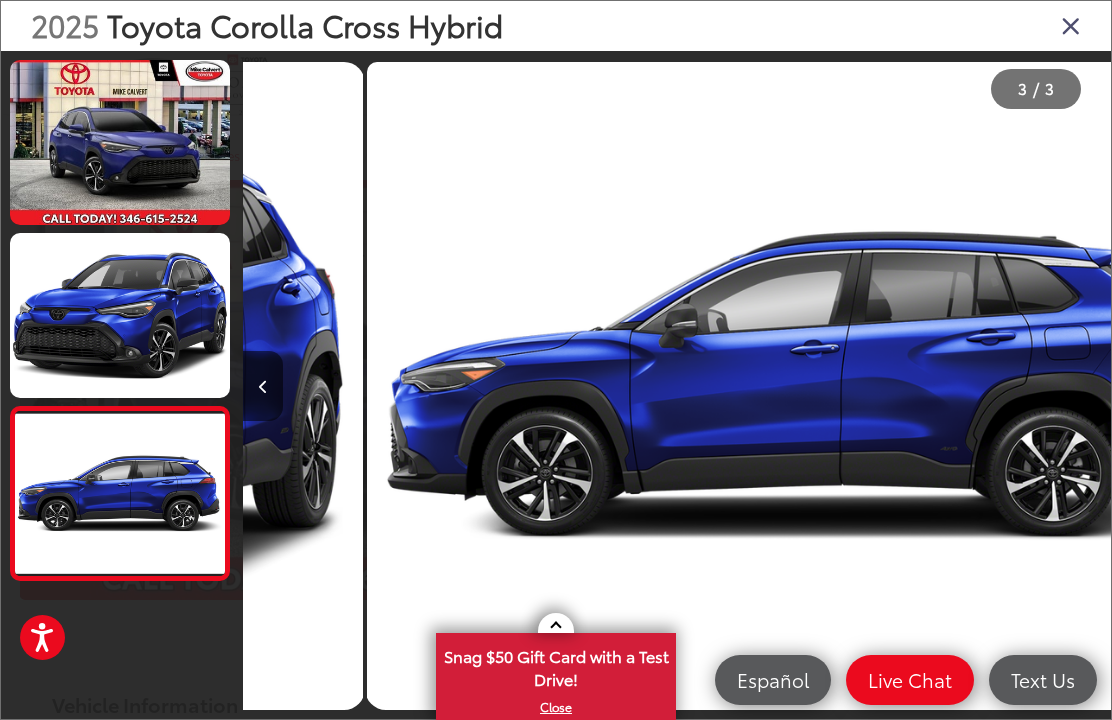 scroll, scrollTop: 0, scrollLeft: 1736, axis: horizontal 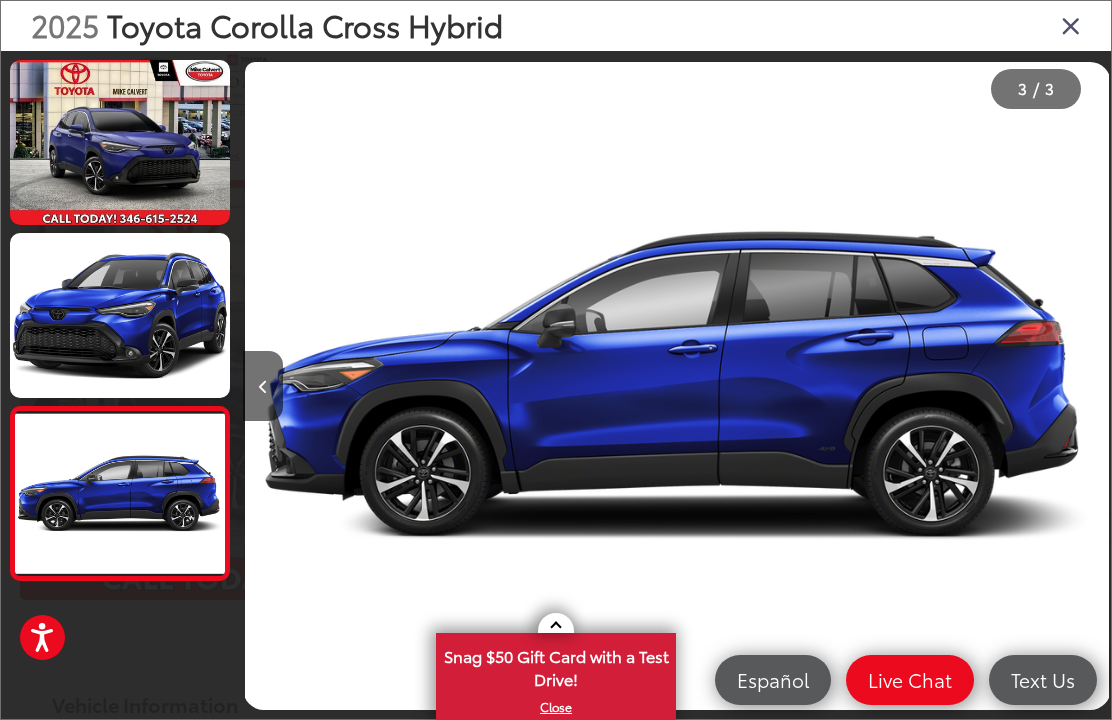 click at bounding box center [1002, 386] 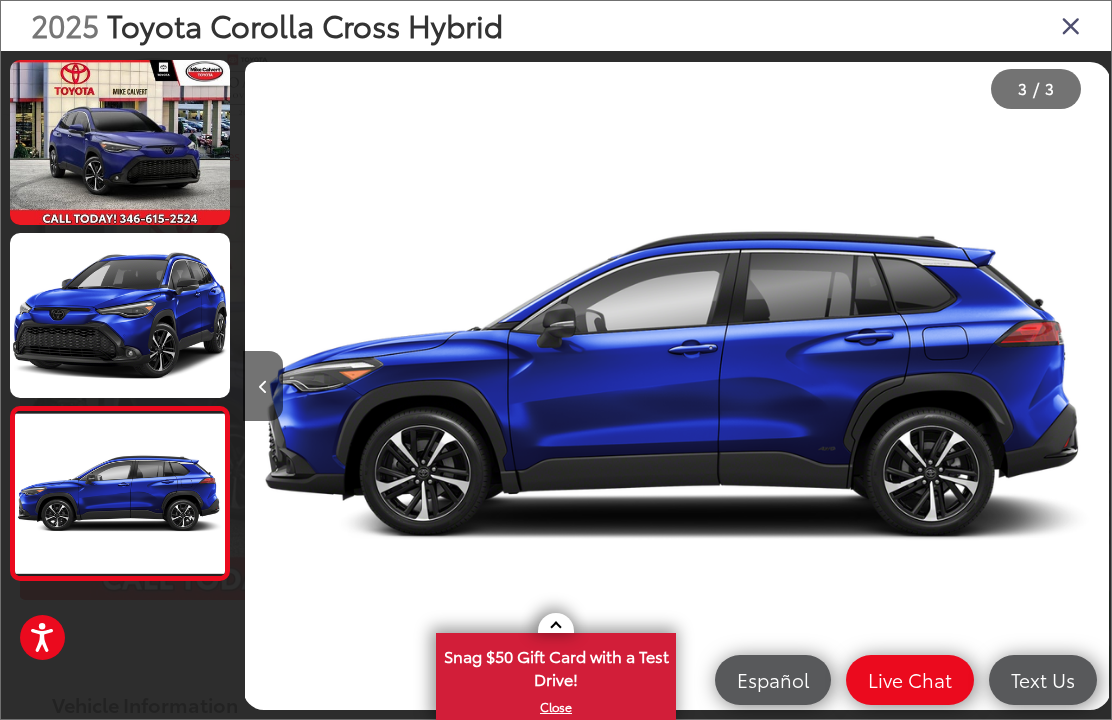 click at bounding box center (263, 386) 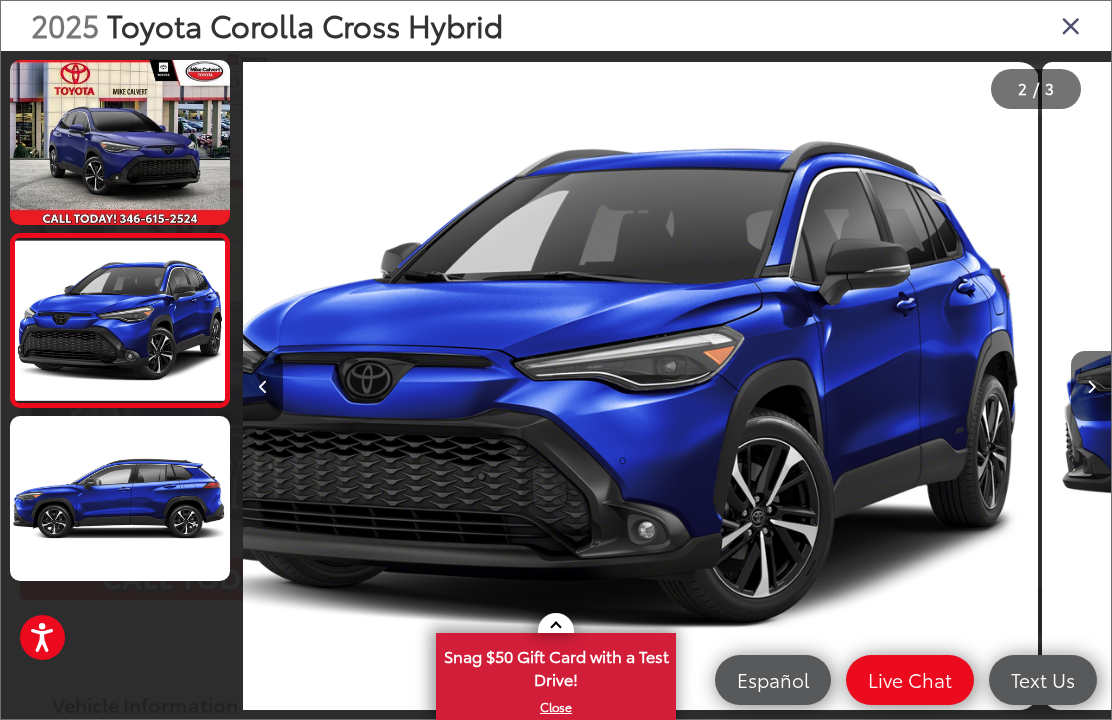 scroll, scrollTop: 0, scrollLeft: 868, axis: horizontal 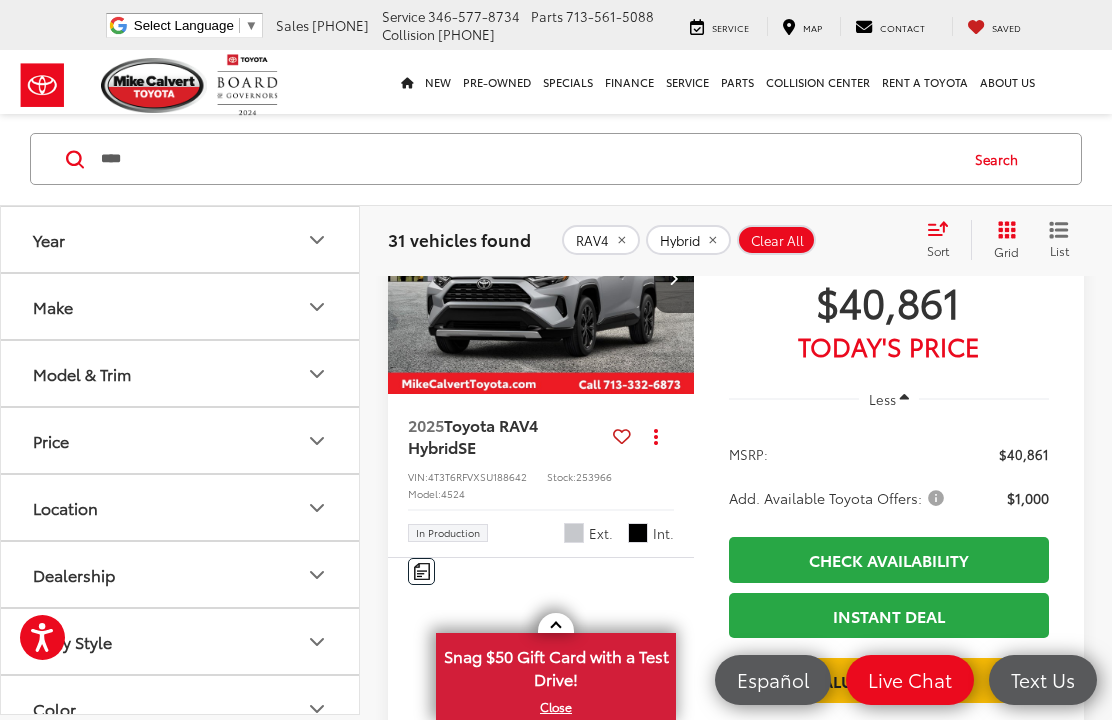 click at bounding box center (541, 279) 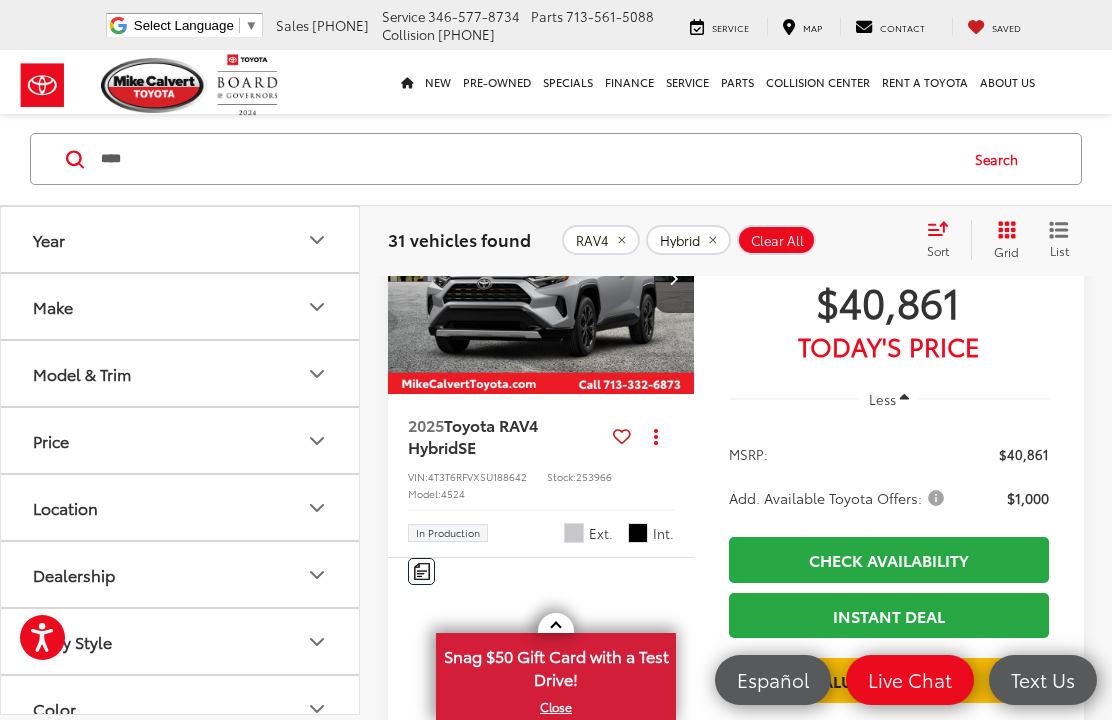 click at bounding box center [541, 279] 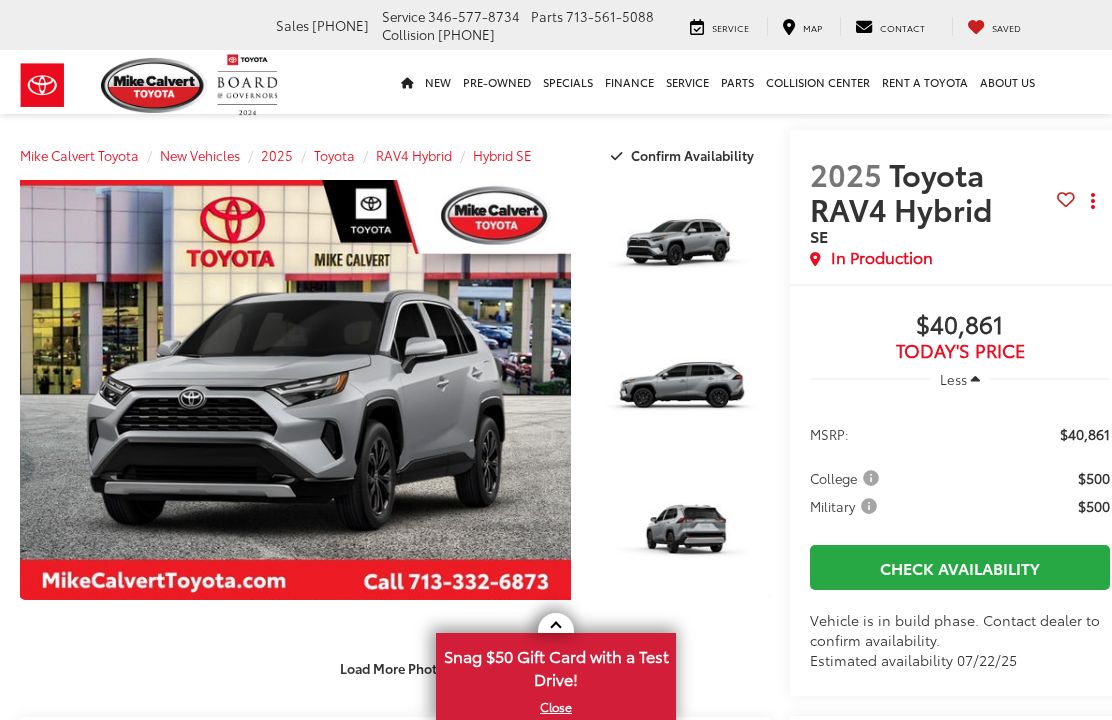 scroll, scrollTop: 93, scrollLeft: 0, axis: vertical 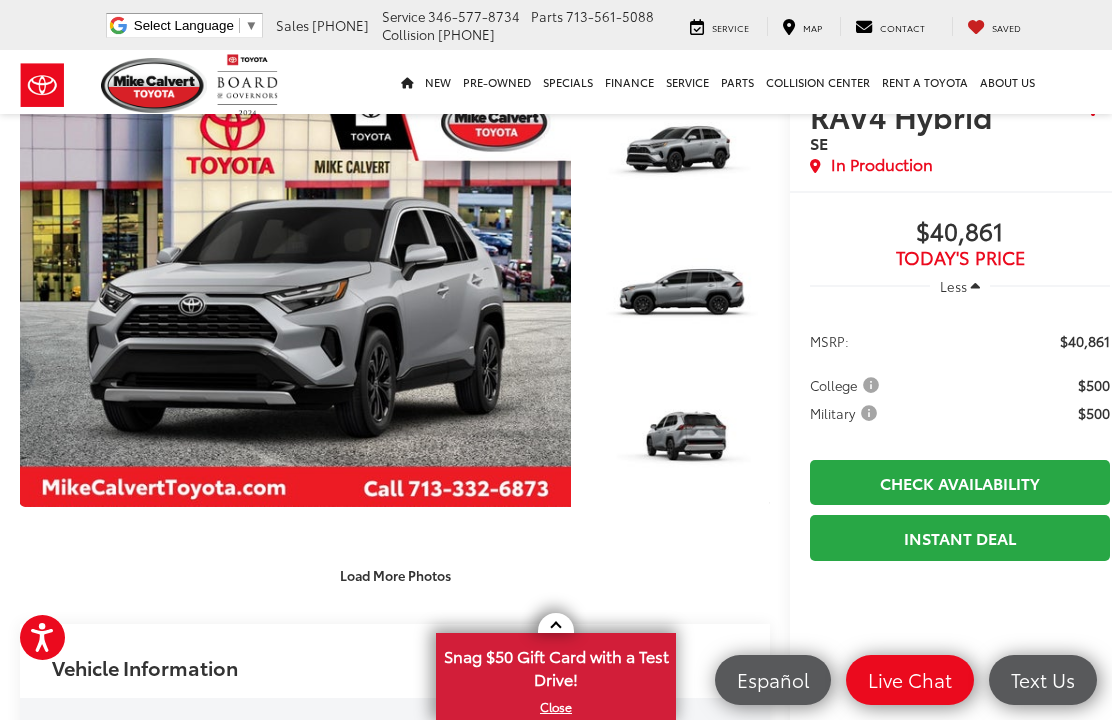 click at bounding box center [681, 297] 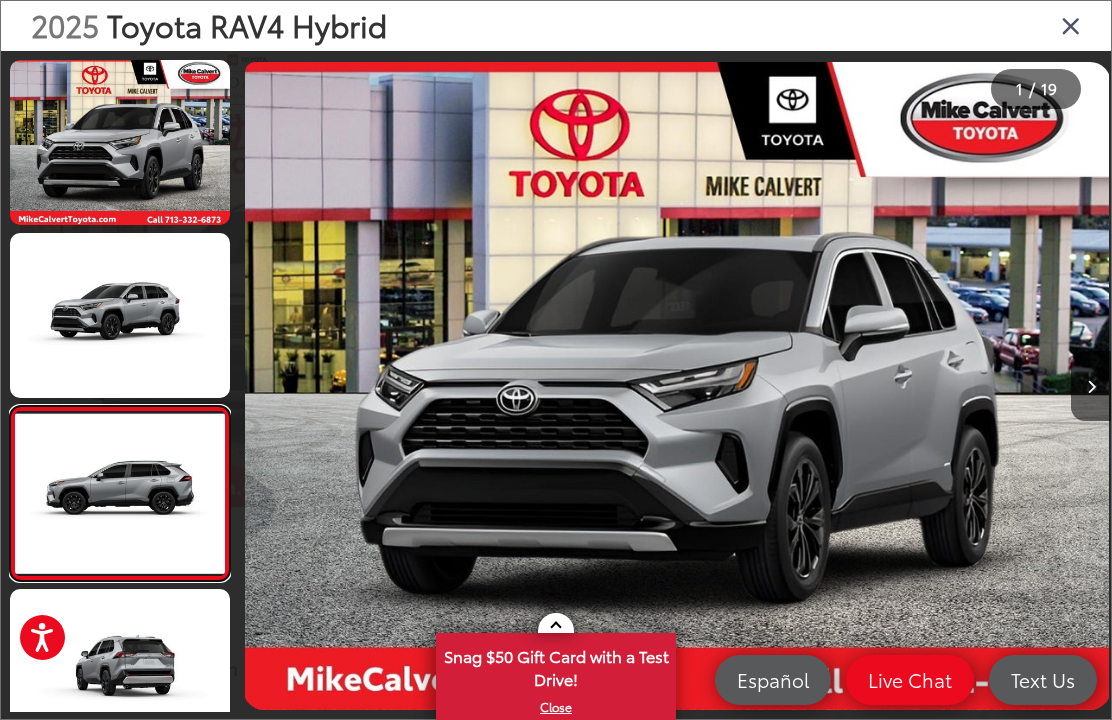scroll, scrollTop: 93, scrollLeft: 0, axis: vertical 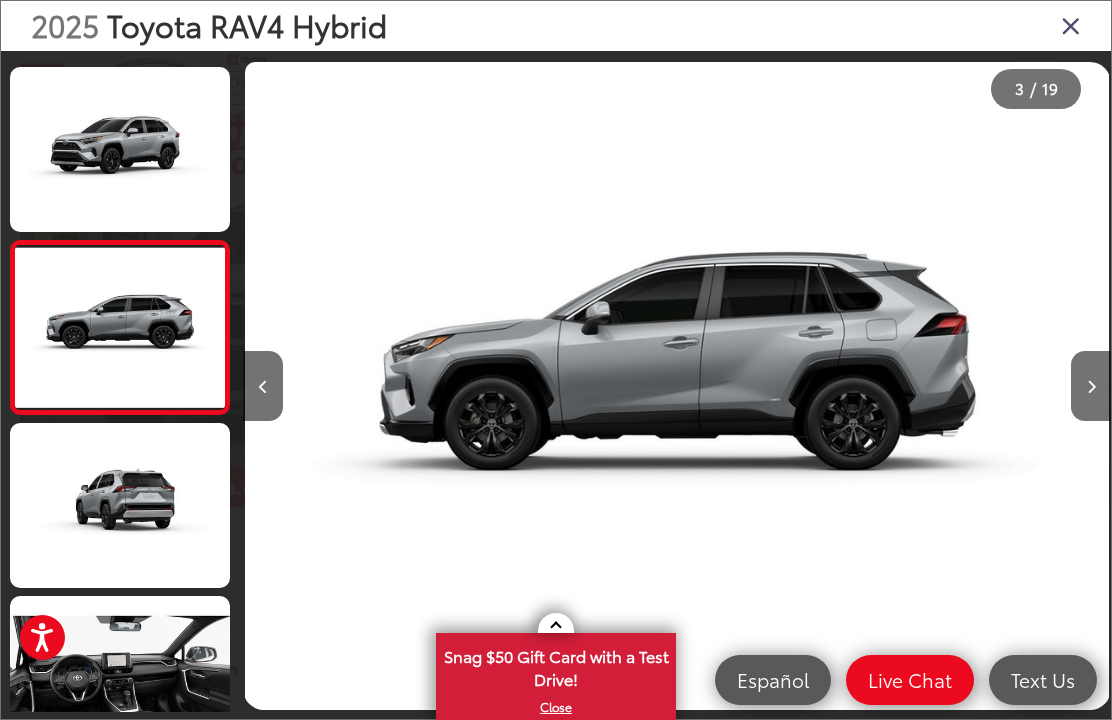click at bounding box center [120, 505] 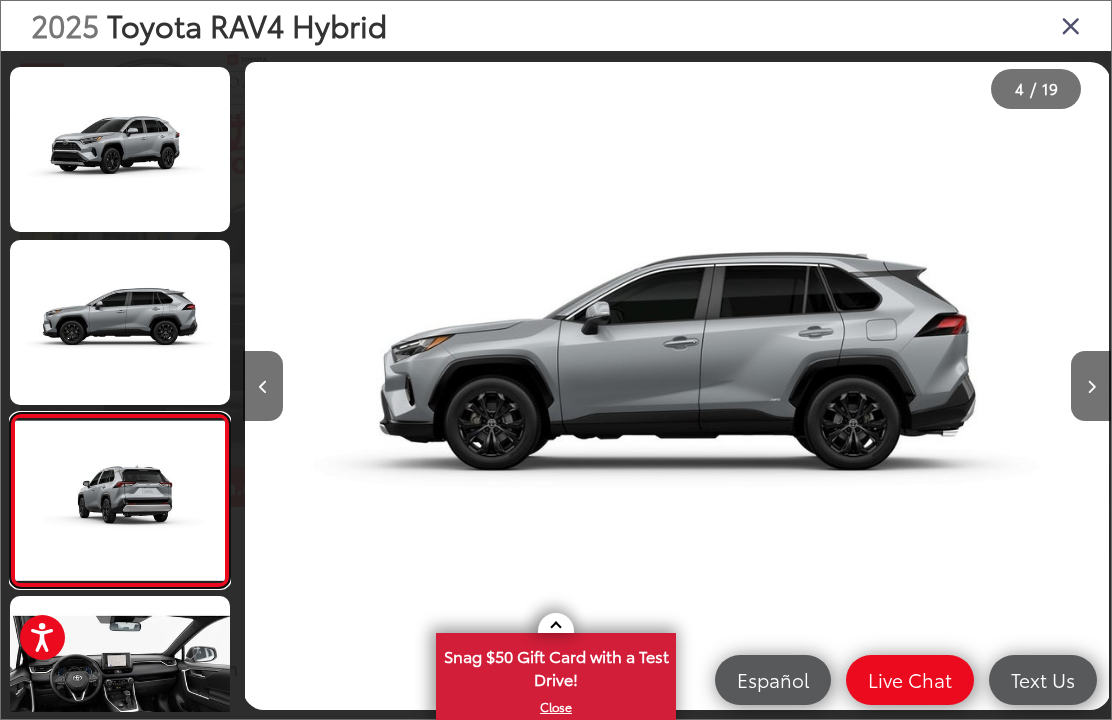 scroll, scrollTop: 0, scrollLeft: 2465, axis: horizontal 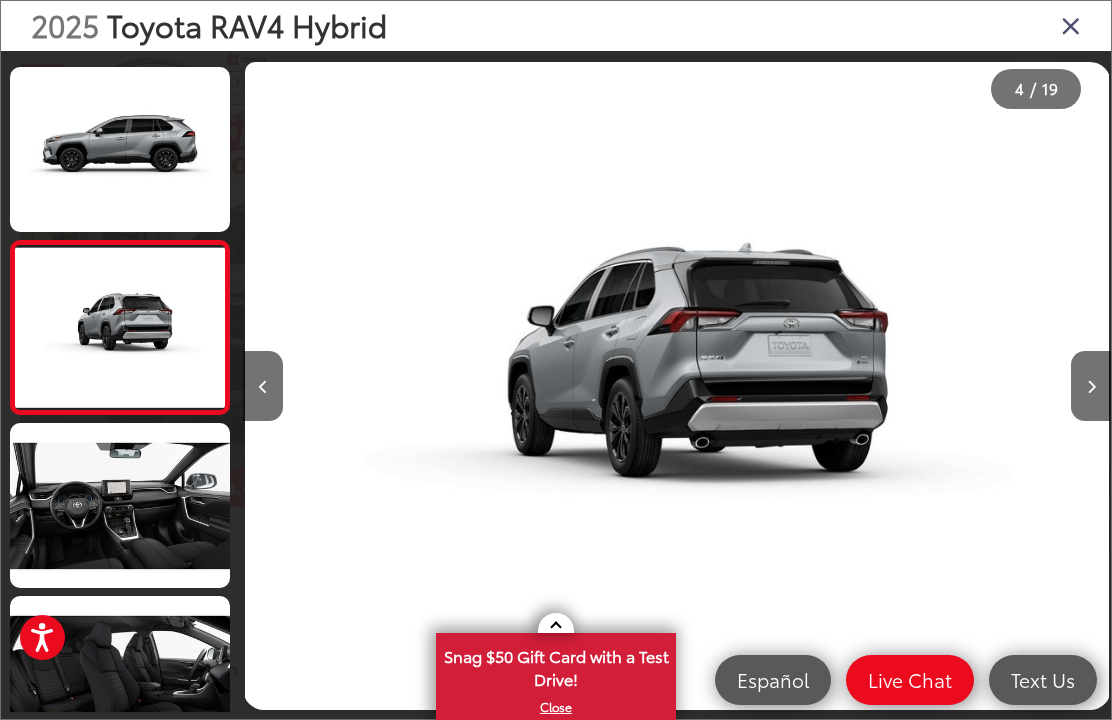 click at bounding box center [120, 505] 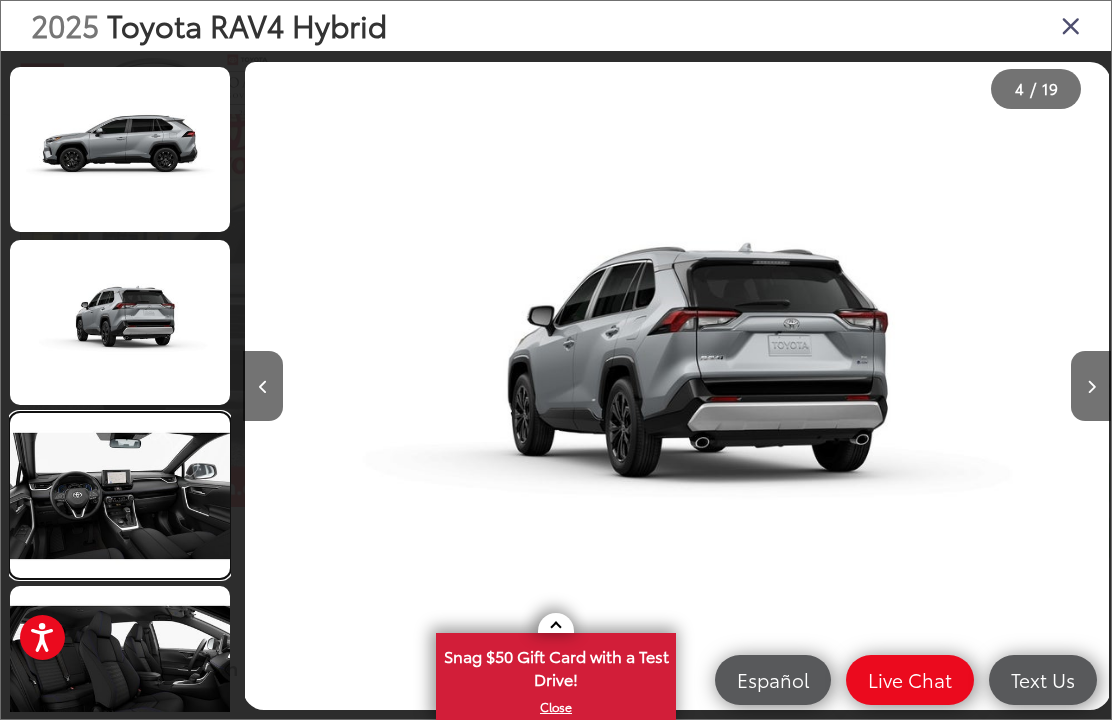 scroll, scrollTop: 0, scrollLeft: 3311, axis: horizontal 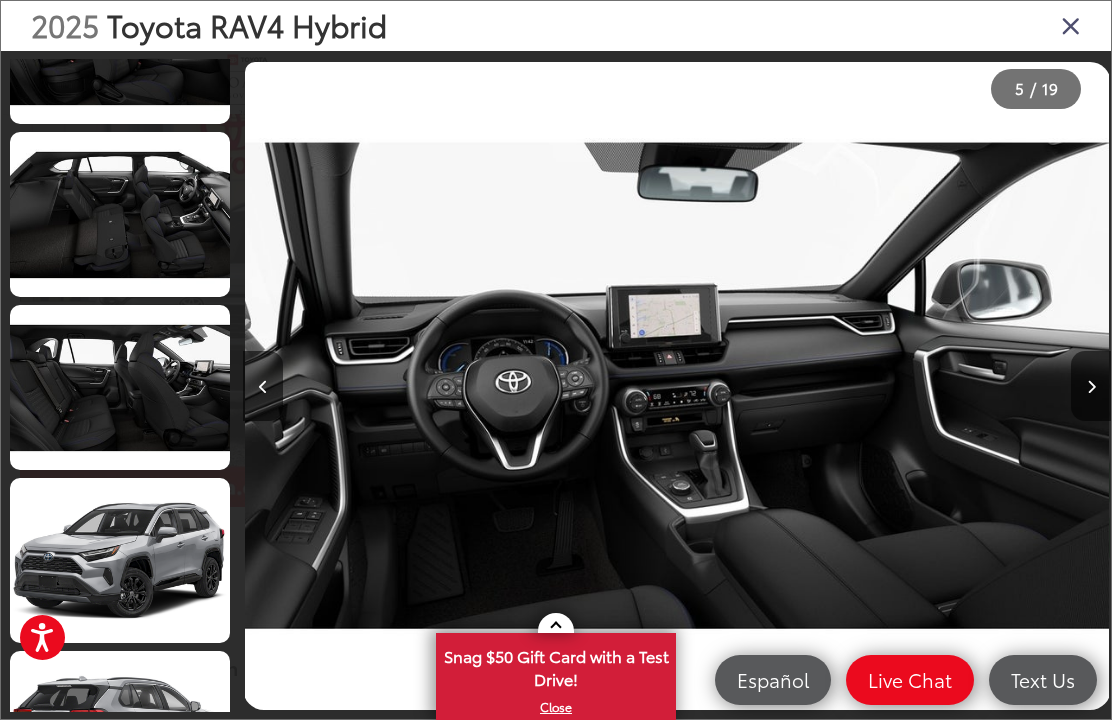click at bounding box center [120, 387] 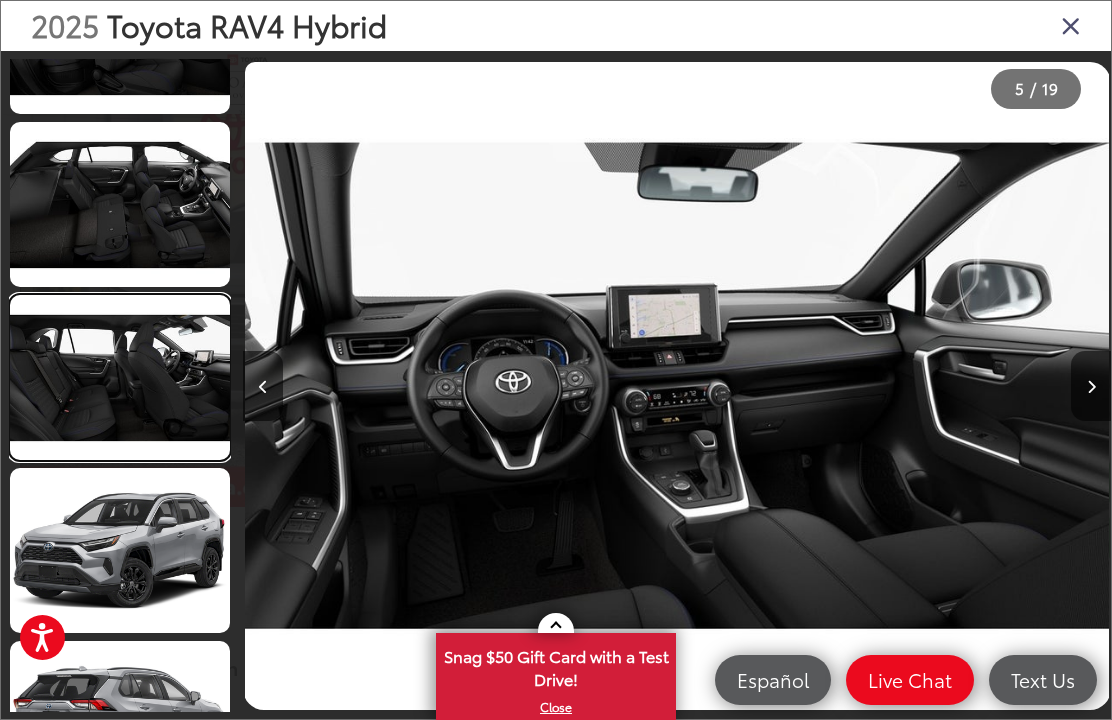 scroll, scrollTop: 0, scrollLeft: 5664, axis: horizontal 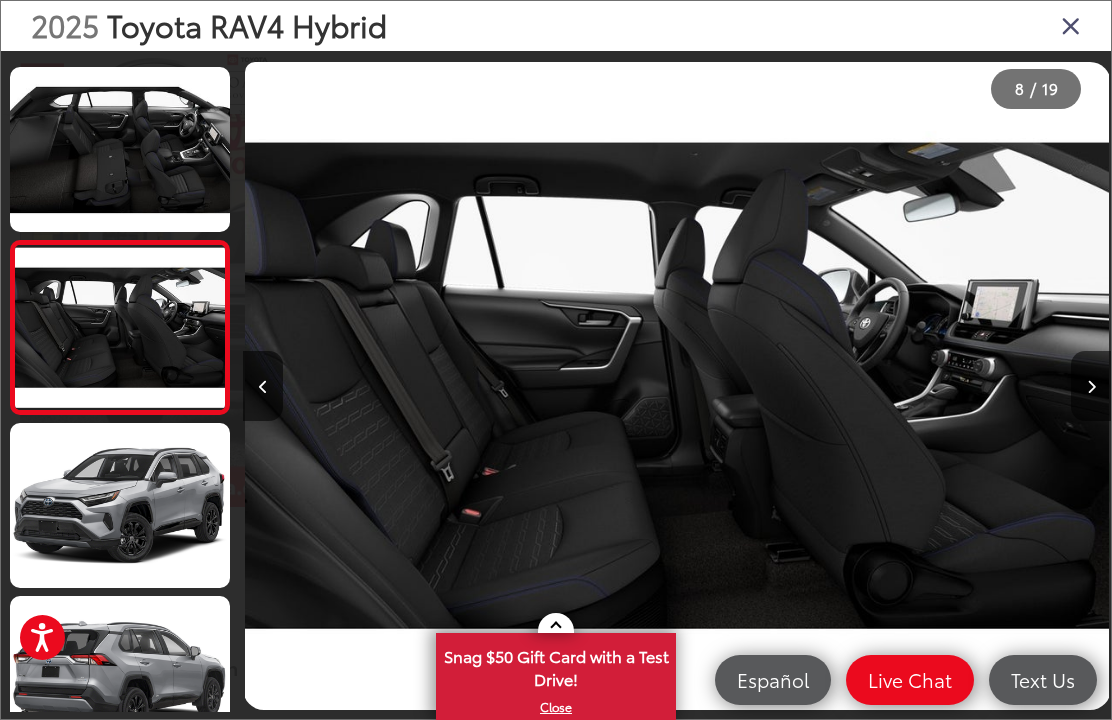 click at bounding box center (120, 505) 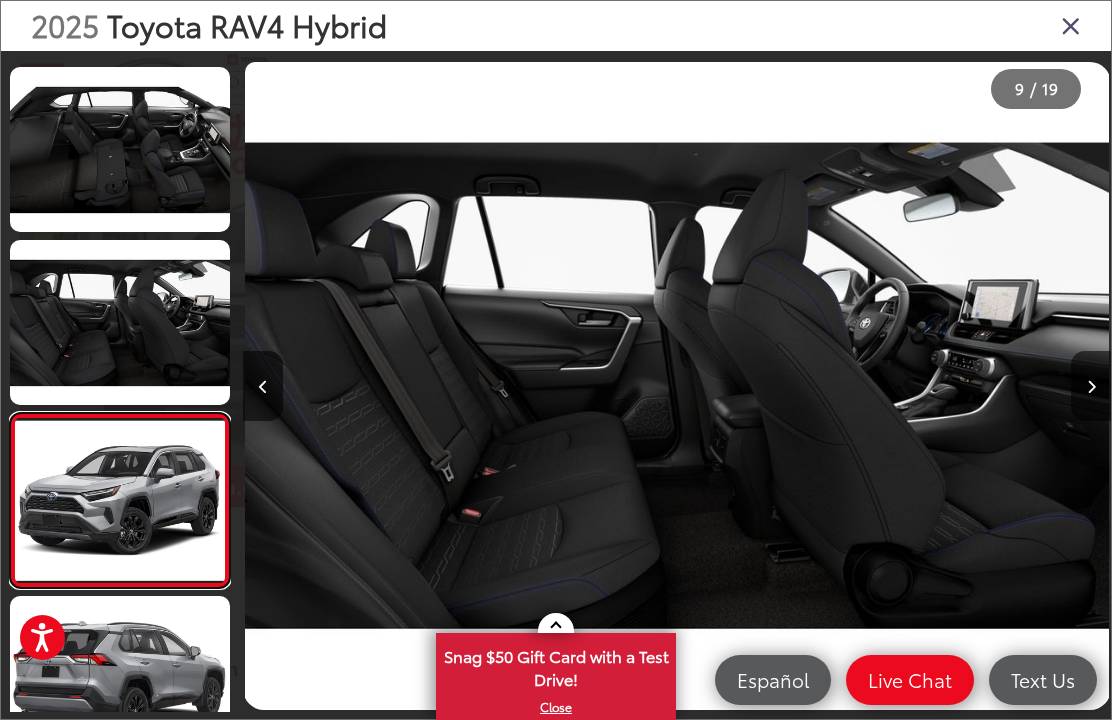 scroll, scrollTop: 0, scrollLeft: 6758, axis: horizontal 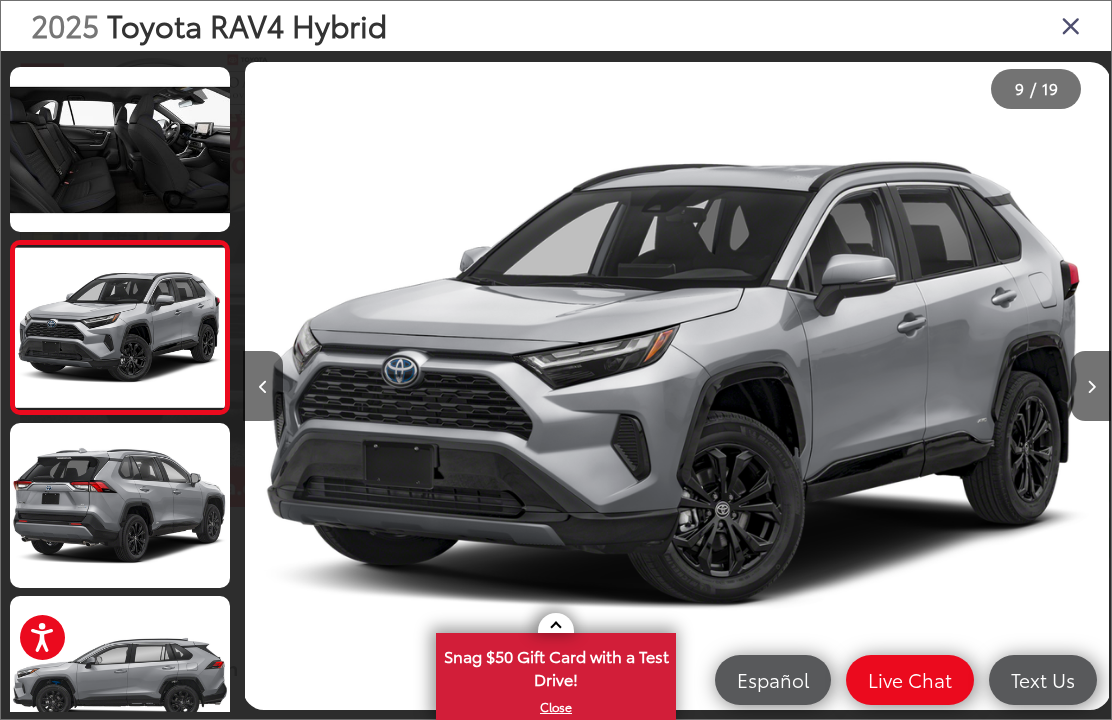 click at bounding box center (120, 678) 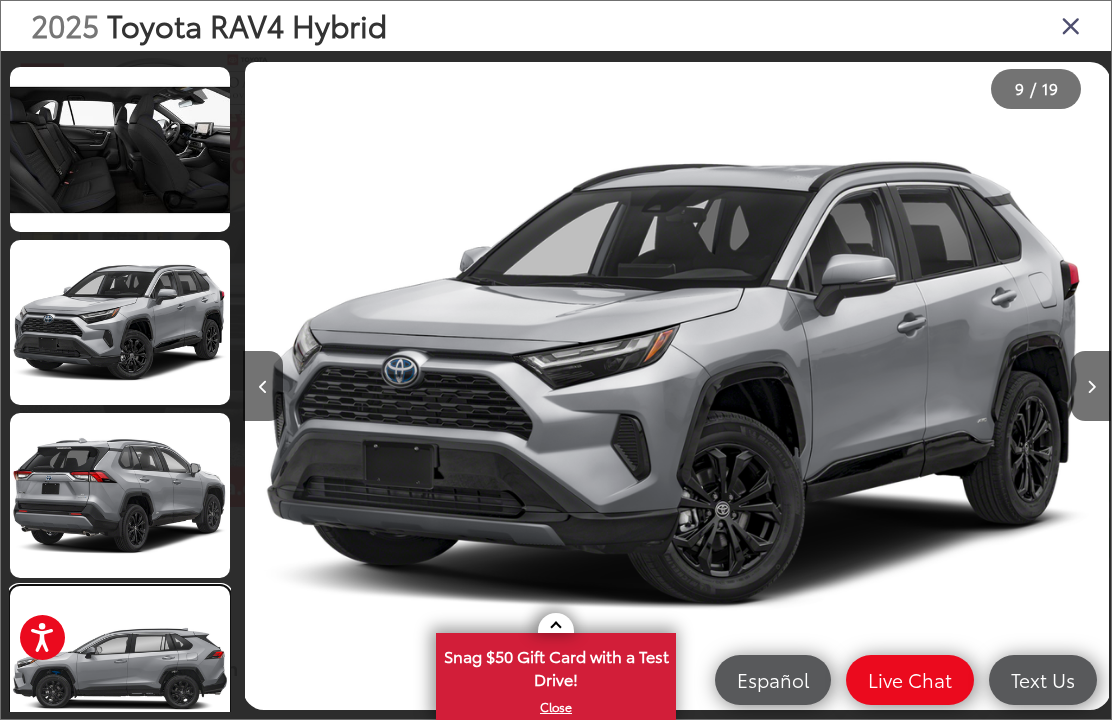 scroll, scrollTop: 1488, scrollLeft: 0, axis: vertical 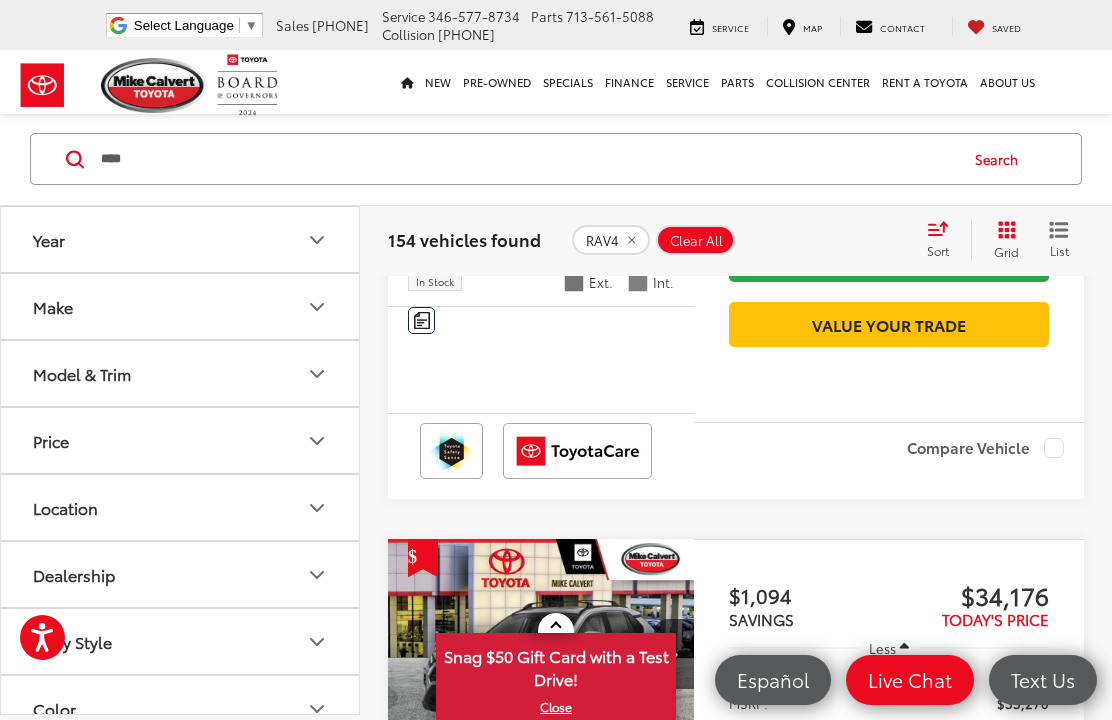 click on "Fuel Type" at bounding box center (68, 775) 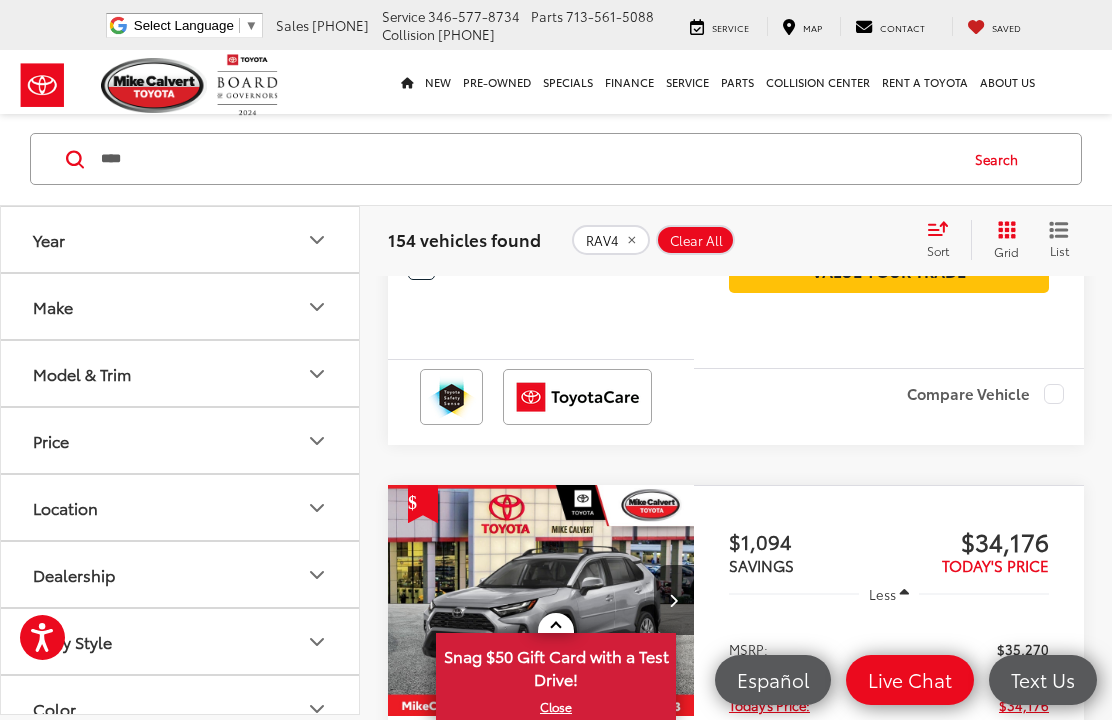 scroll, scrollTop: 555, scrollLeft: 0, axis: vertical 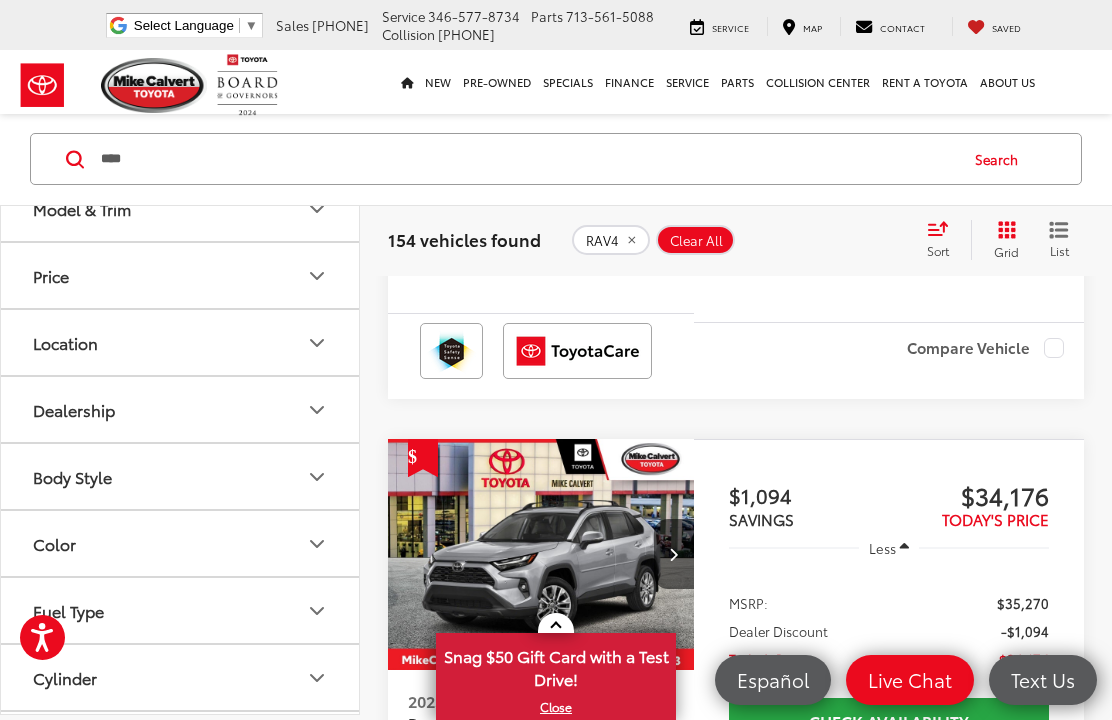 click on "Fuel Type" at bounding box center (181, 610) 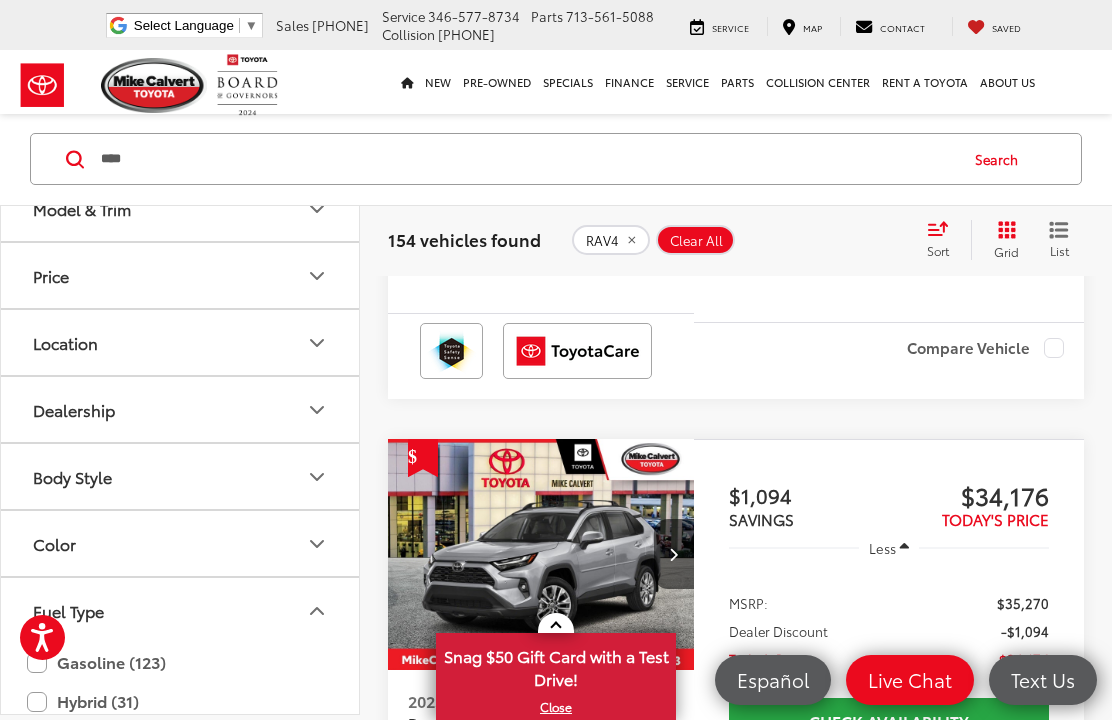 click on "Gasoline (123)" at bounding box center [180, 662] 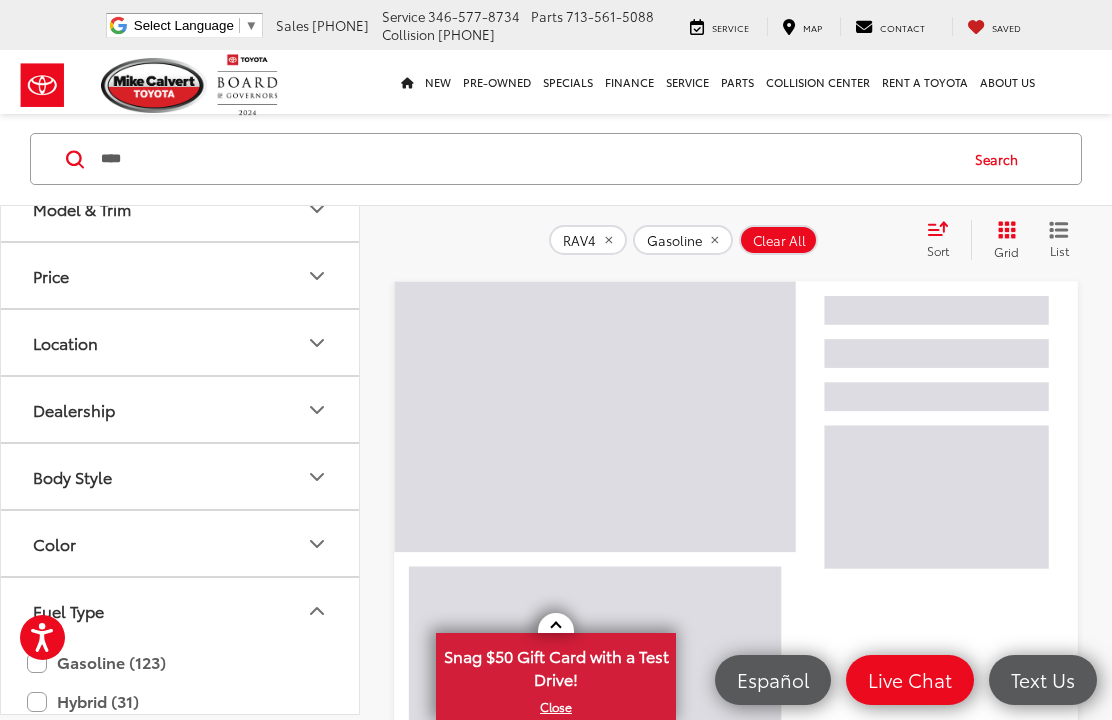 scroll, scrollTop: 98, scrollLeft: 0, axis: vertical 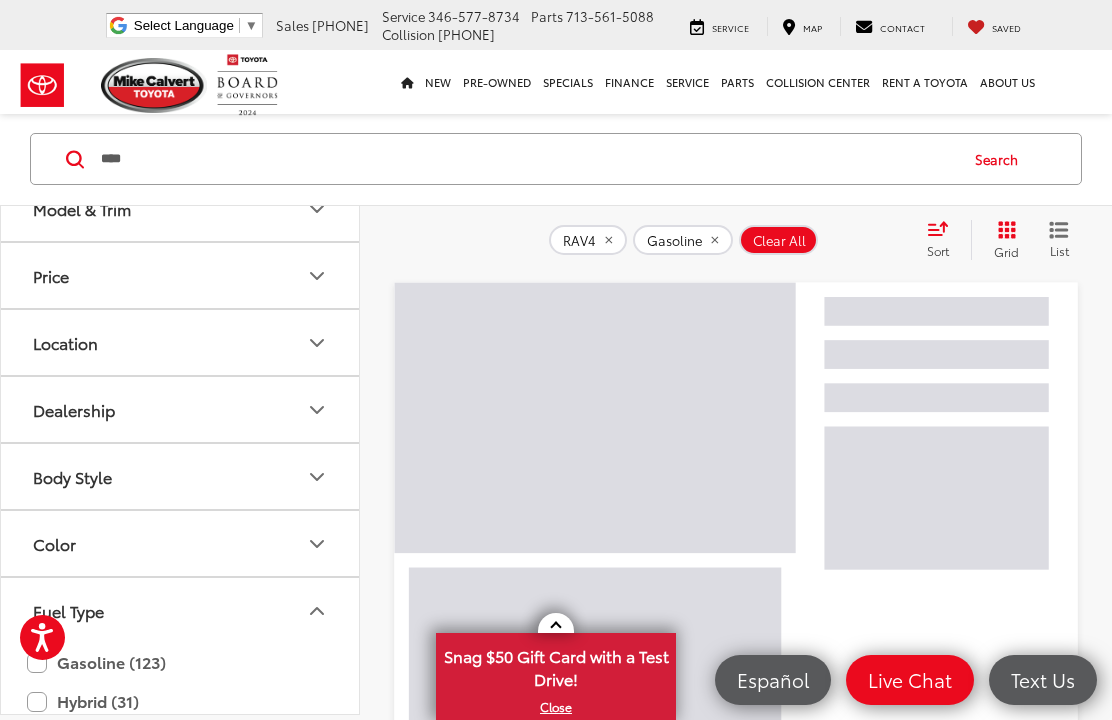click on "Hybrid (31)" at bounding box center (180, 701) 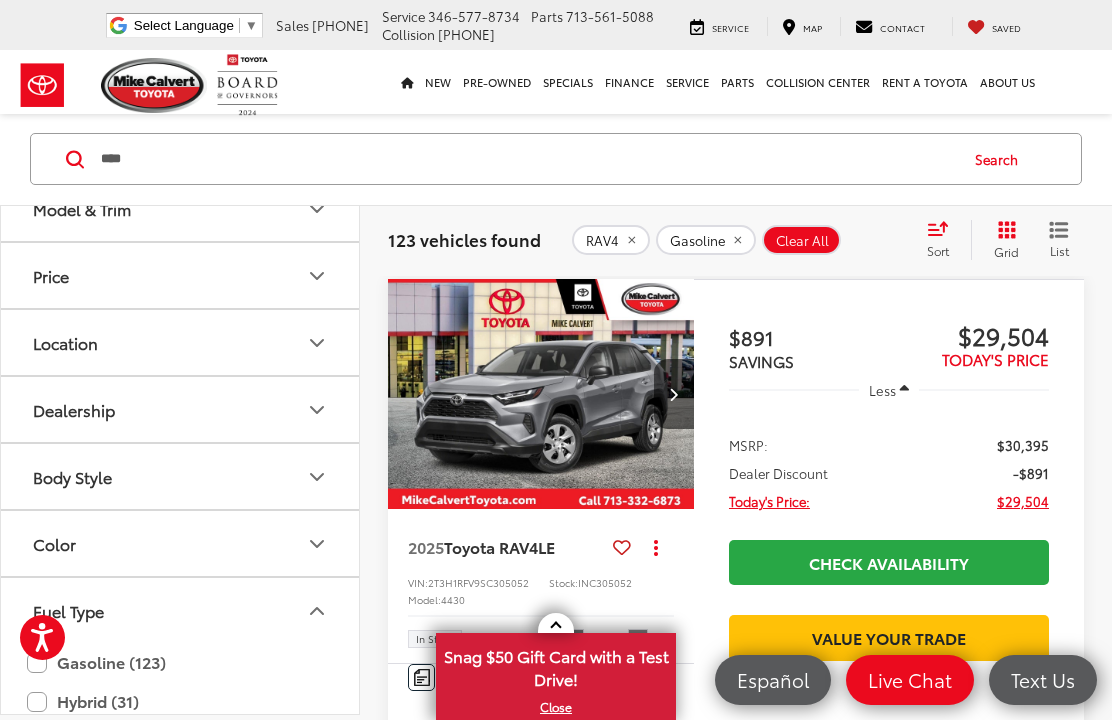 scroll, scrollTop: 116, scrollLeft: 0, axis: vertical 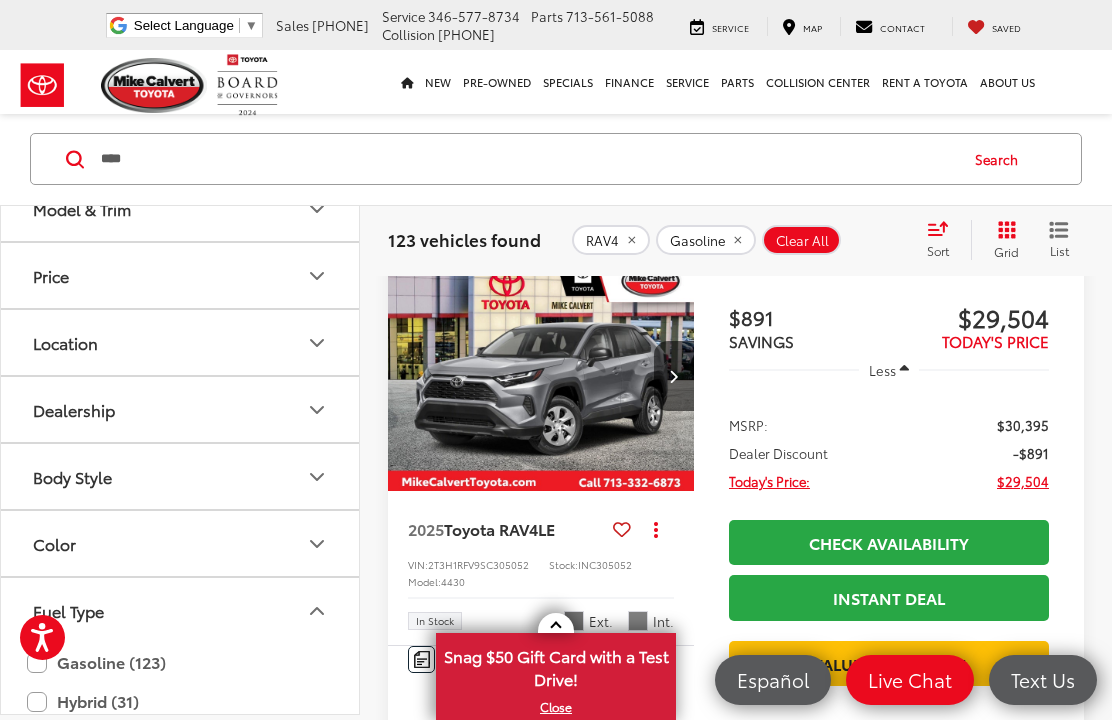 click on "Hybrid (31)" at bounding box center (180, 701) 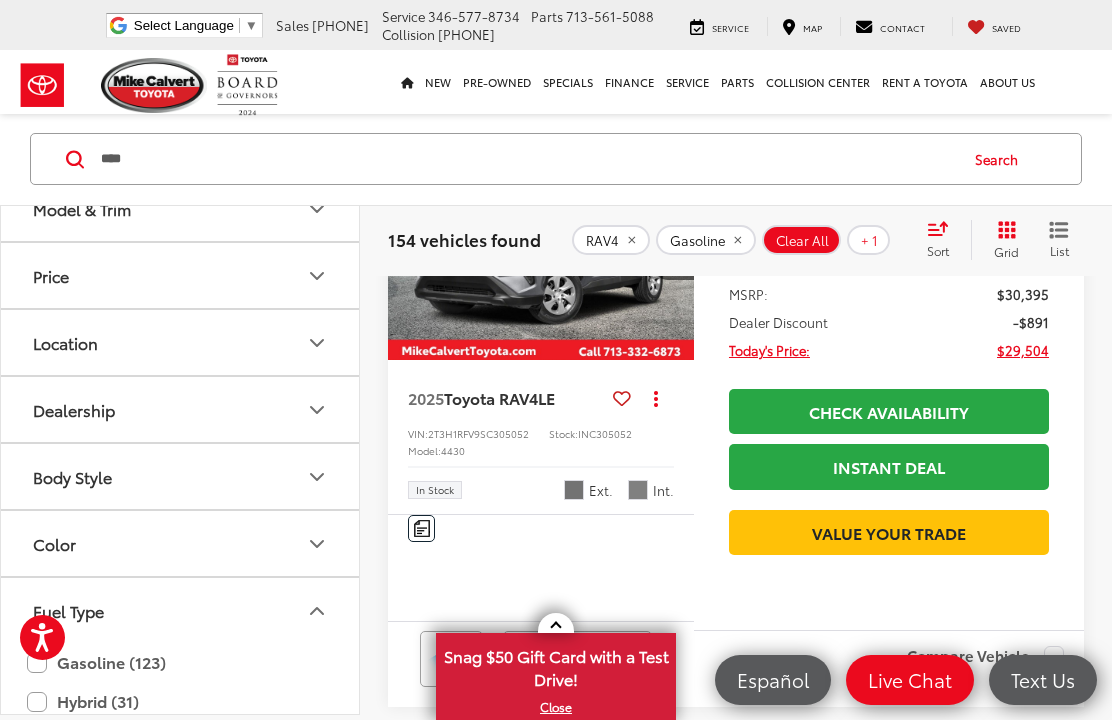 scroll, scrollTop: 253, scrollLeft: 0, axis: vertical 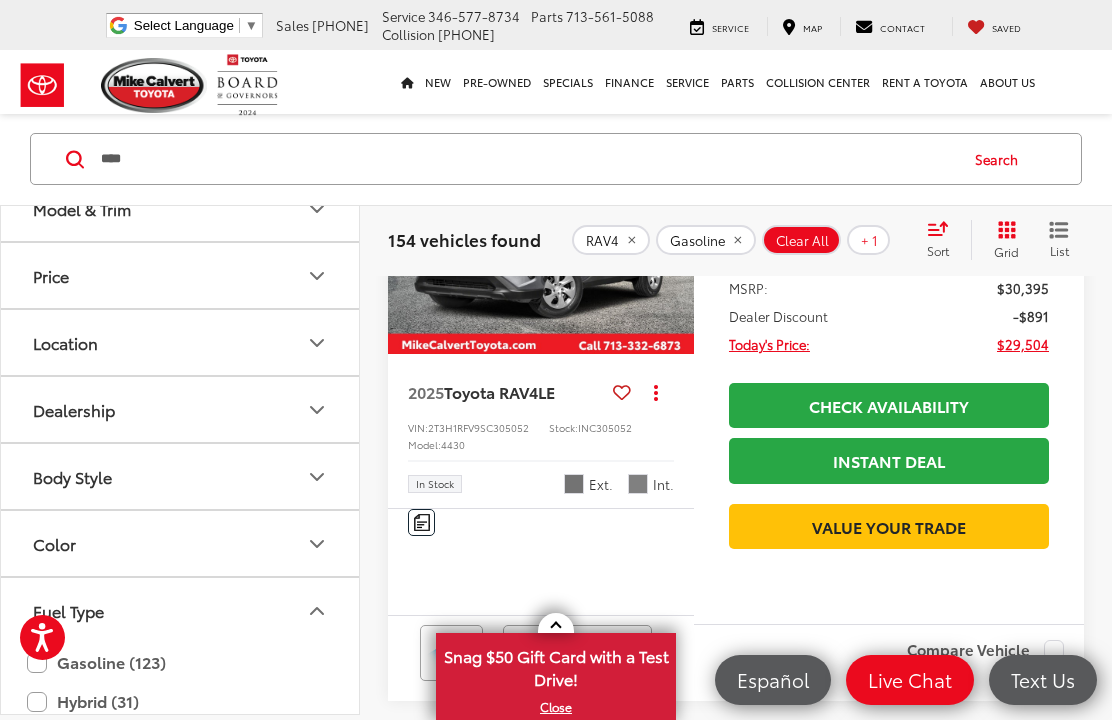 click on "Hybrid (31)" at bounding box center [180, 701] 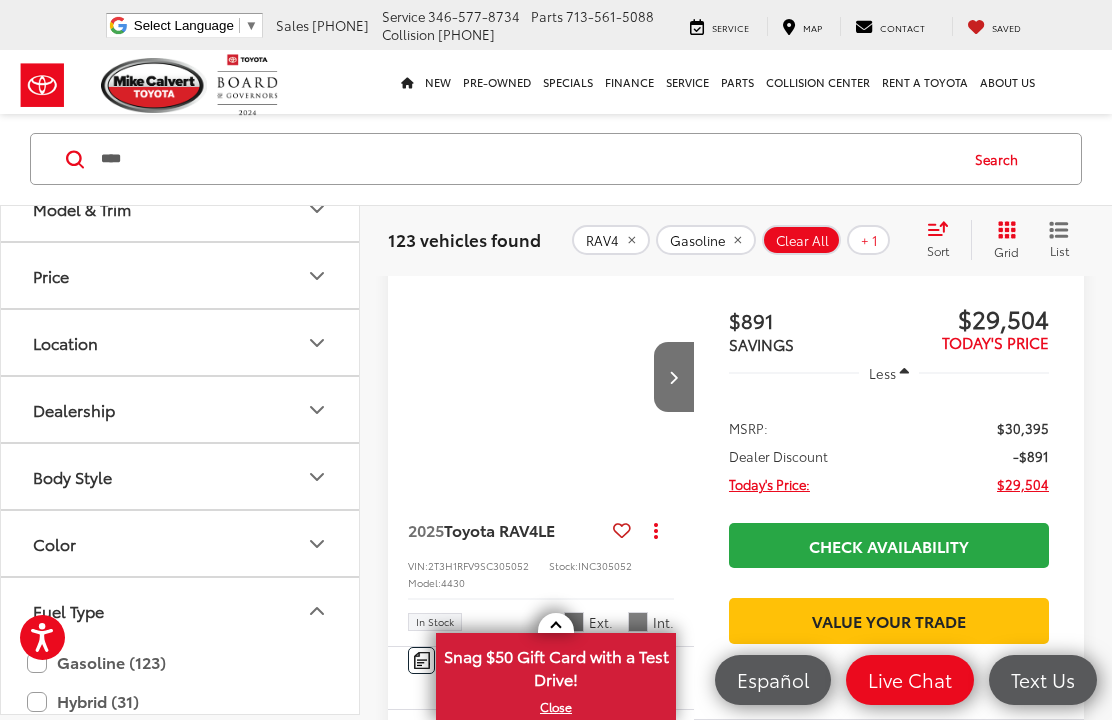 scroll, scrollTop: 99, scrollLeft: 0, axis: vertical 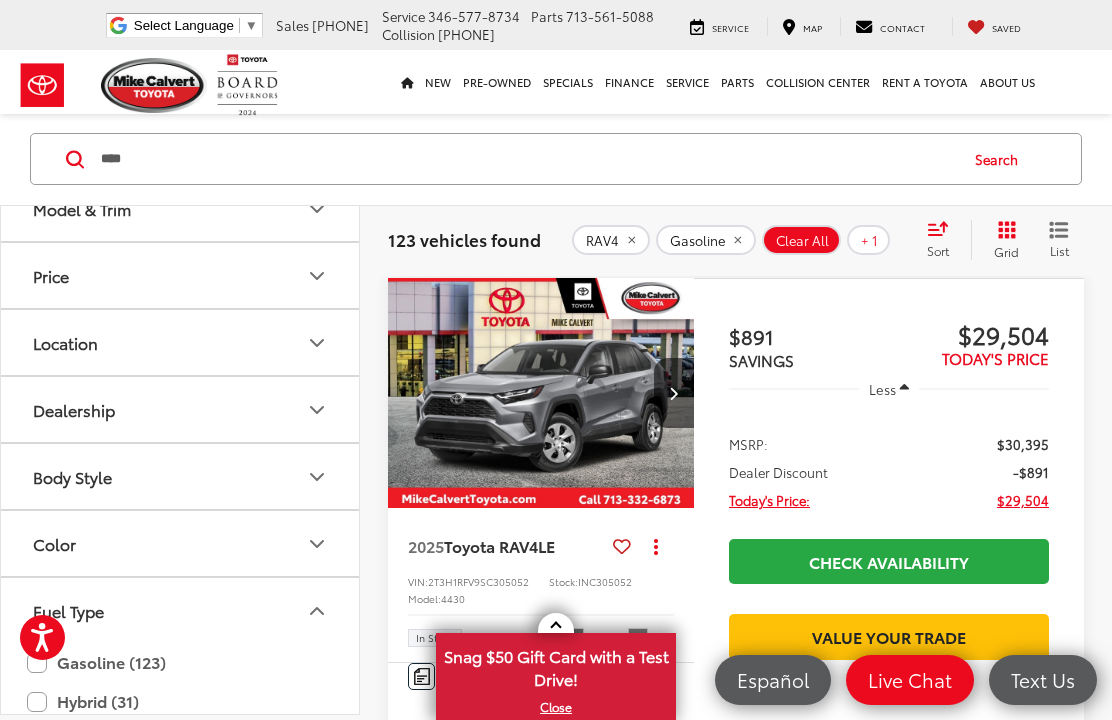 click on "Electric (0)" at bounding box center (180, 740) 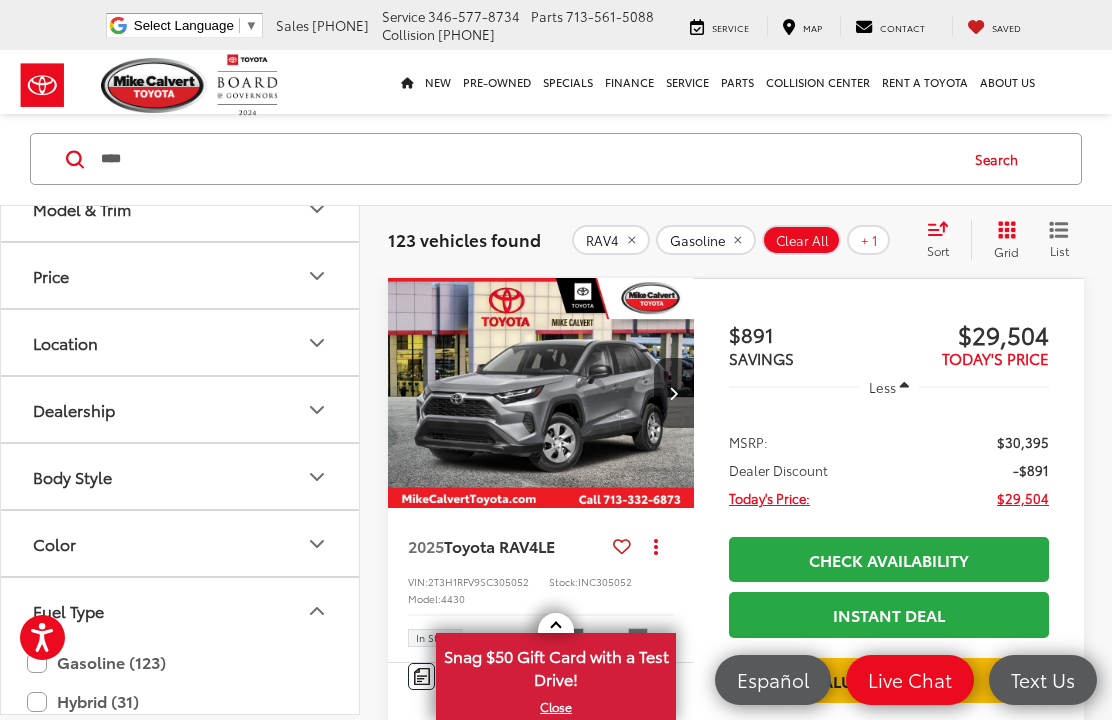 scroll, scrollTop: 37, scrollLeft: 0, axis: vertical 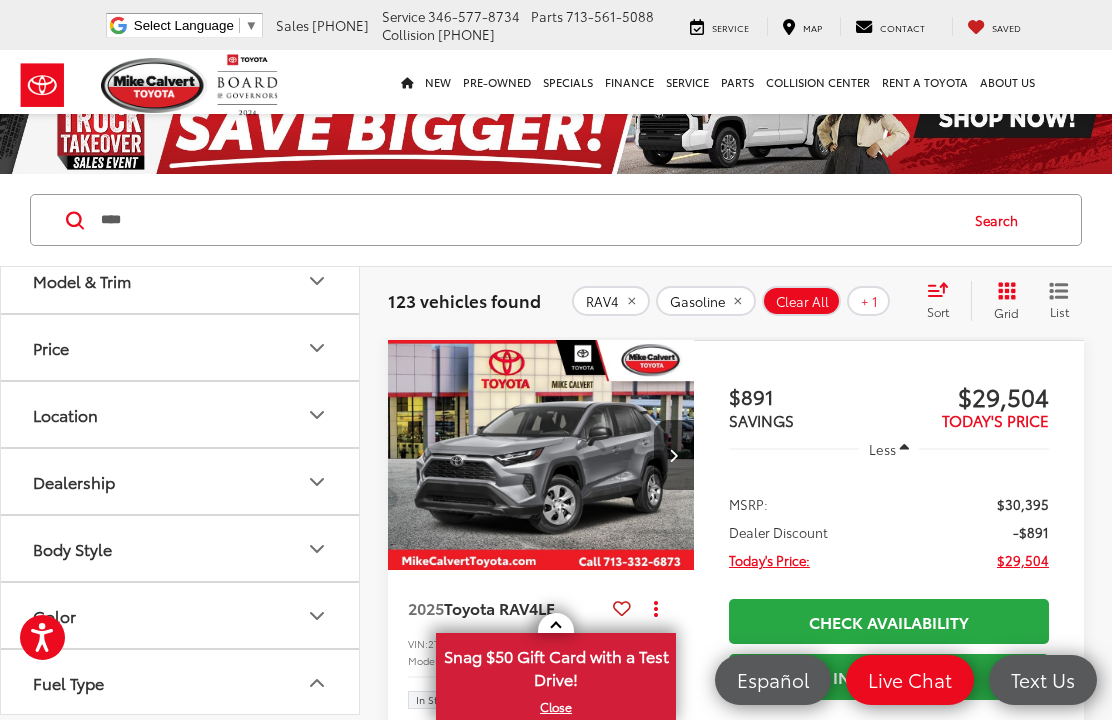 click on "Hybrid (31)" at bounding box center [180, 773] 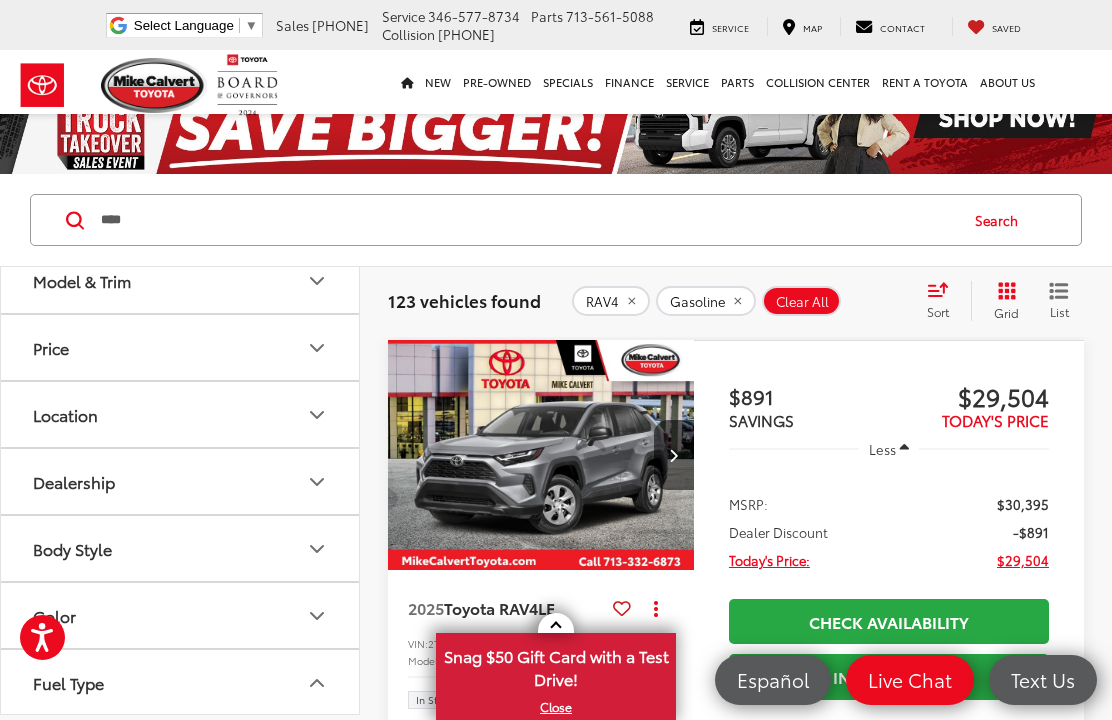 click on "Hybrid (31)" at bounding box center [180, 773] 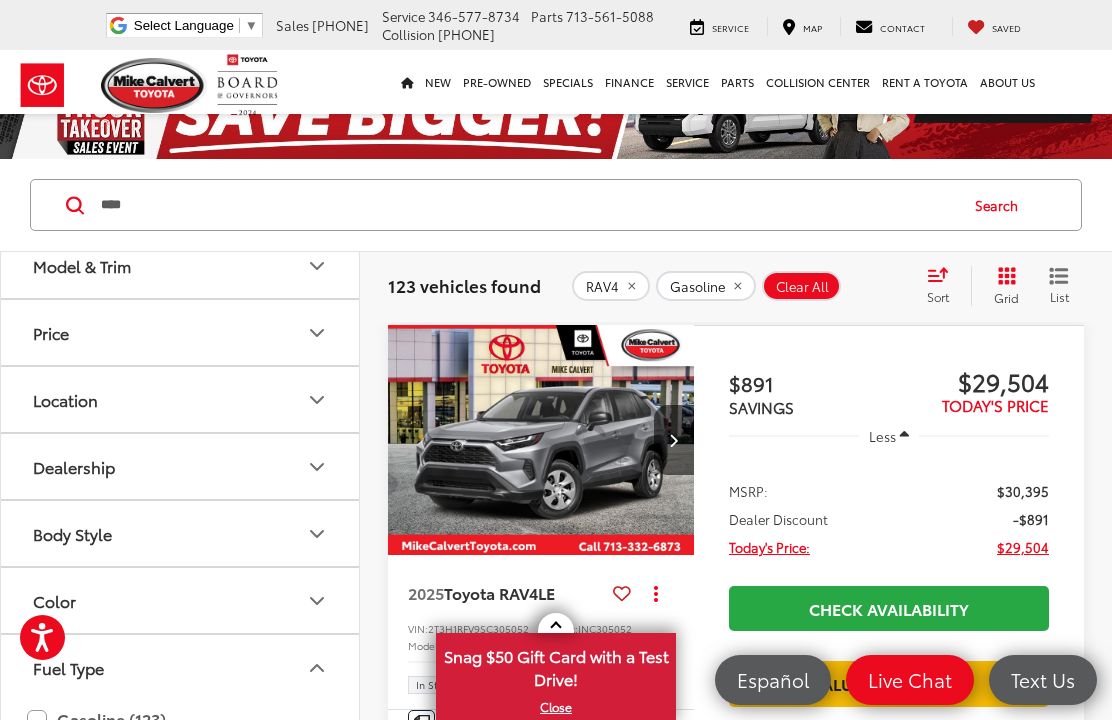 scroll, scrollTop: 175, scrollLeft: 0, axis: vertical 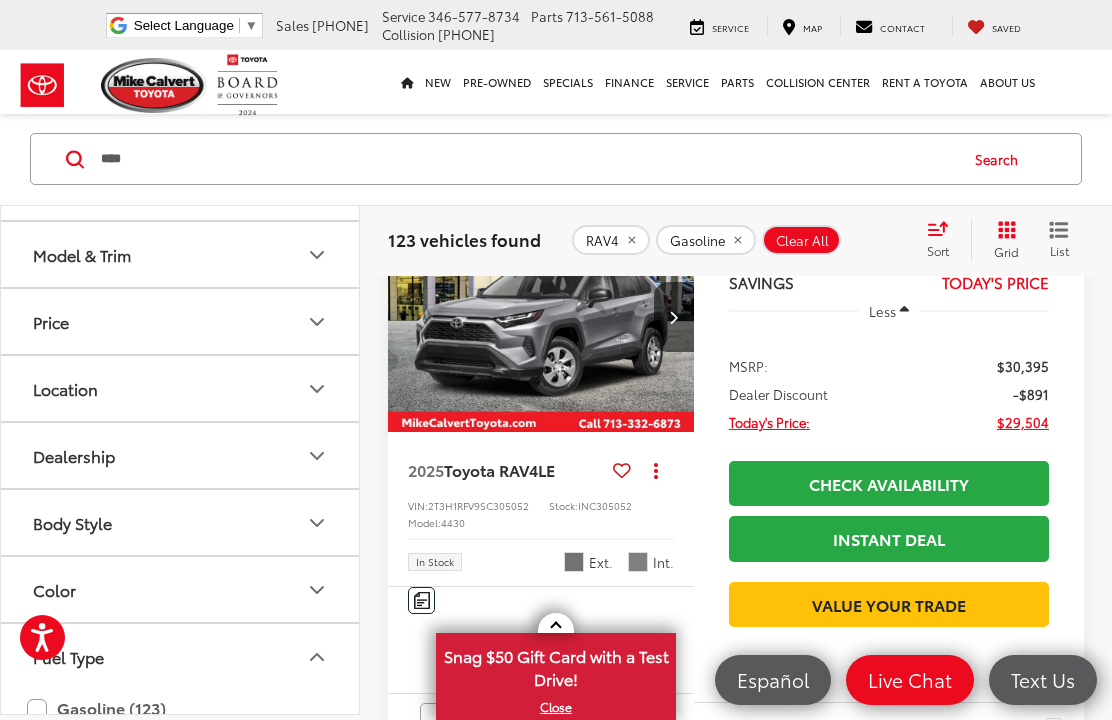 click on "Hybrid (31)" at bounding box center (180, 747) 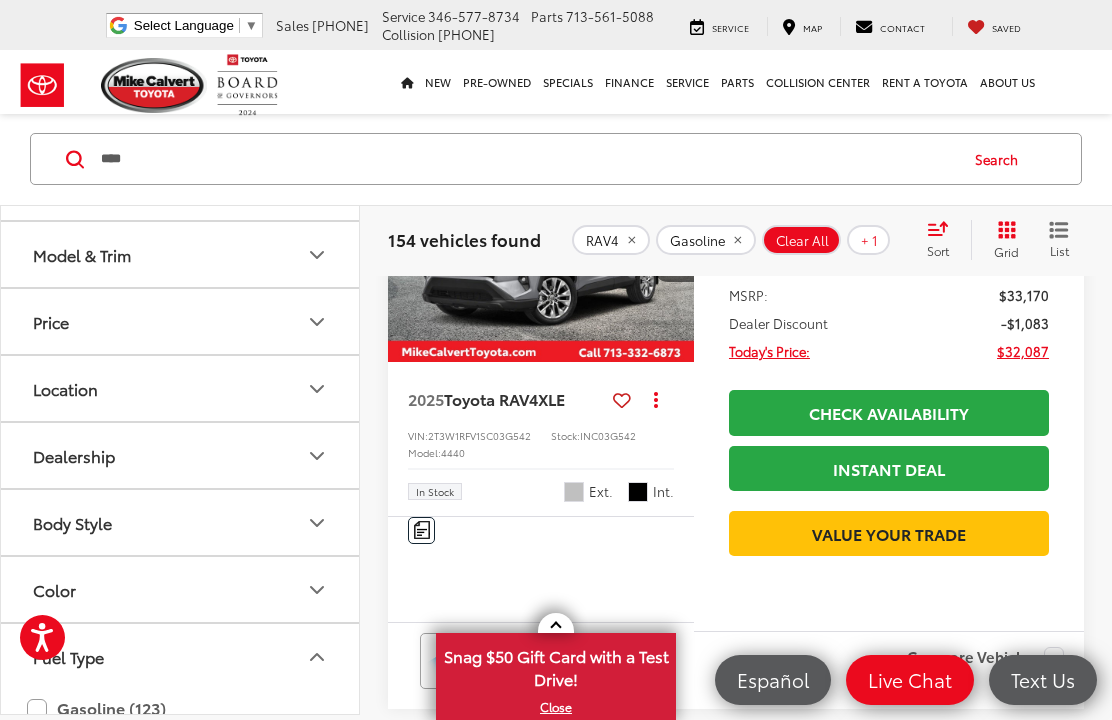scroll, scrollTop: 1481, scrollLeft: 0, axis: vertical 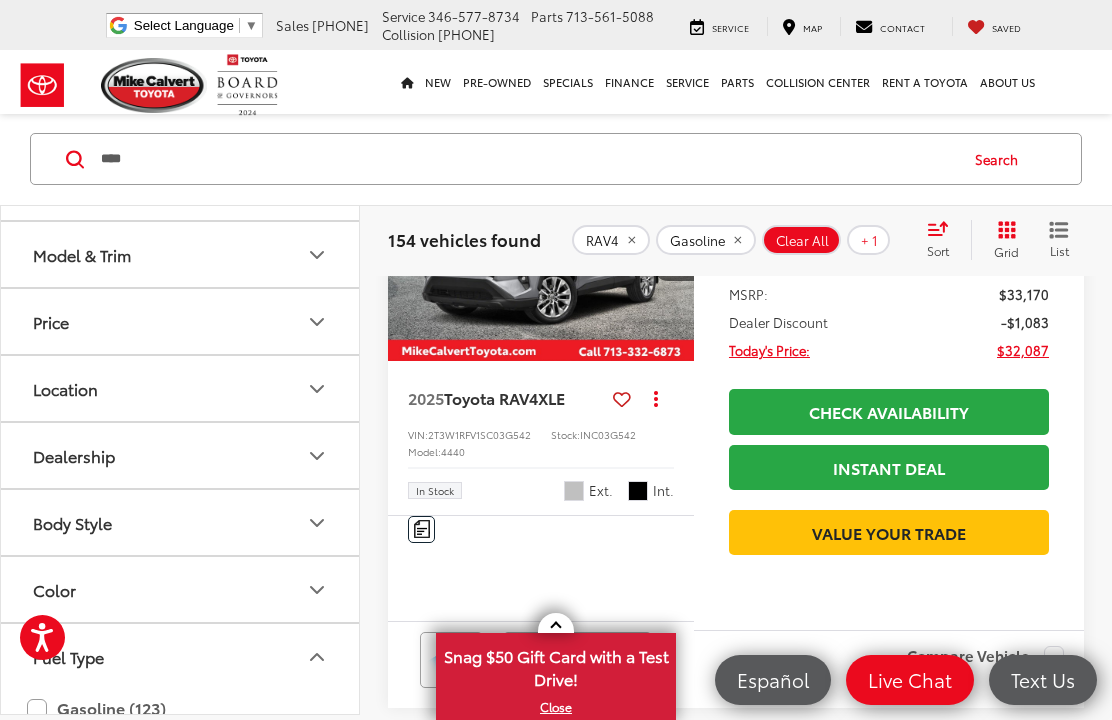 click on "Hybrid (31)" at bounding box center [180, 747] 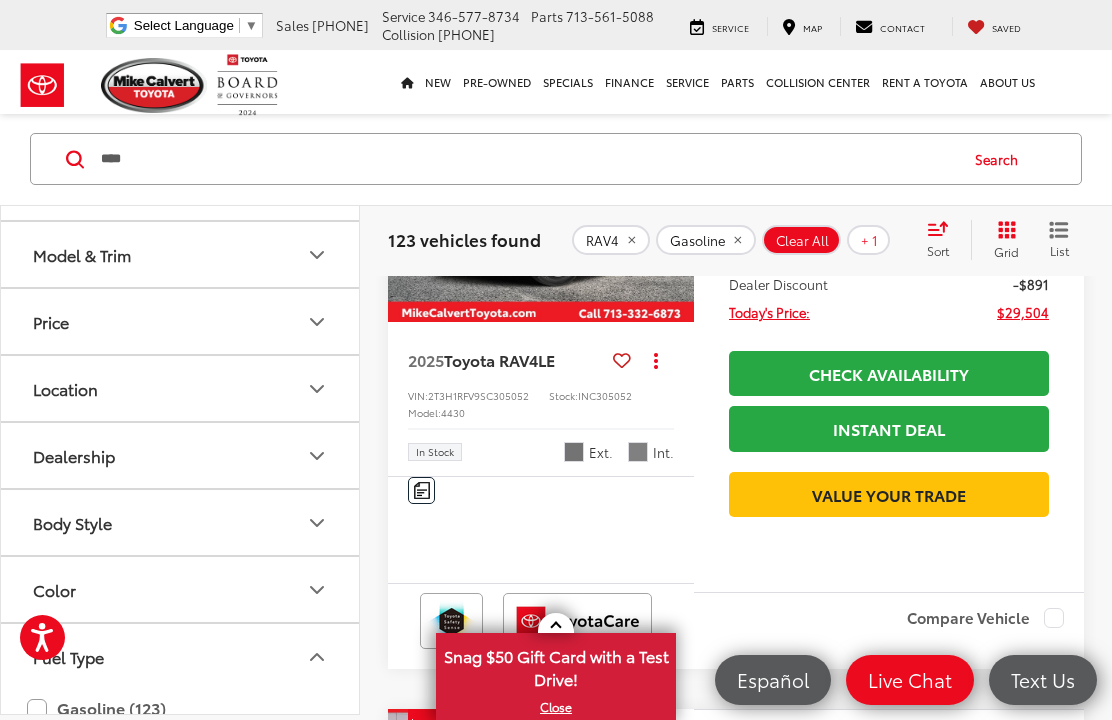 scroll, scrollTop: 287, scrollLeft: 0, axis: vertical 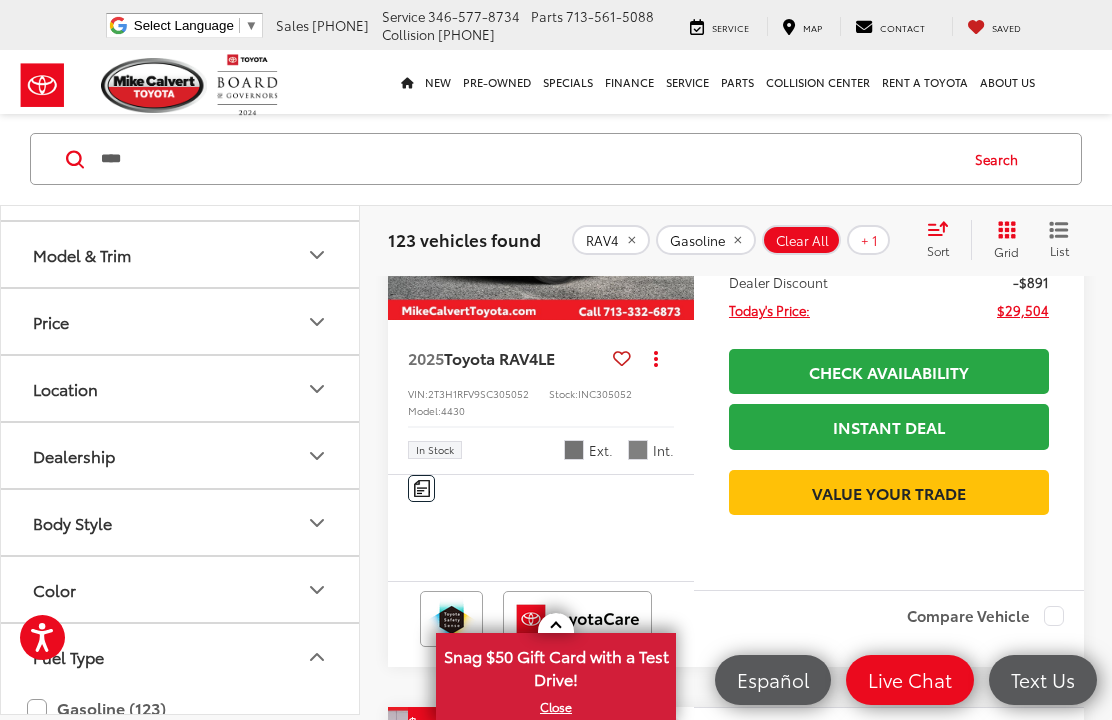 click on "Hybrid (31)" at bounding box center (180, 747) 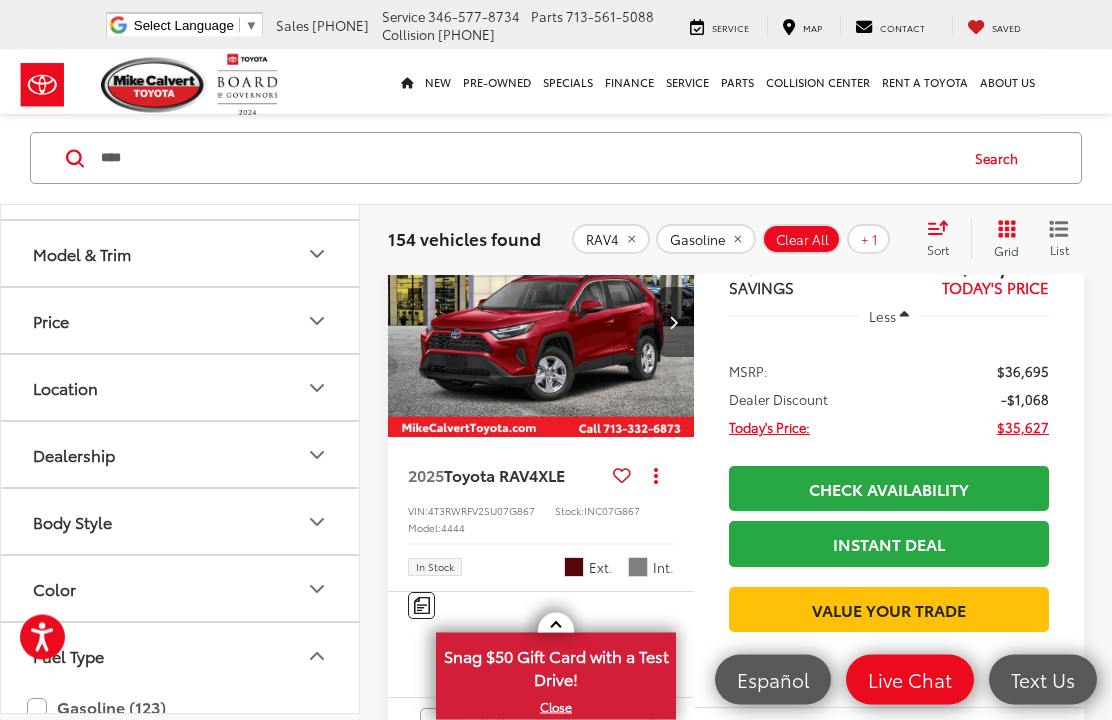 scroll, scrollTop: 3873, scrollLeft: 0, axis: vertical 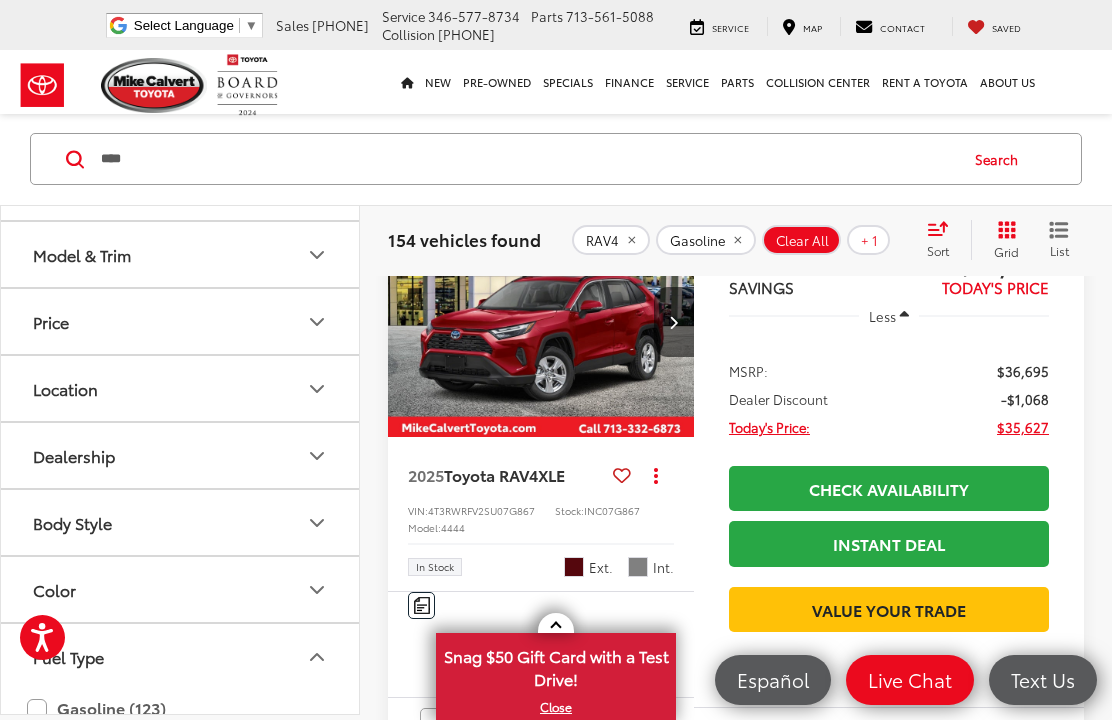 click on "Hybrid (31)" at bounding box center [180, 747] 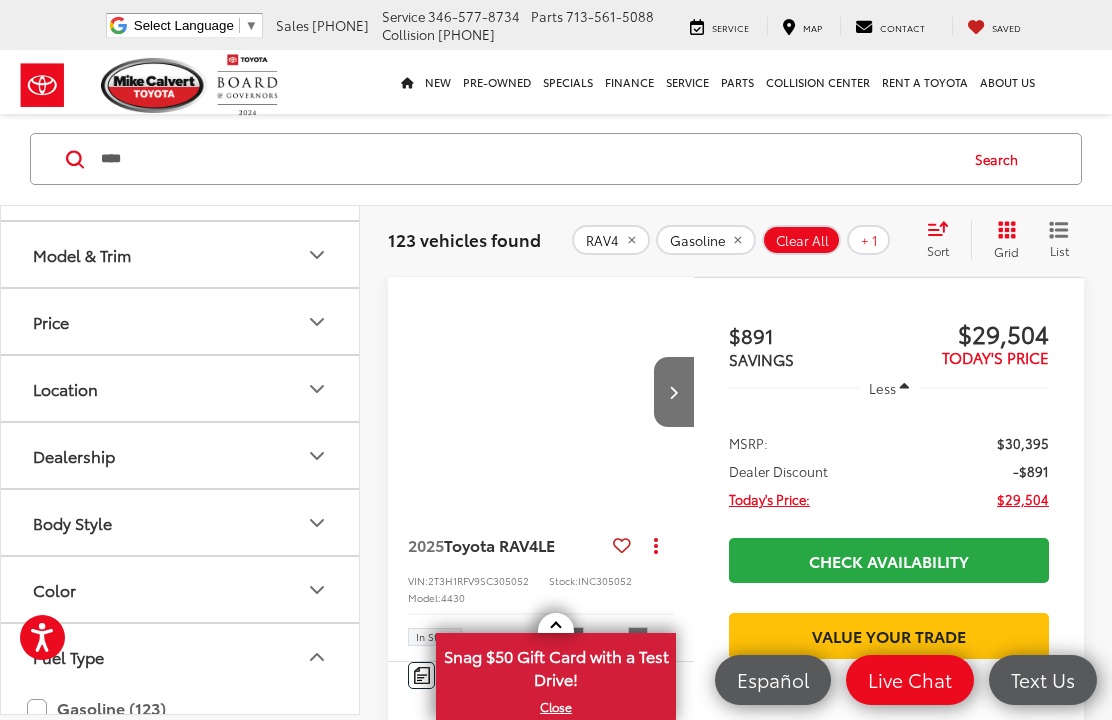 scroll, scrollTop: 98, scrollLeft: 0, axis: vertical 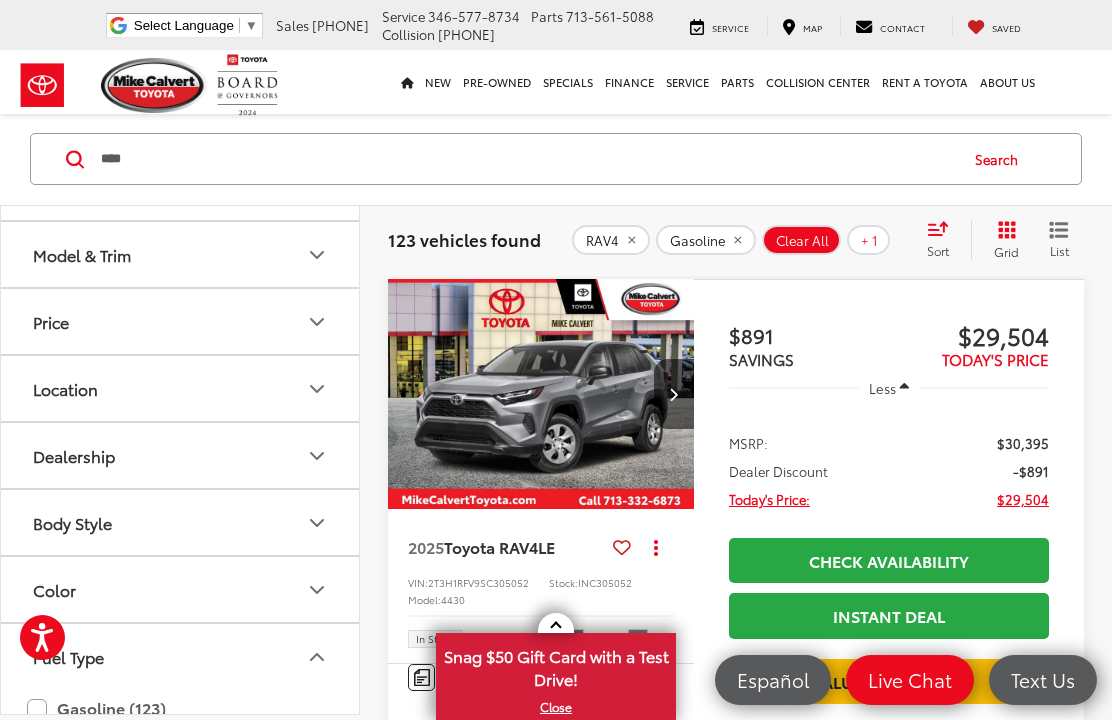 click on "Hybrid (31)" at bounding box center (180, 747) 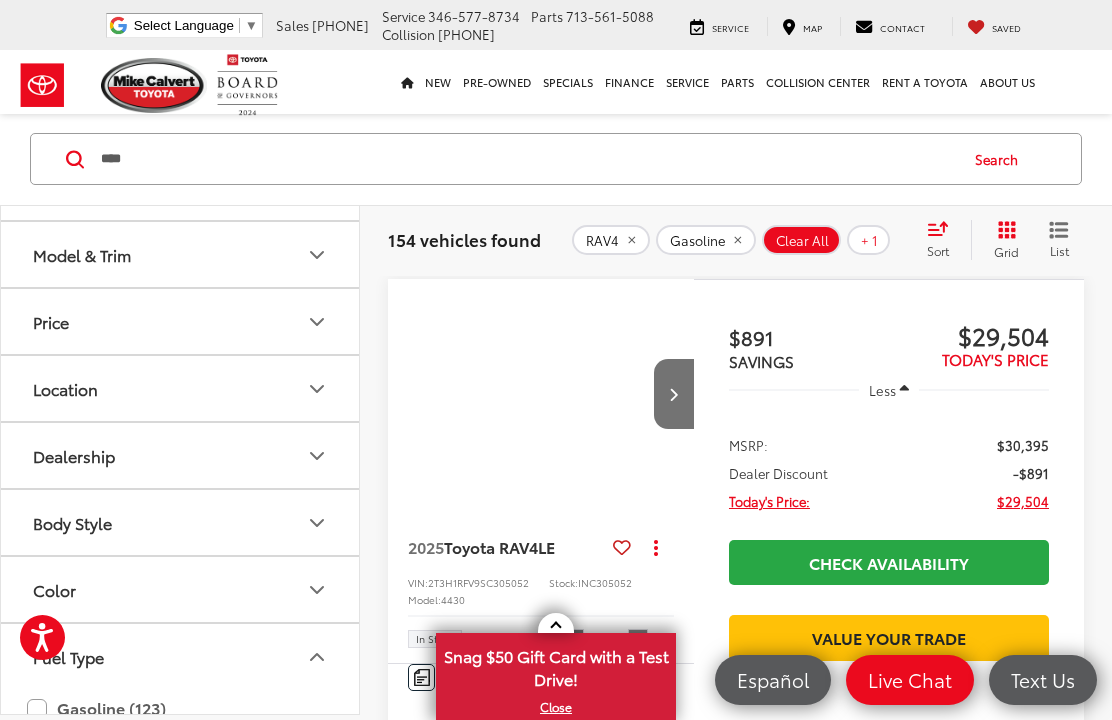 click on "Gasoline (123)" at bounding box center [180, 708] 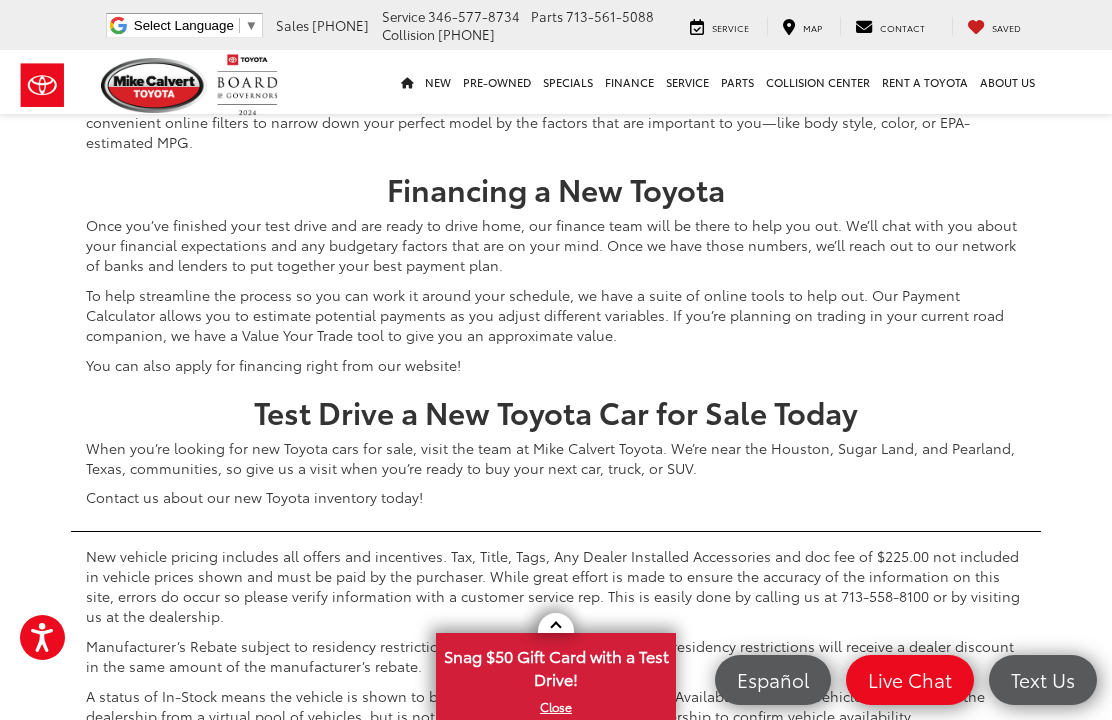 scroll, scrollTop: 10017, scrollLeft: 0, axis: vertical 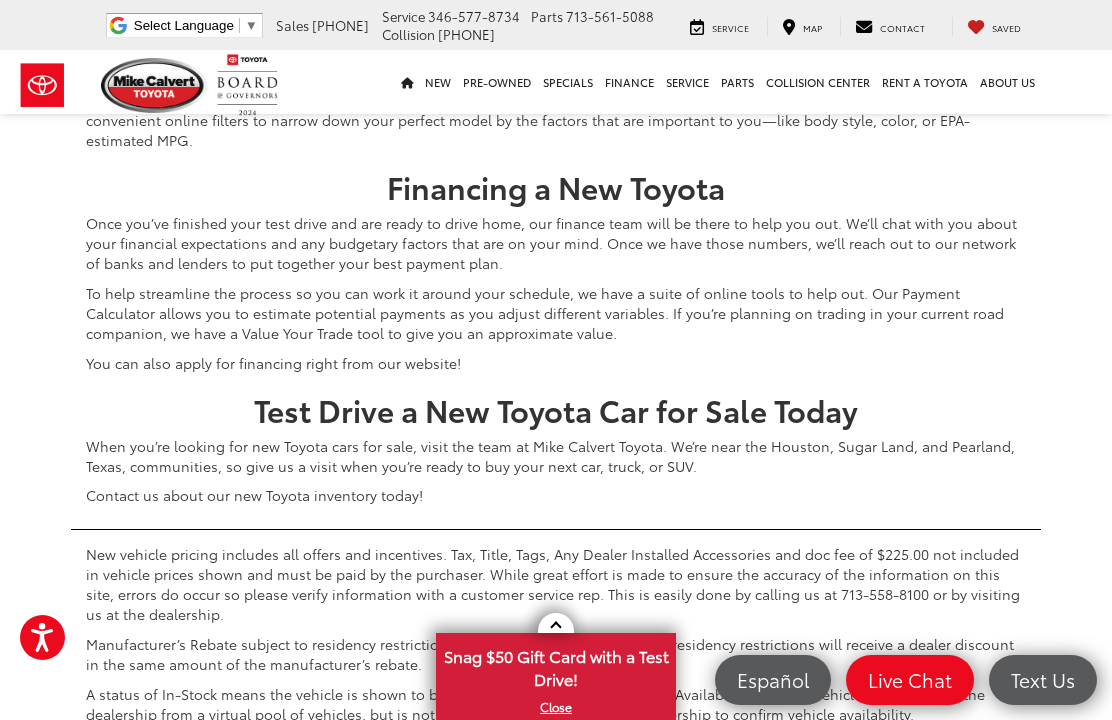 click on "3" at bounding box center (816, -585) 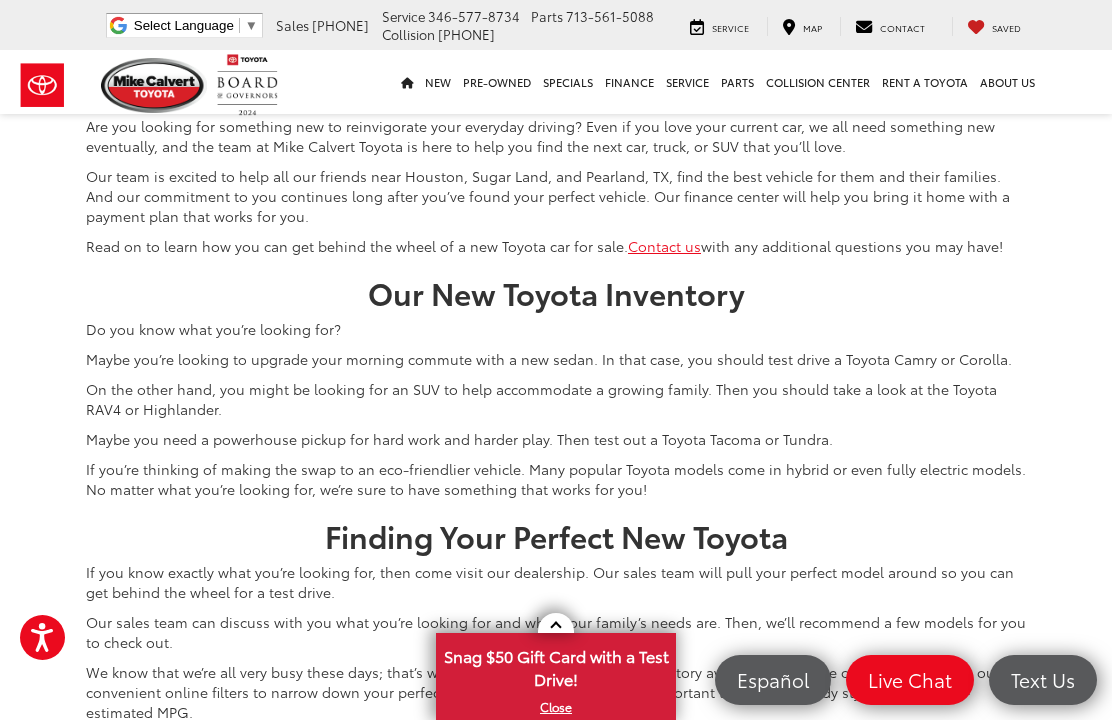 scroll, scrollTop: 5820, scrollLeft: 0, axis: vertical 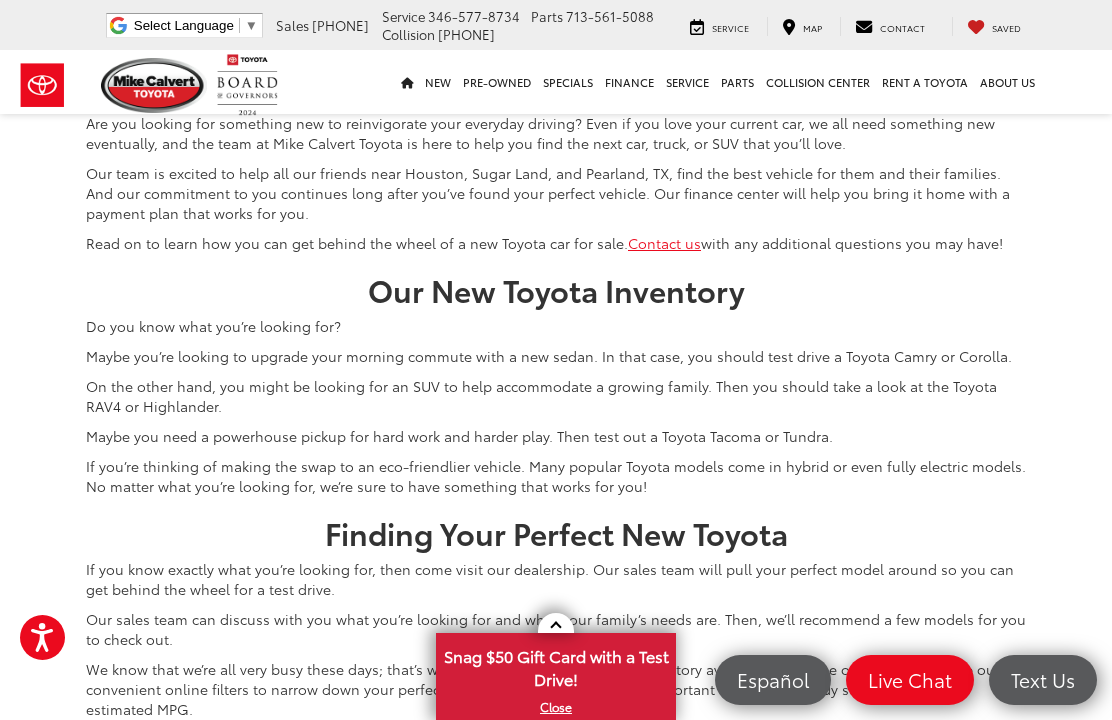 click on "Next" at bounding box center (864, -15) 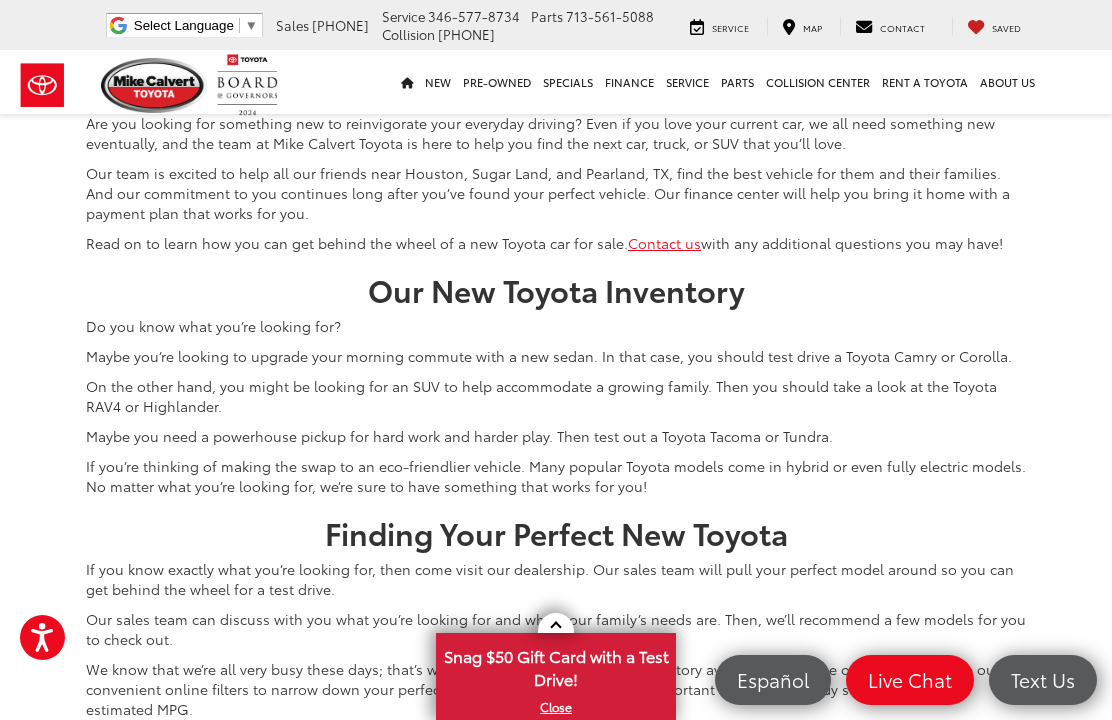 click on "Next" at bounding box center (864, -15) 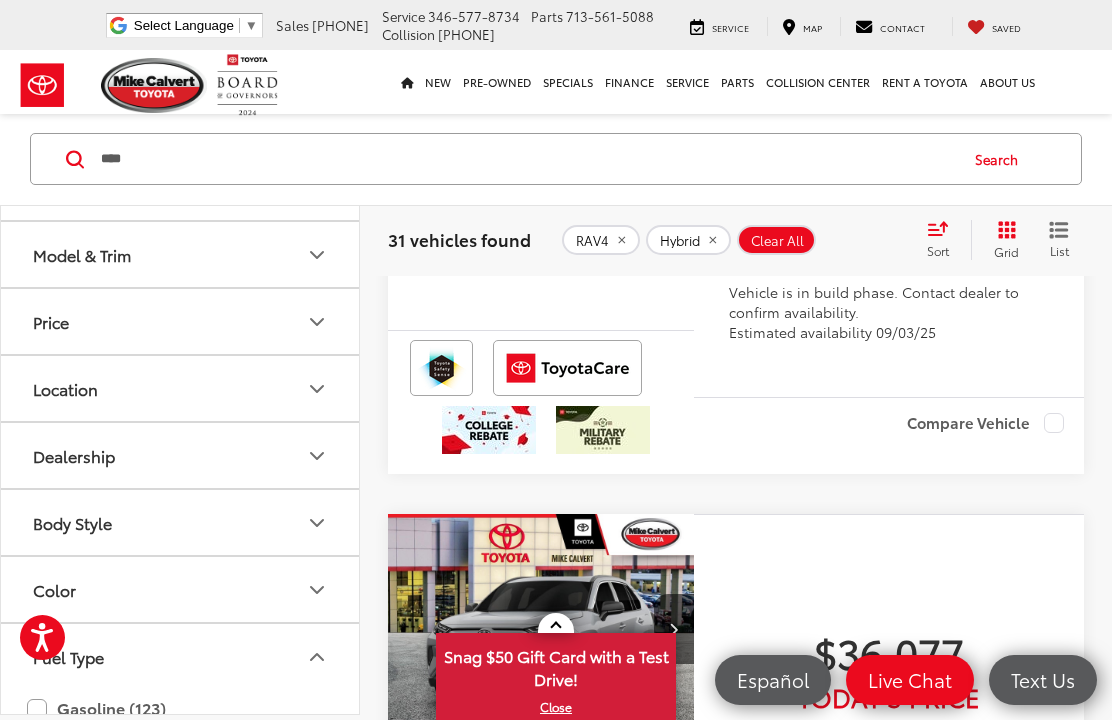 scroll, scrollTop: 654, scrollLeft: 0, axis: vertical 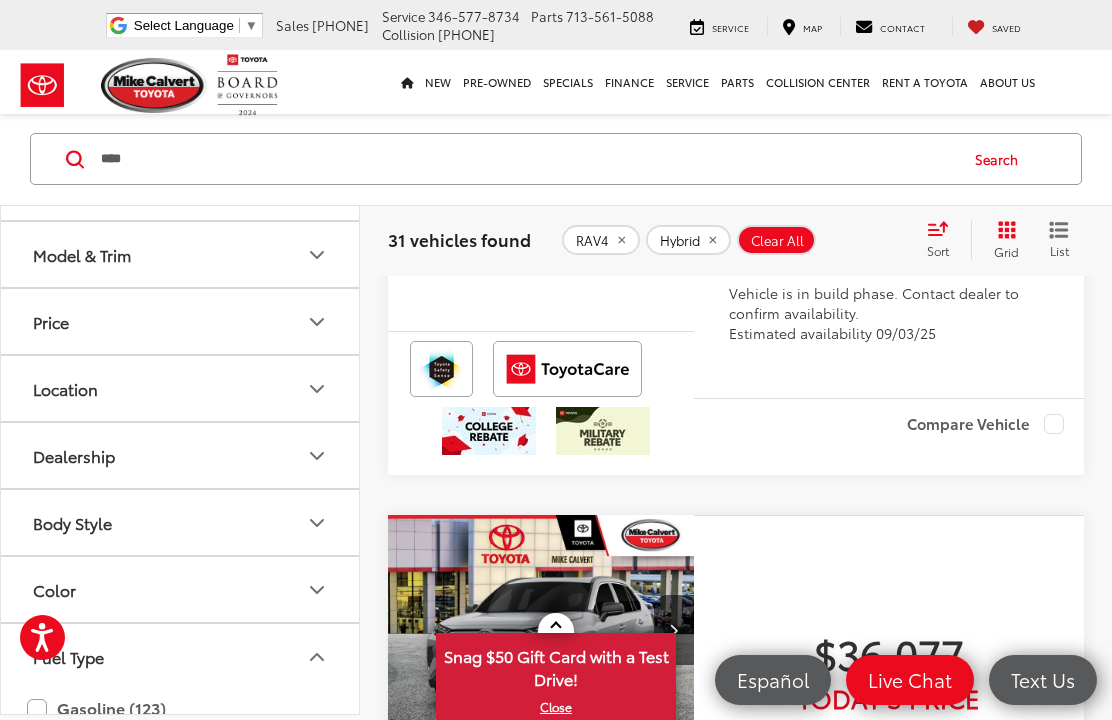 click on "31 vehicles found RAV4 Hybrid Clear All + 0 test Sort Relevance: Price: High to Low Price: Low to High Year: High to Low Year: Low to High Distance: Near to Far Distance: Far to Near Featured Vehicles Grid List" at bounding box center [736, 240] 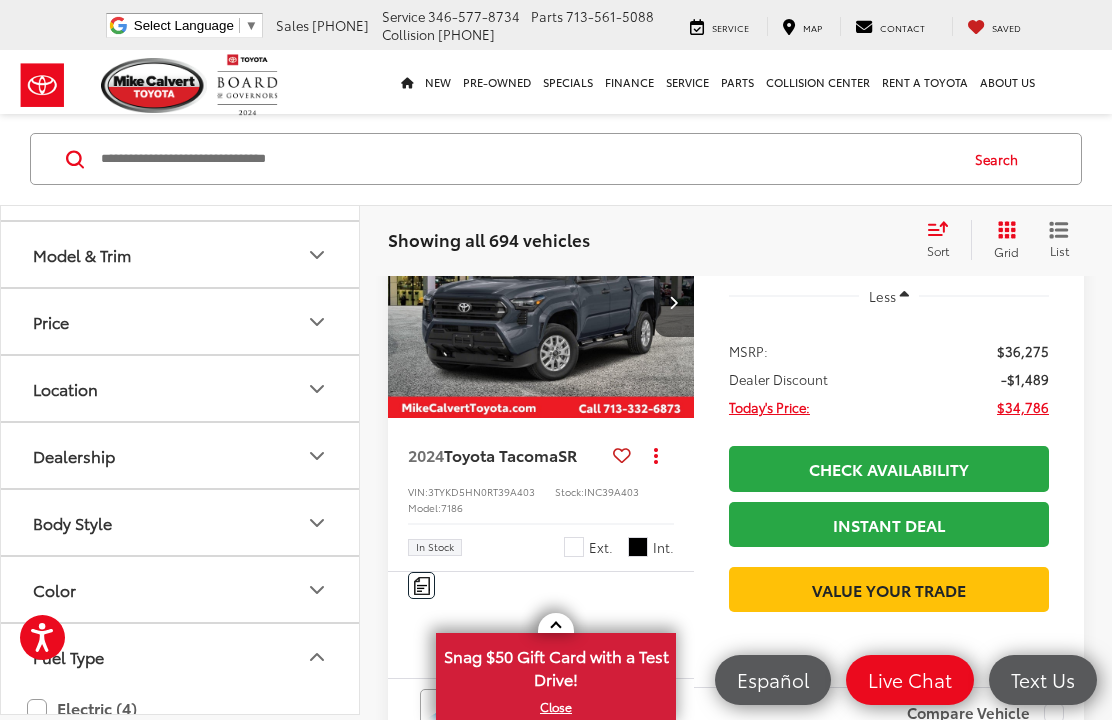 scroll, scrollTop: 809, scrollLeft: 0, axis: vertical 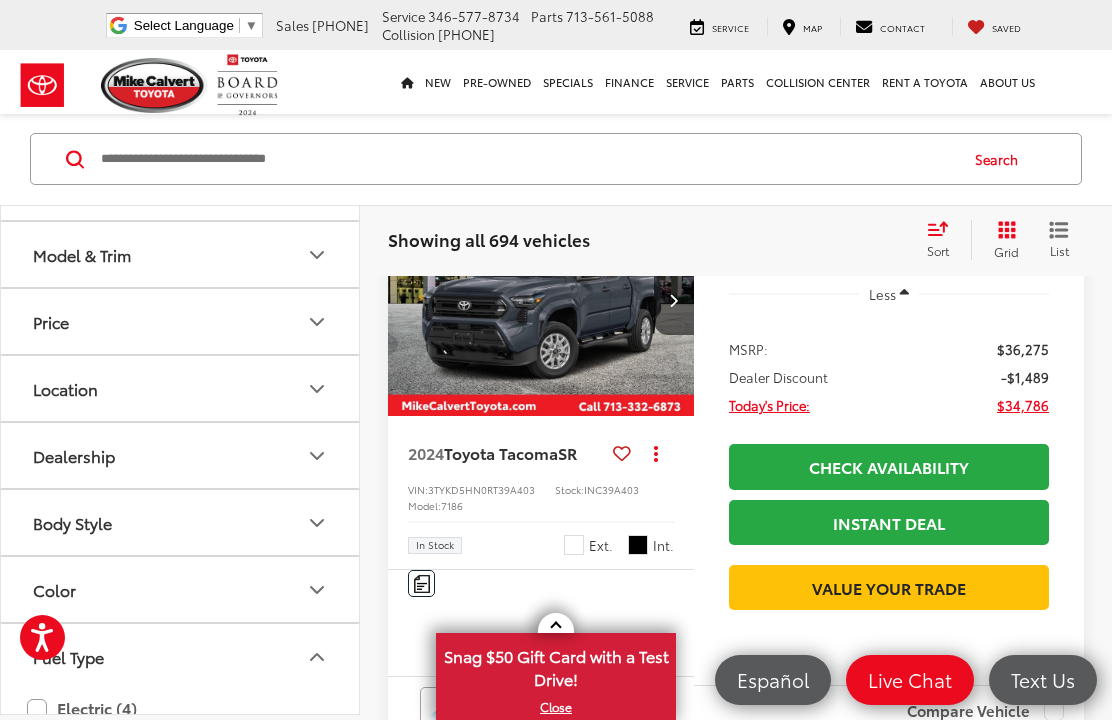 click on "Model & Trim" at bounding box center (82, 254) 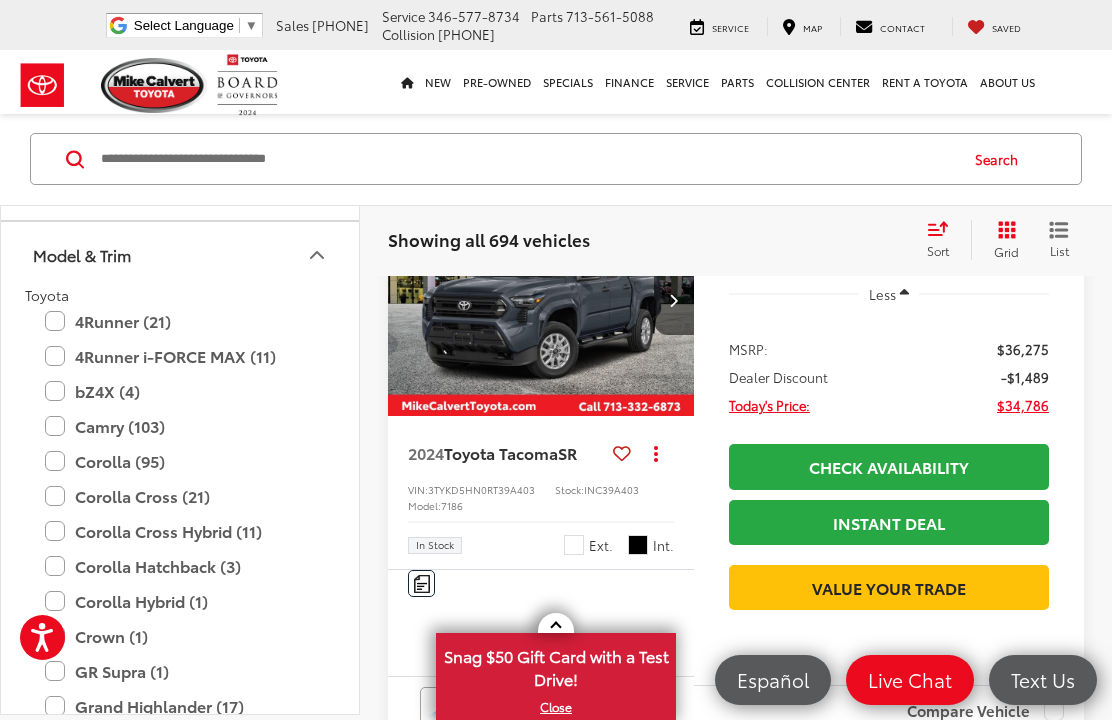 click on "New
New
New Tundra Inventory
Schedule Test Drive
Model Research
Toyota Reviews
Toyota Comparisons
Commercial Truck Center
New 4Runner i-FORCE MAX Inventory
Pre-Owned
Pre-Owned
Toyota Certified Pre-Owned Vehicles
Vehicles Under 10k
Toyota Certified Program Overview
OffSite Group Inventory
Specials
New Specials
Pre-owned Specials
Certified Pre-Owned Specials
Service & Parts Specials
Military Rebate
College Rebate
Manufacturer Specials
Finance
Finance Department
Get Pre-Approved
Get Pre-Qualified
Payment Calculator
Value Your Trade
Toyota Lease Deals
Special Auto Financing
Get pre-qualified with Capital One (no impact to your credit score)
Service
Service
Mobile Service
Service Scheduling Options" at bounding box center [556, 82] 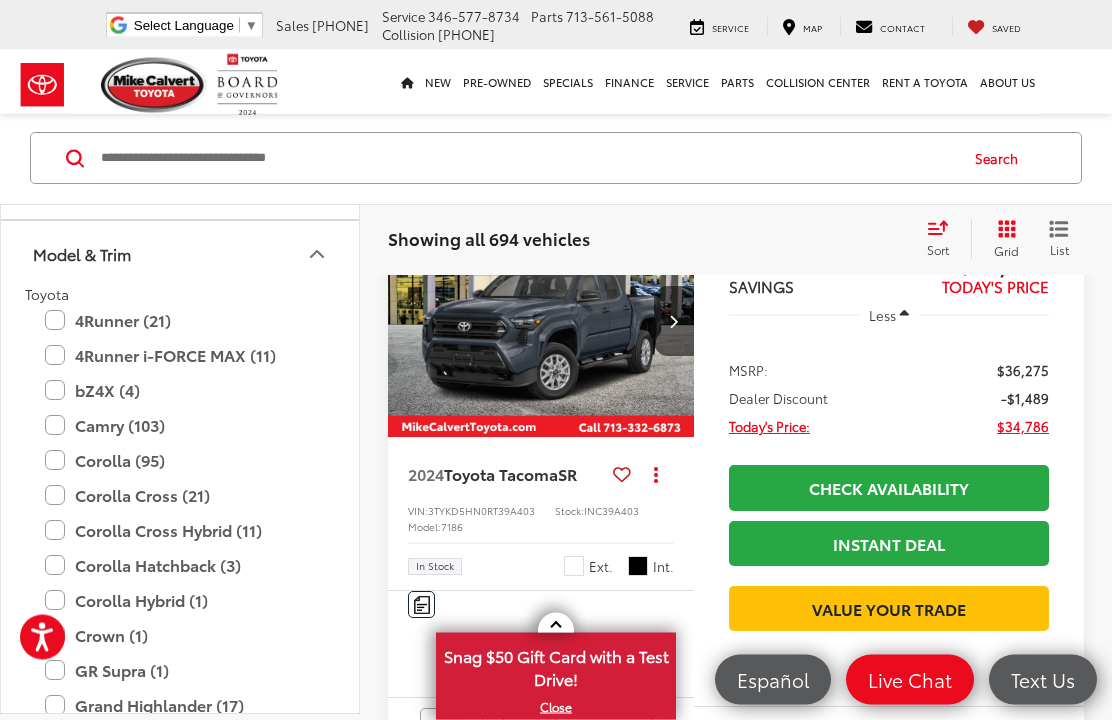 scroll, scrollTop: 839, scrollLeft: 0, axis: vertical 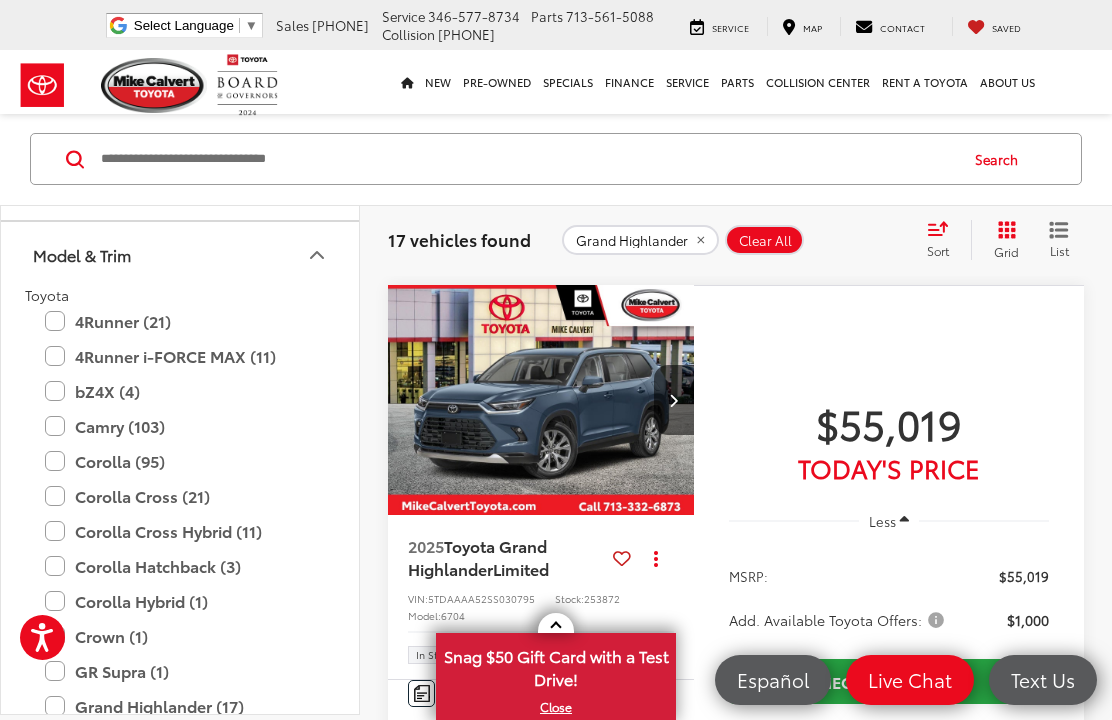 click on "bZ4X (4)" at bounding box center (180, 391) 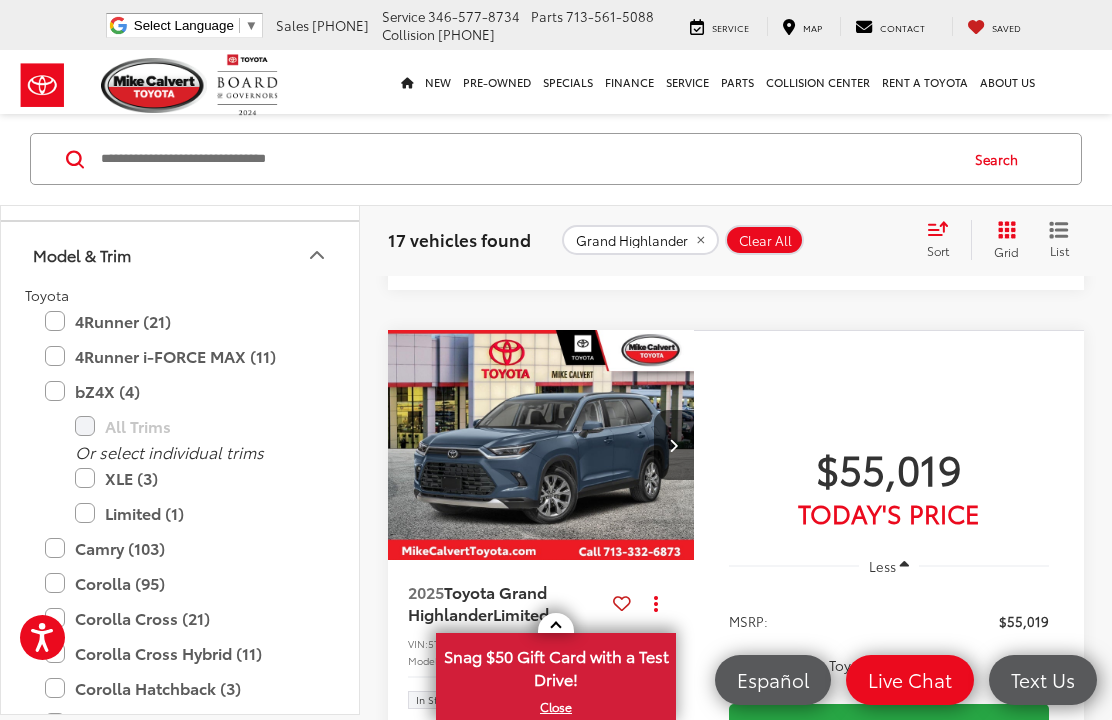 click at bounding box center [527, 159] 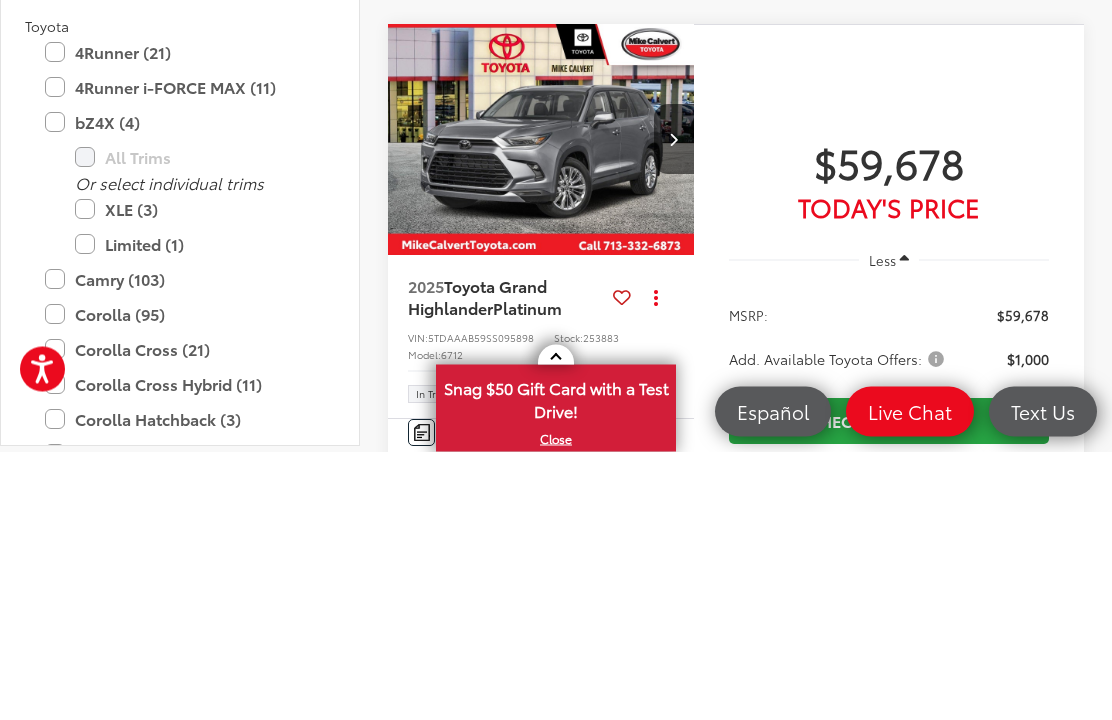 scroll, scrollTop: 701, scrollLeft: 0, axis: vertical 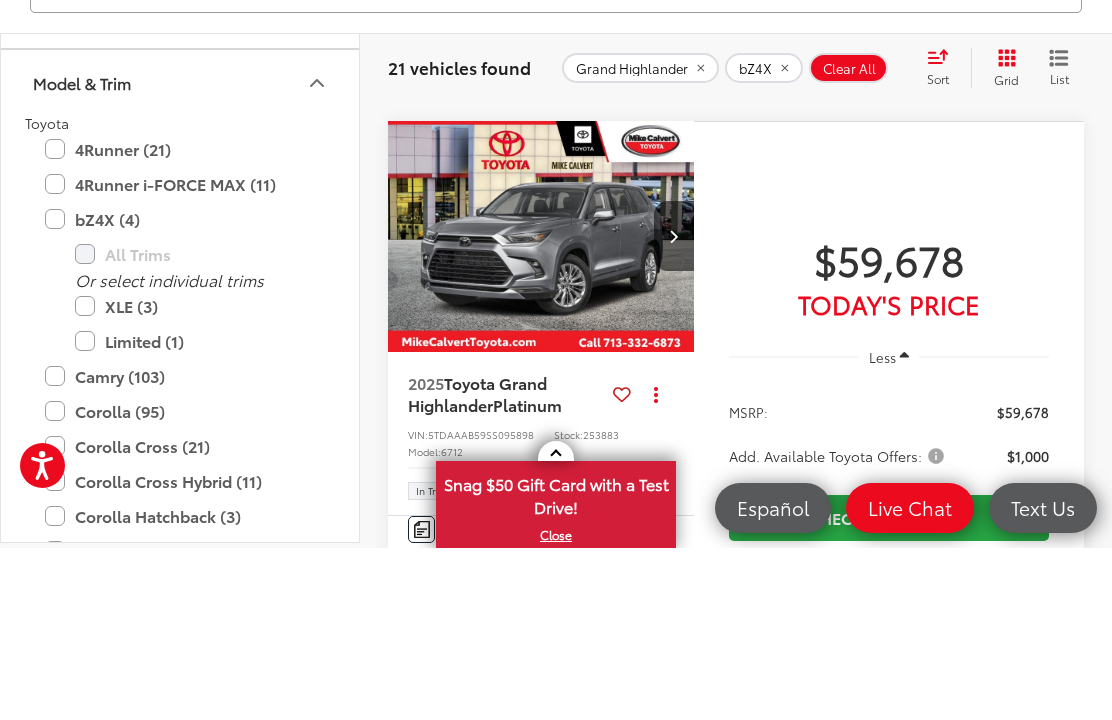 click on "bZ4X (4)" at bounding box center (180, 391) 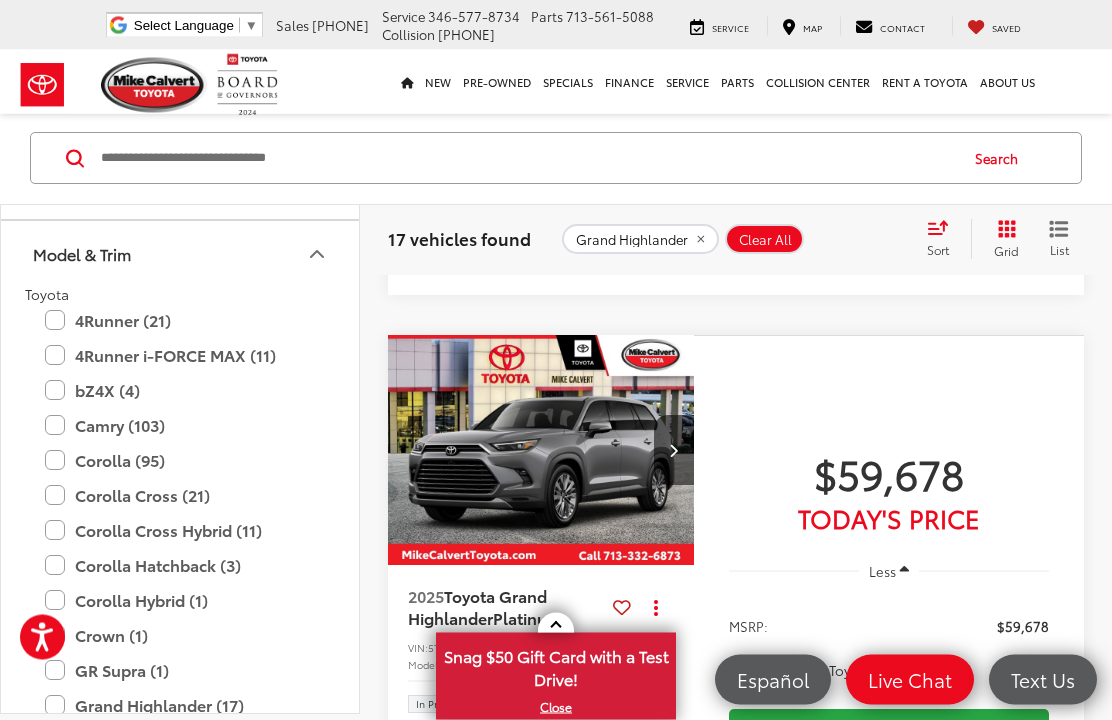 scroll, scrollTop: 3861, scrollLeft: 0, axis: vertical 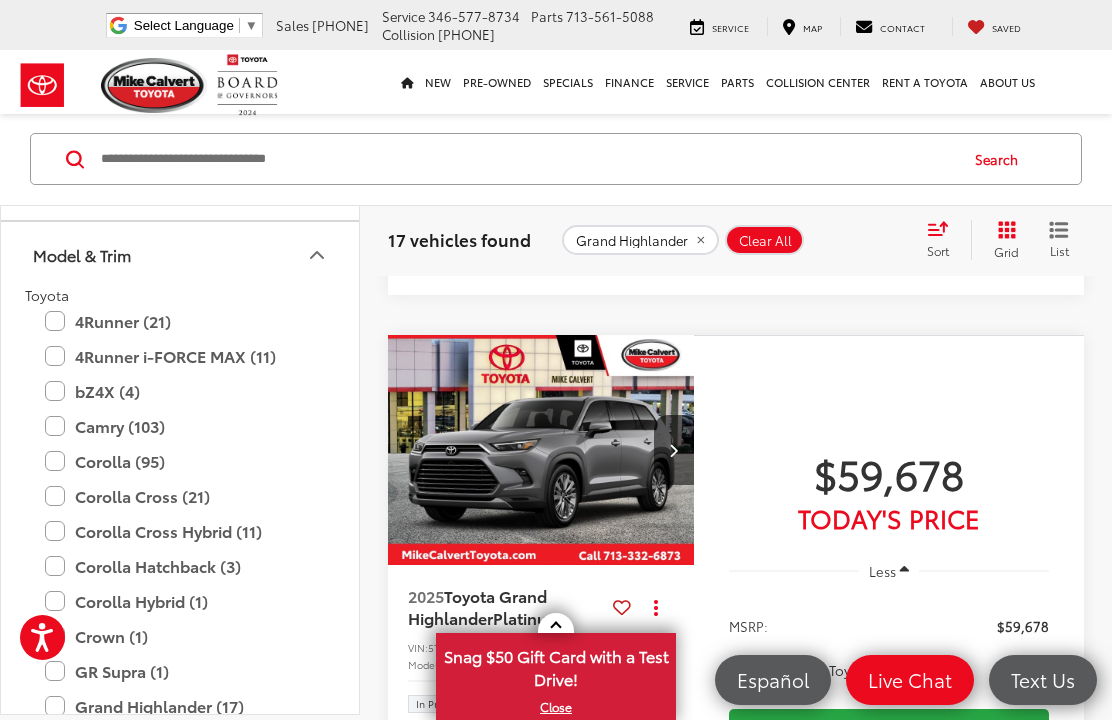 click on "Corolla Cross (21)" at bounding box center (180, 496) 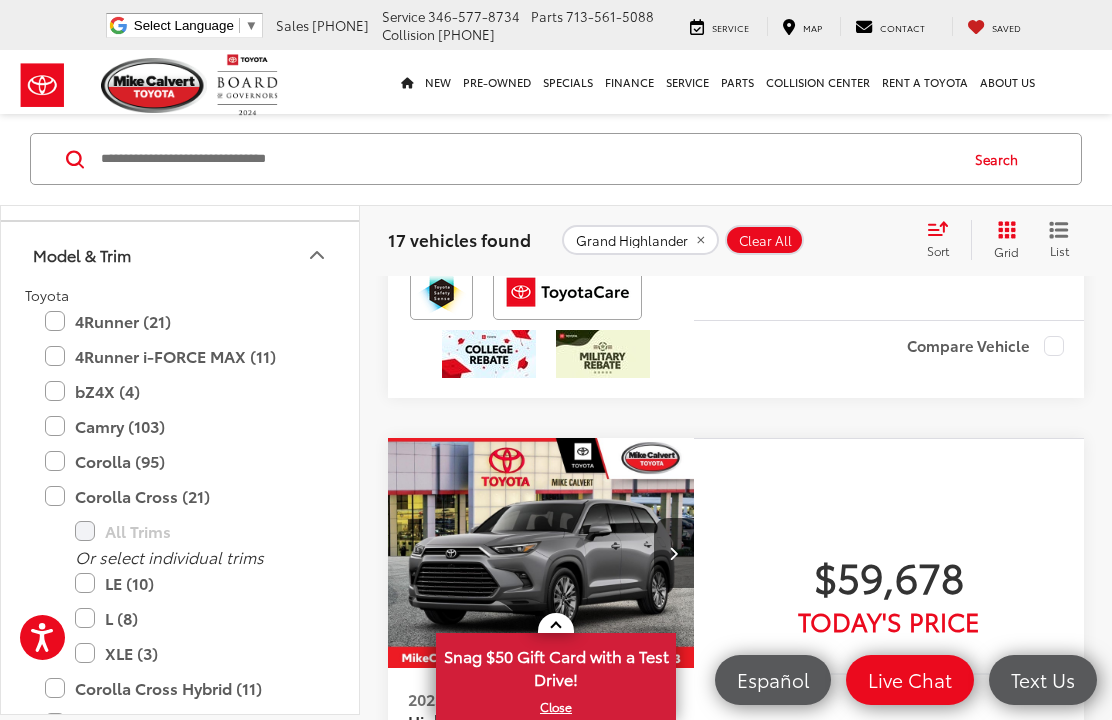 scroll, scrollTop: 98, scrollLeft: 0, axis: vertical 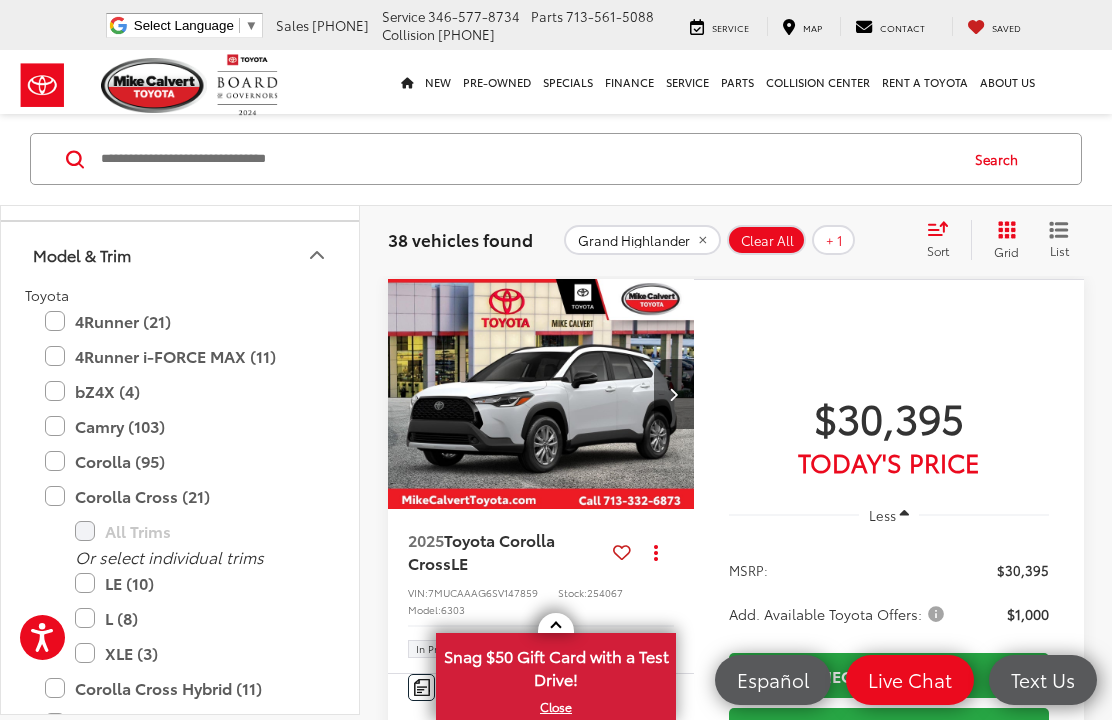 click on "Corolla Cross Hybrid (11)" at bounding box center (180, 688) 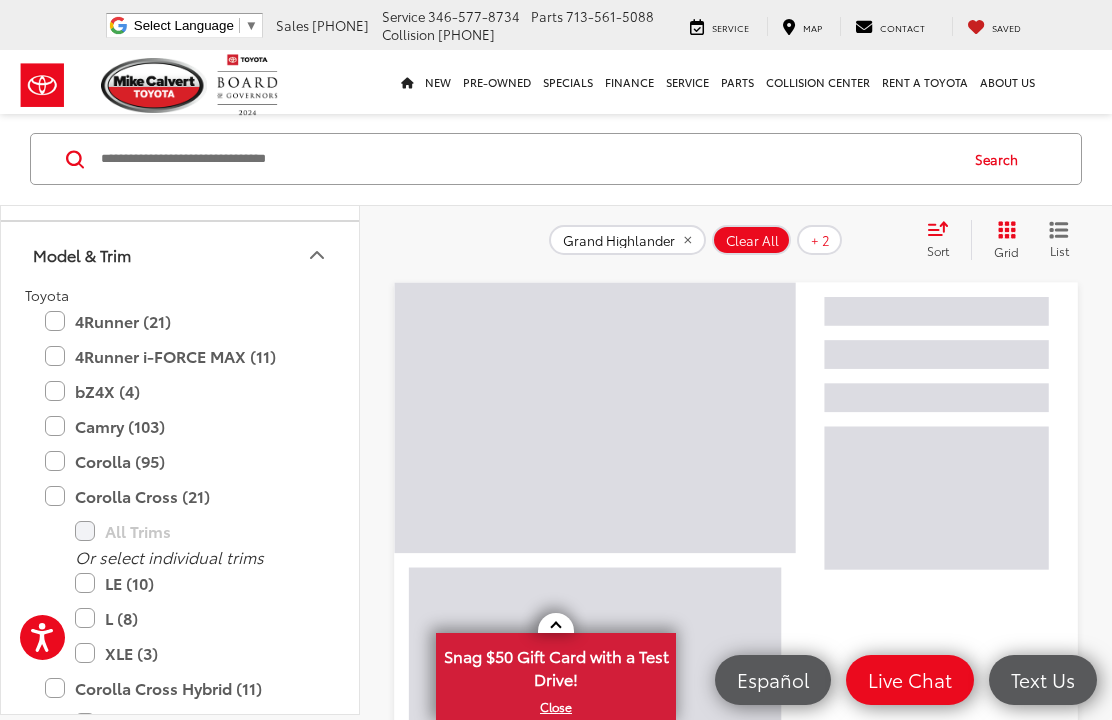 click on "Corolla Cross (21)" at bounding box center (180, 496) 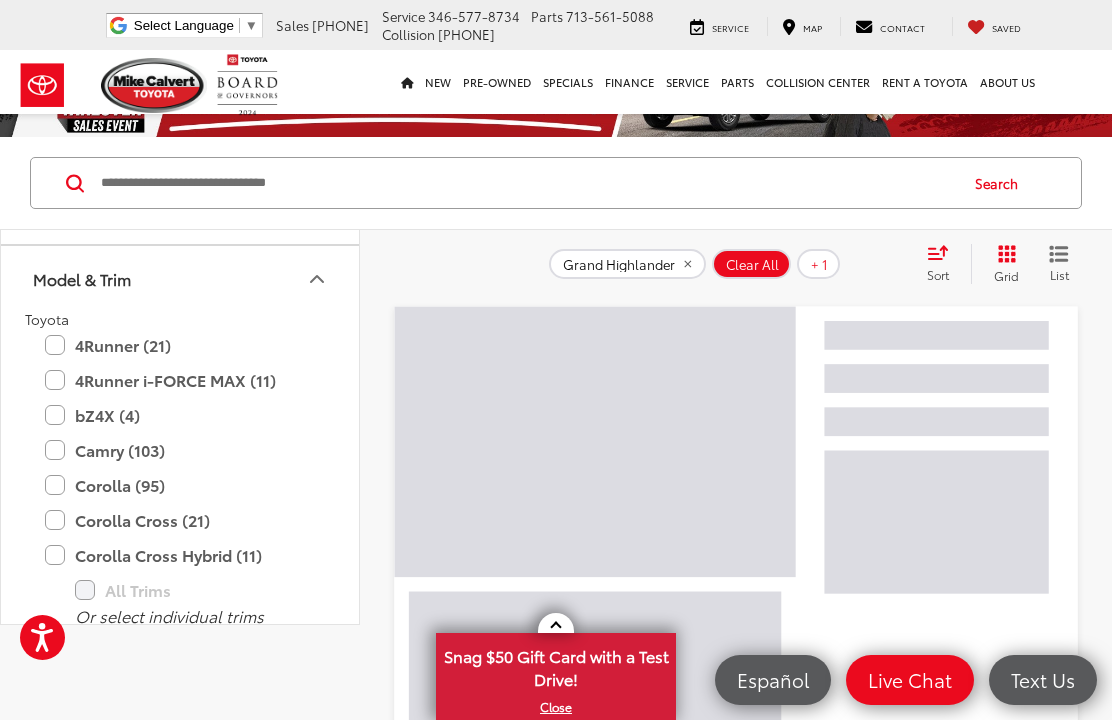 scroll, scrollTop: 0, scrollLeft: 0, axis: both 